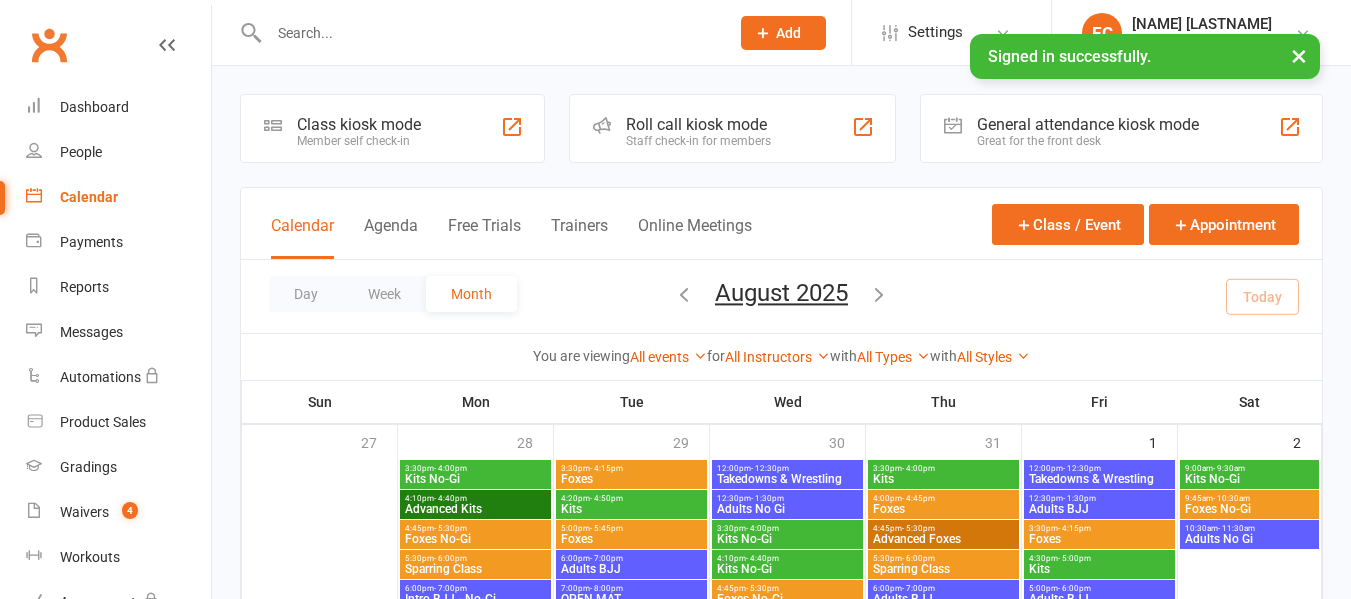 scroll, scrollTop: 0, scrollLeft: 0, axis: both 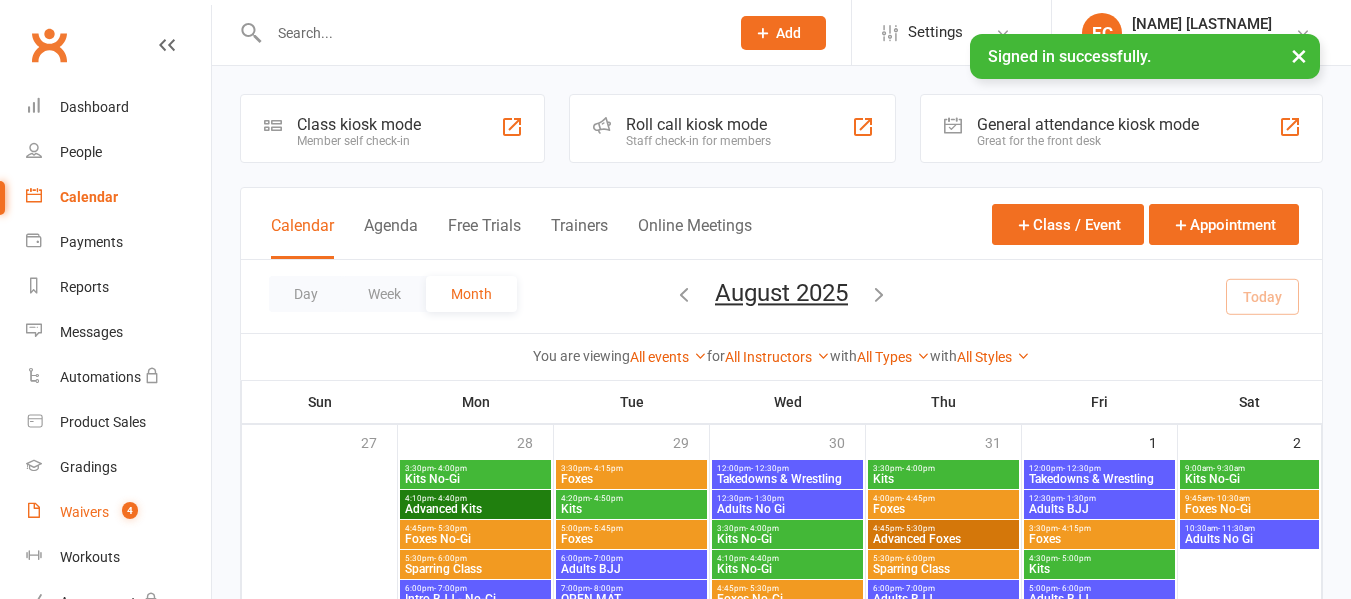 click on "Waivers" at bounding box center [84, 512] 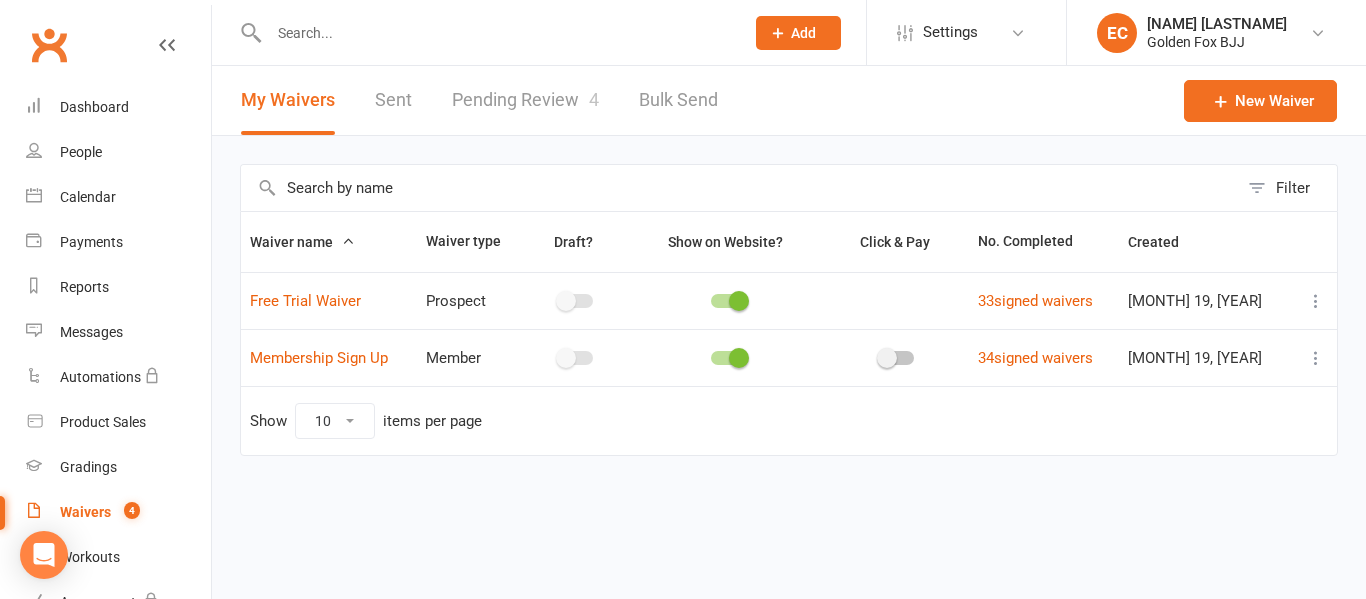 click on "Pending Review 4" at bounding box center [525, 100] 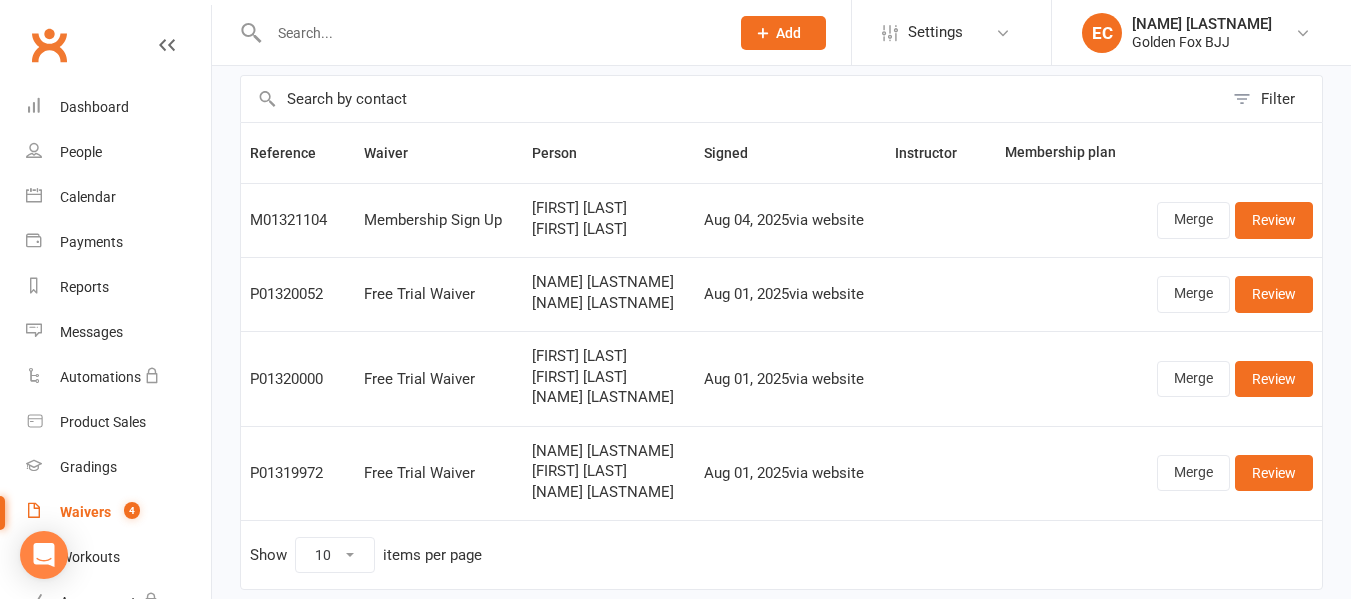 scroll, scrollTop: 91, scrollLeft: 0, axis: vertical 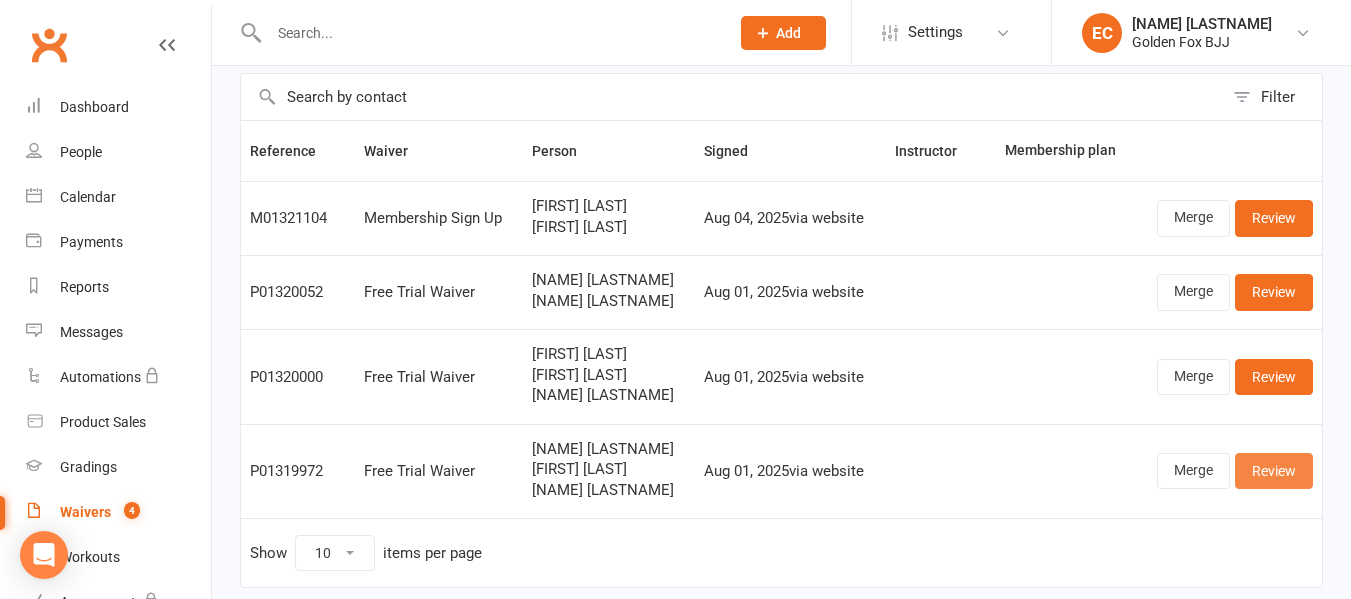 click on "Review" at bounding box center [1274, 471] 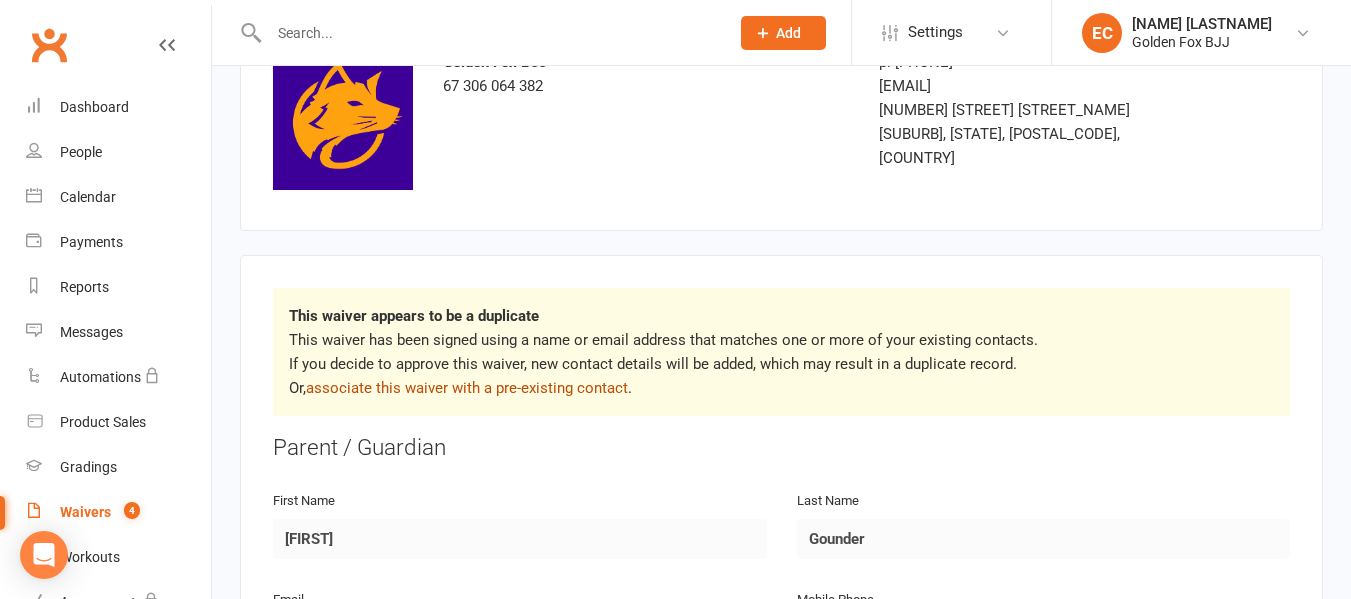 scroll, scrollTop: 146, scrollLeft: 0, axis: vertical 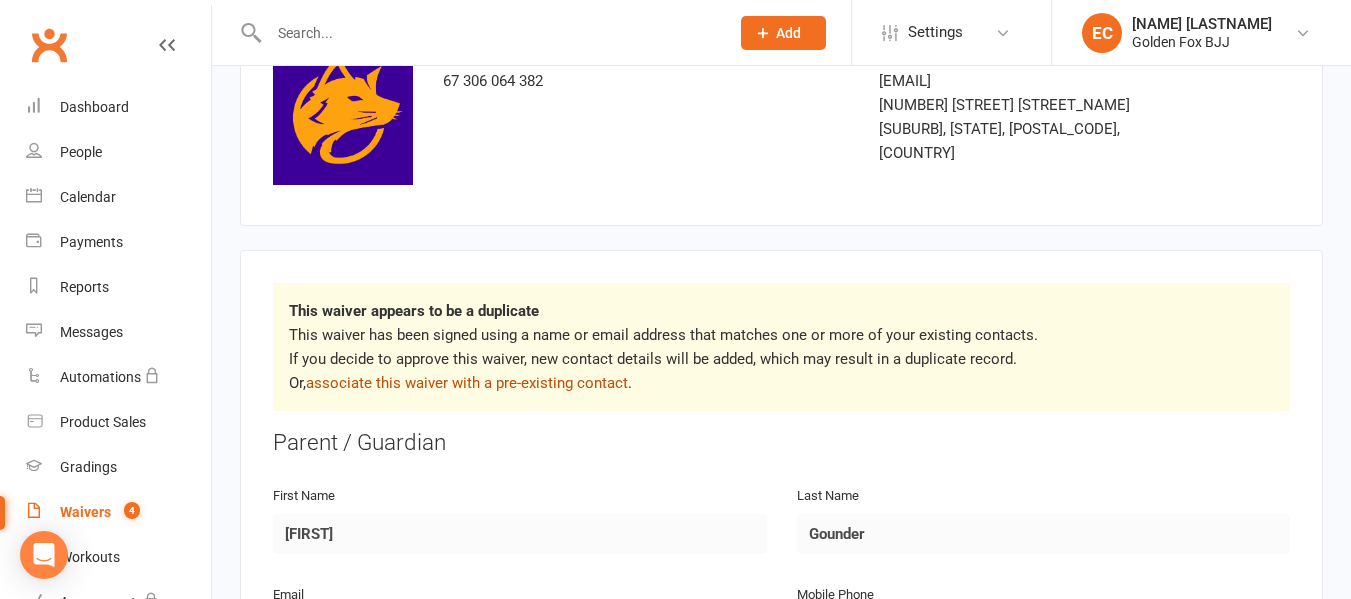 click on "associate this waiver with a pre-existing contact" at bounding box center (467, 383) 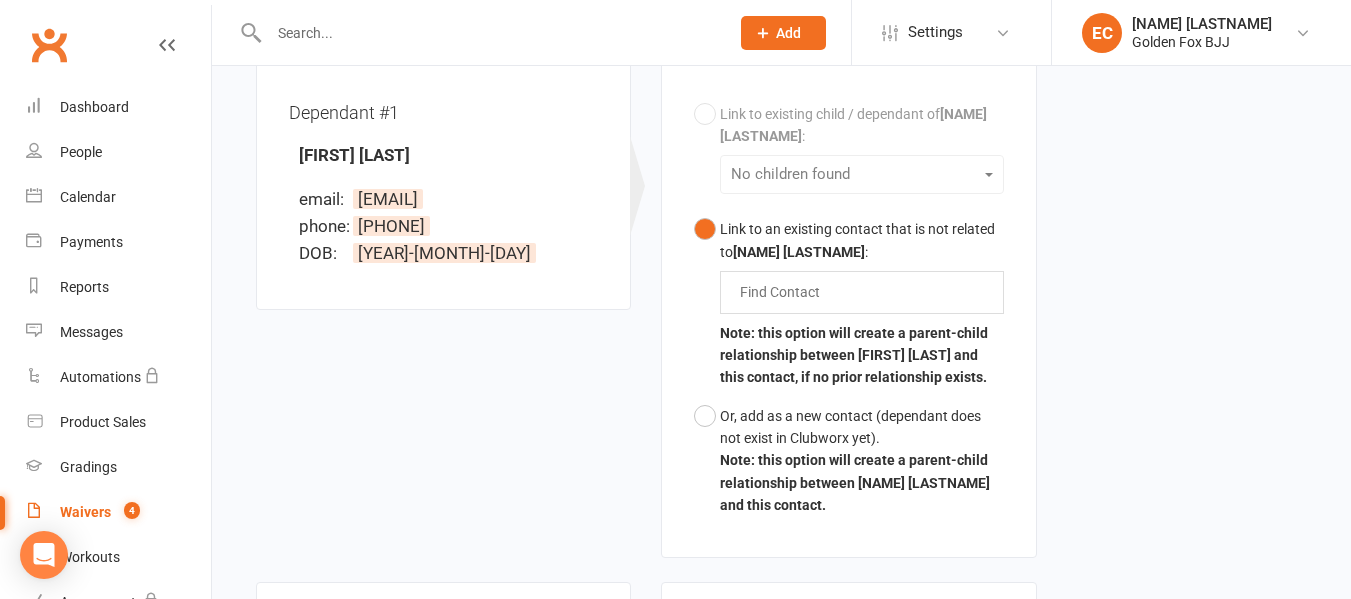 scroll, scrollTop: 579, scrollLeft: 0, axis: vertical 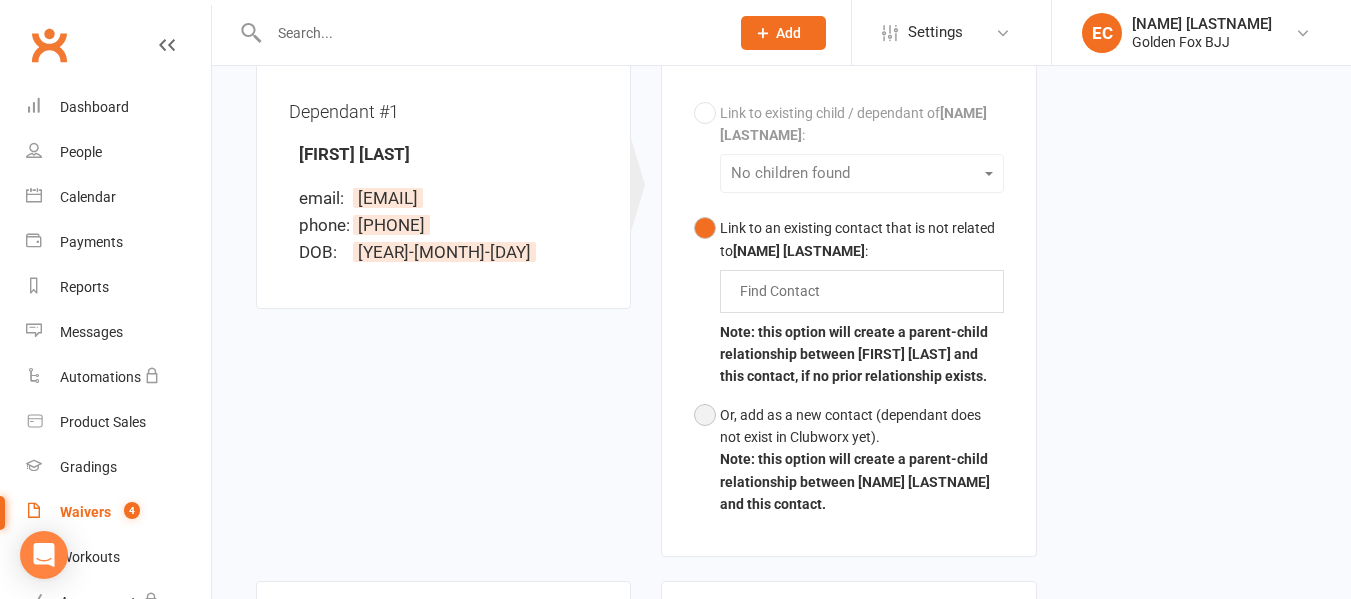 click on "Or, add as a new contact (dependant does not exist in Clubworx yet)." at bounding box center (861, 426) 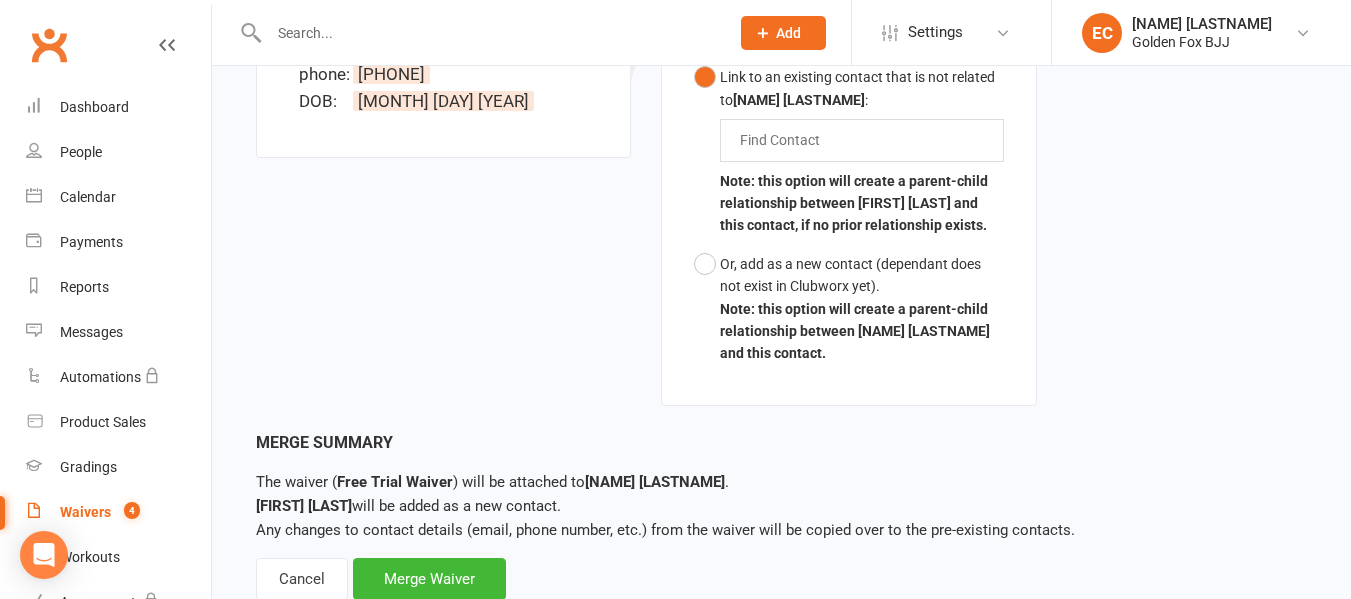 scroll, scrollTop: 1259, scrollLeft: 0, axis: vertical 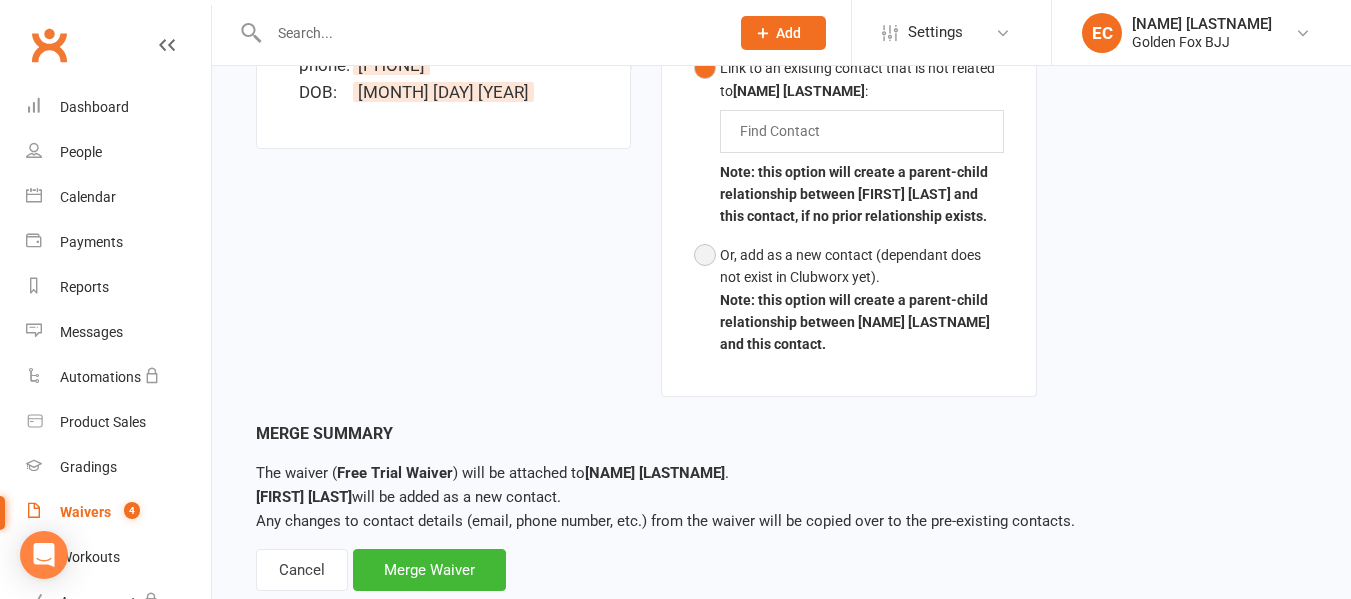 click on "Or, add as a new contact (dependant does not exist in Clubworx yet). Note: this option will create a parent-child relationship between Alpana Gounder and this contact." at bounding box center [848, 300] 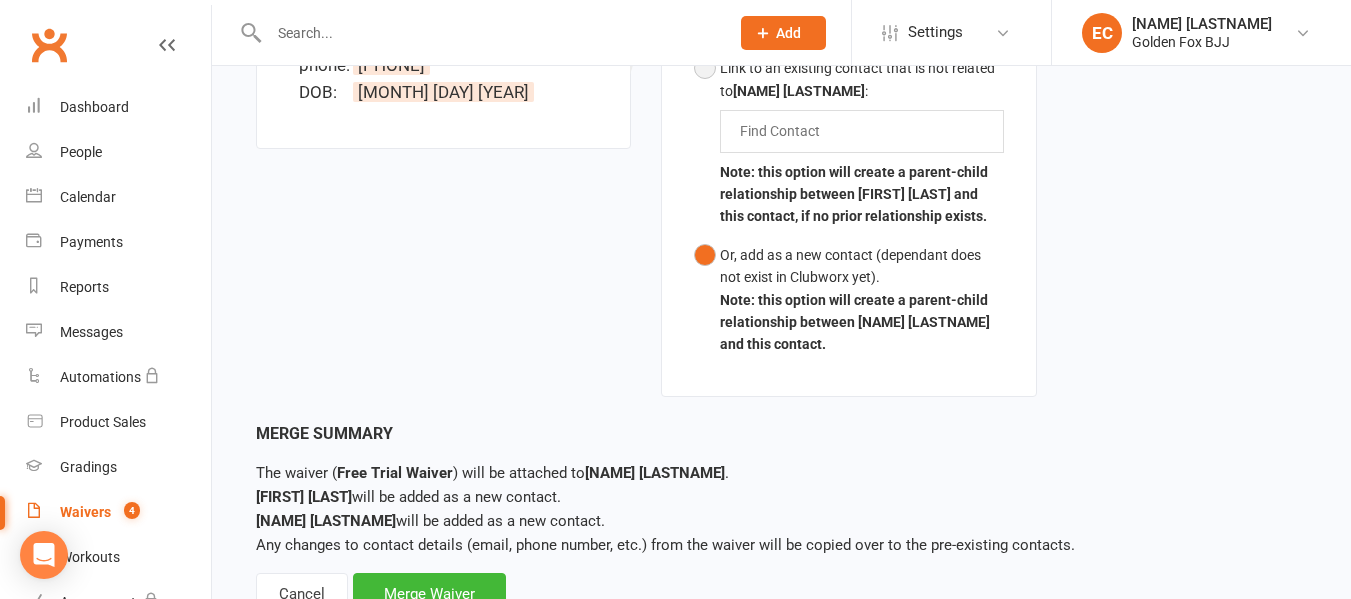 scroll, scrollTop: 1336, scrollLeft: 0, axis: vertical 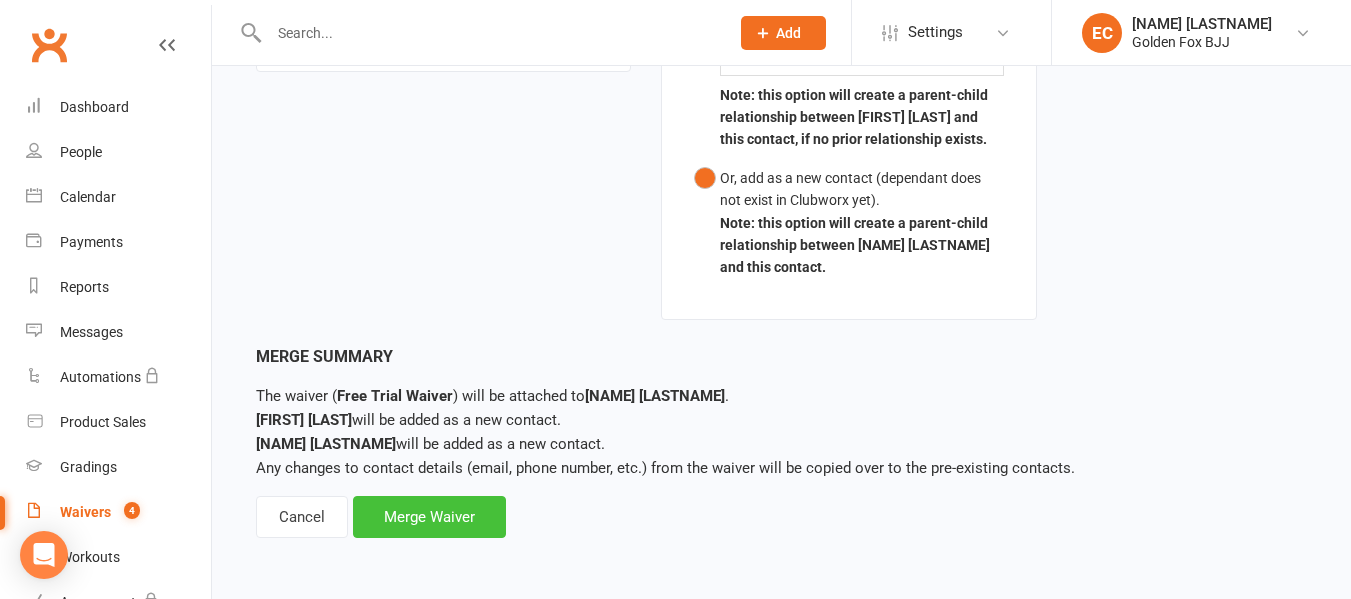 click on "Merge Waiver" at bounding box center (429, 517) 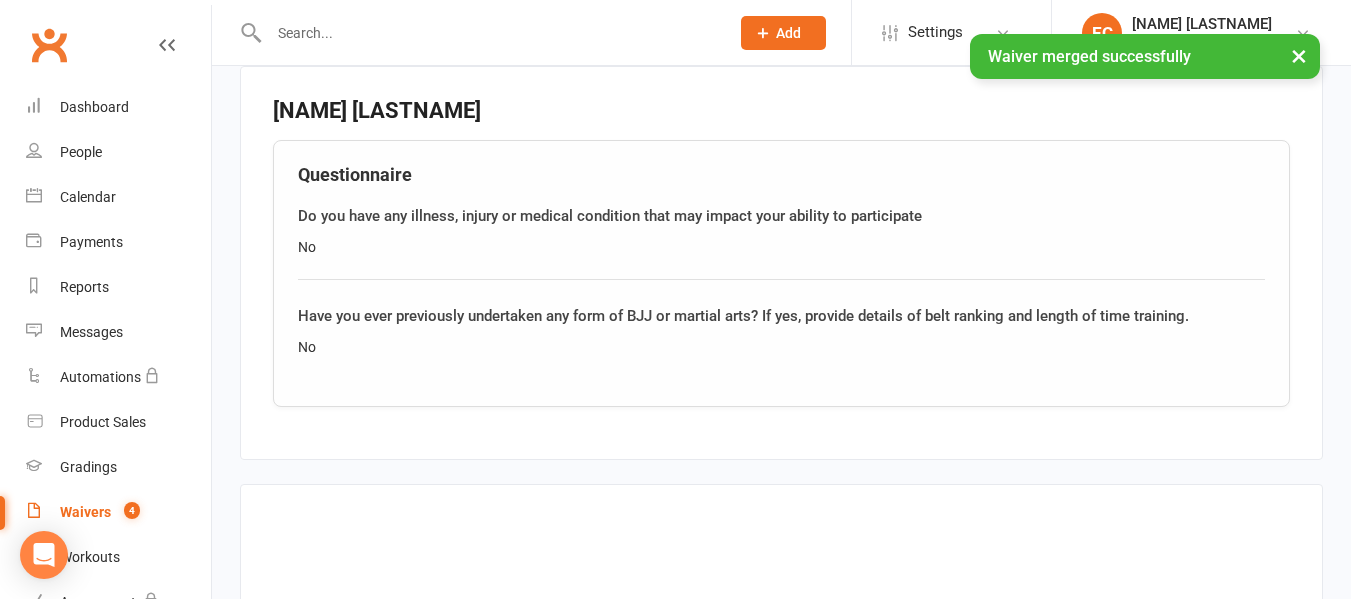 scroll, scrollTop: 3038, scrollLeft: 0, axis: vertical 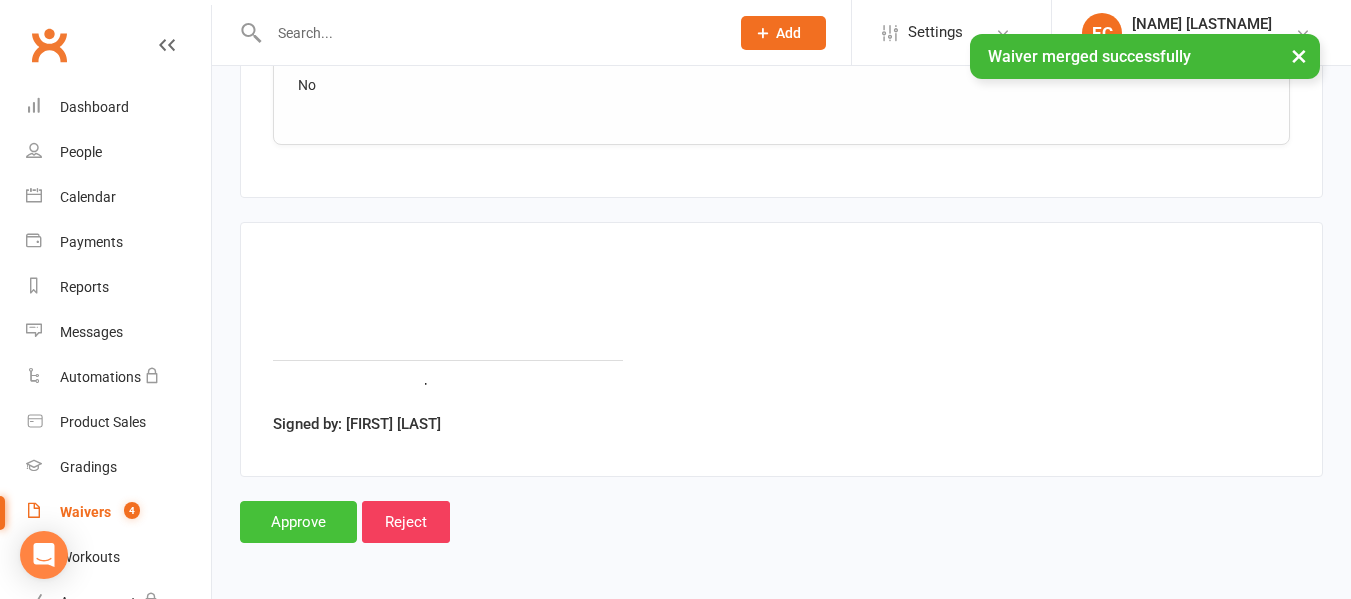 click on "Approve" at bounding box center [298, 522] 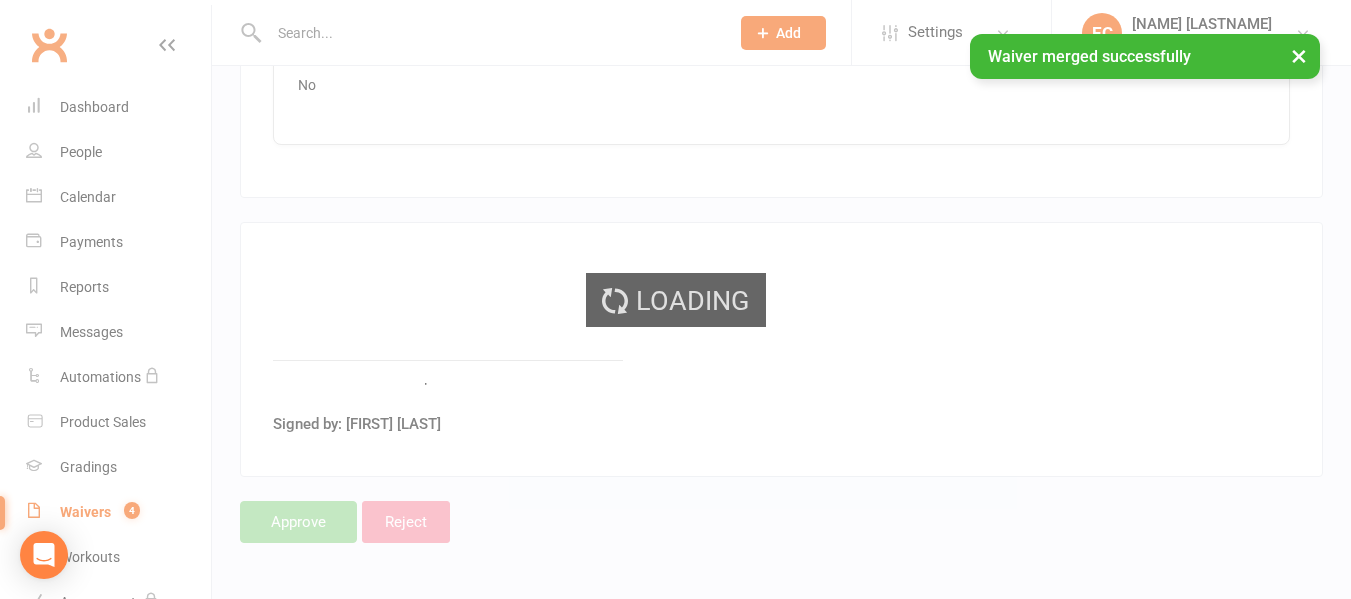 scroll, scrollTop: 0, scrollLeft: 0, axis: both 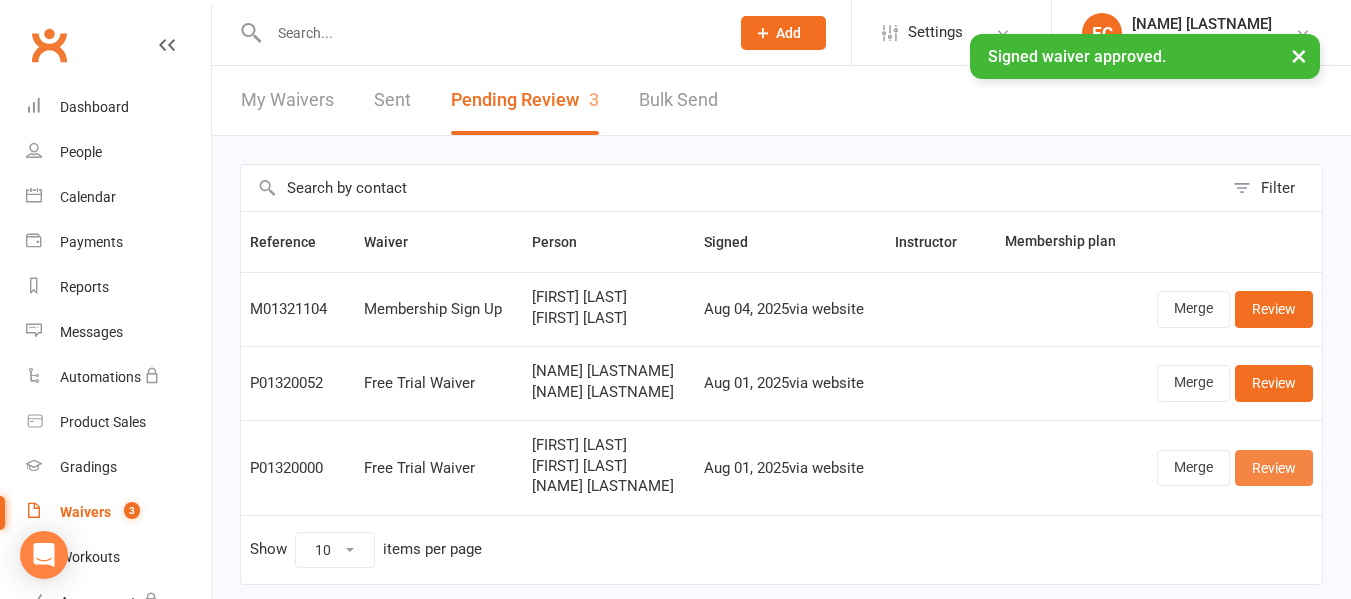 click on "Review" at bounding box center [1274, 468] 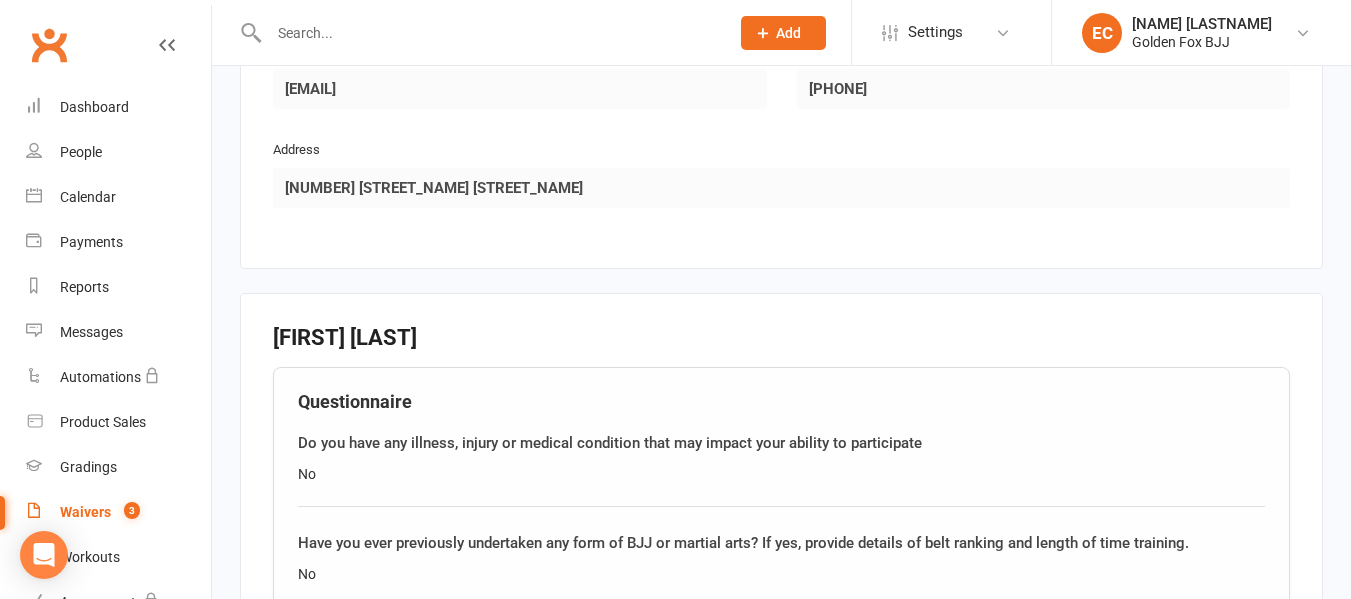 scroll, scrollTop: 3038, scrollLeft: 0, axis: vertical 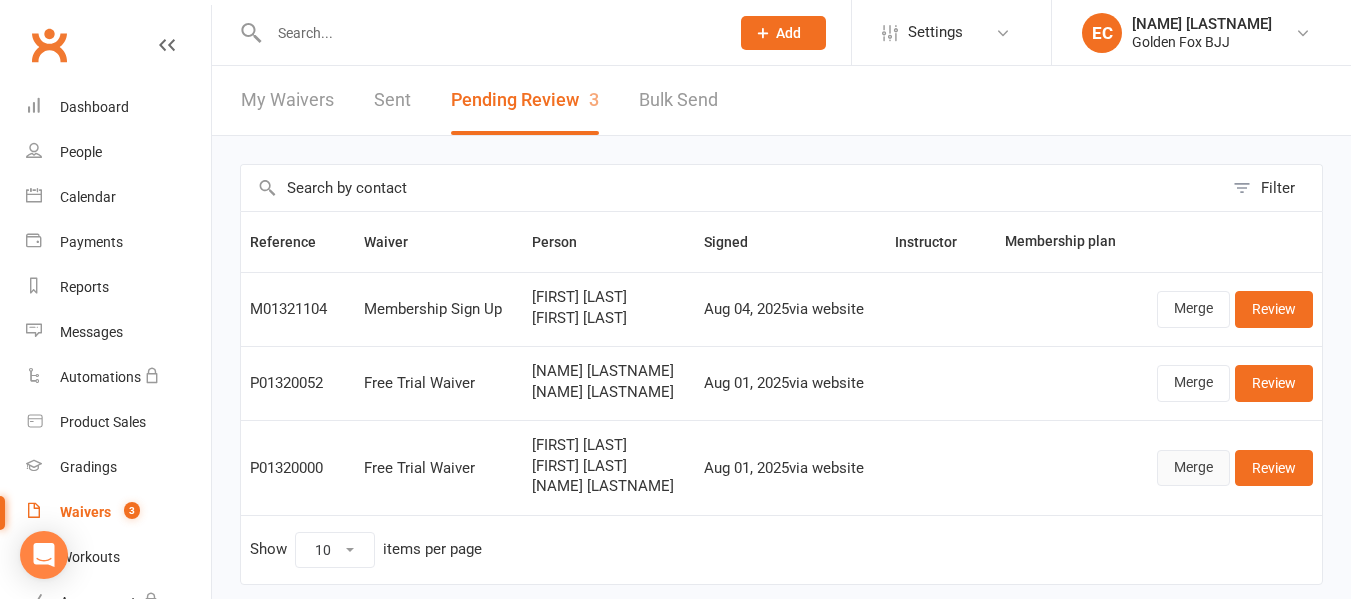 click on "Merge" at bounding box center [1193, 468] 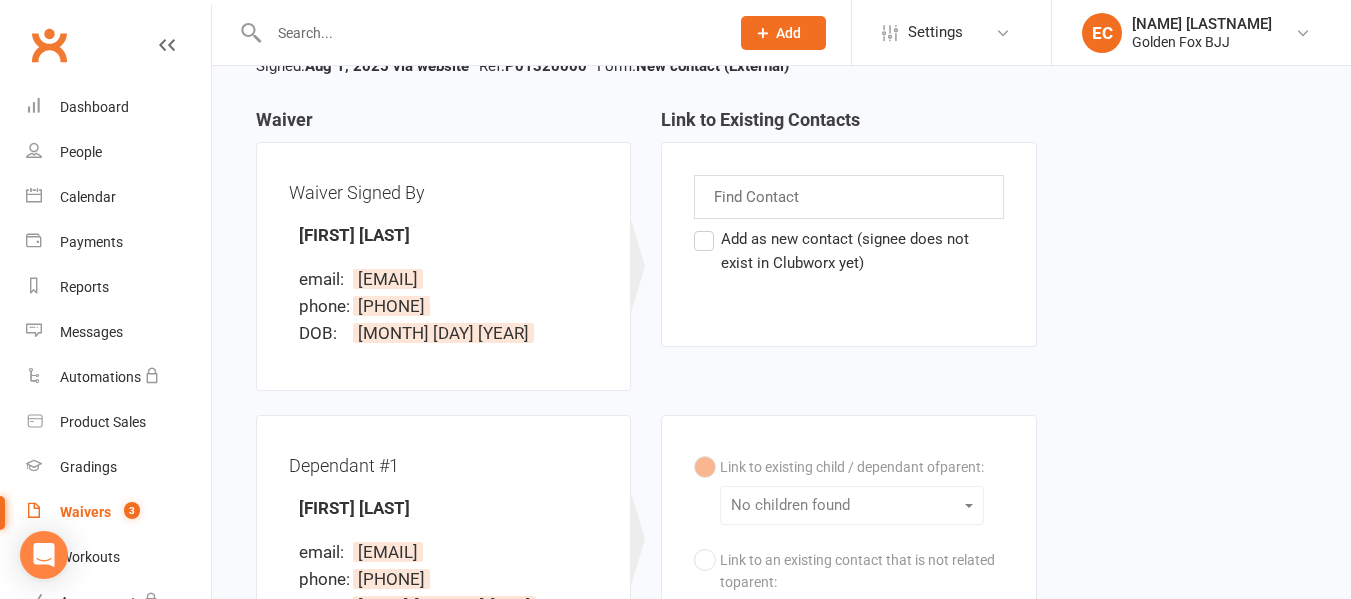 scroll, scrollTop: 172, scrollLeft: 0, axis: vertical 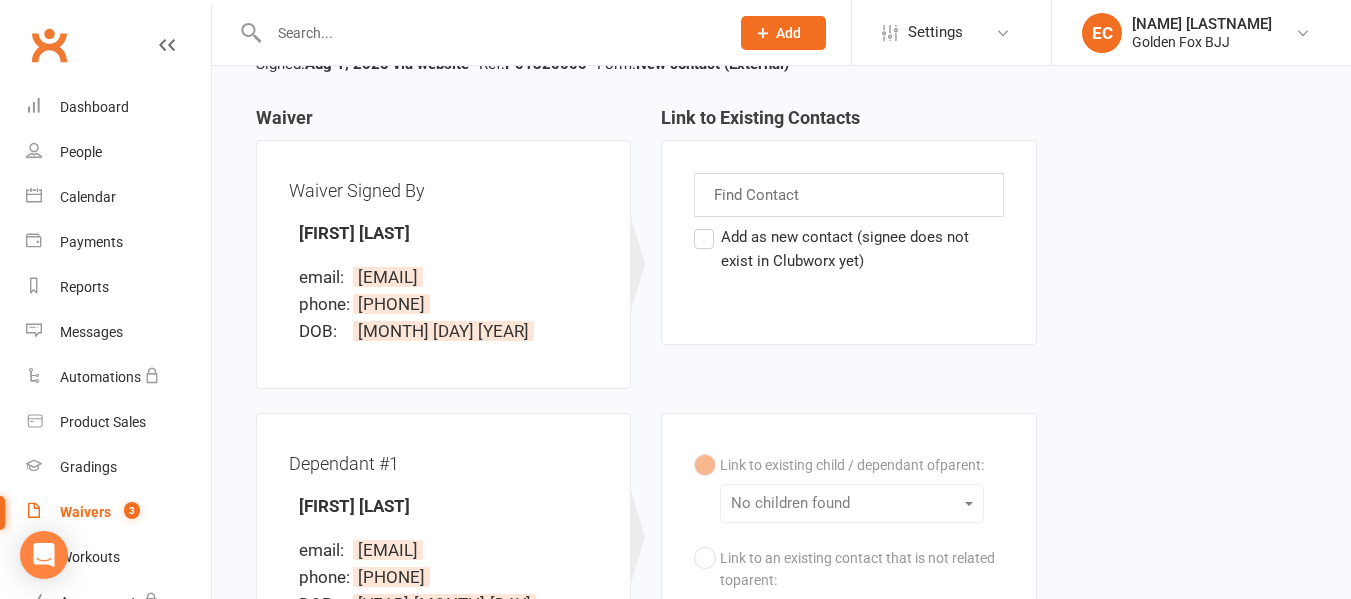 click on "Add as new contact (signee does not exist in Clubworx yet)" at bounding box center [848, 249] 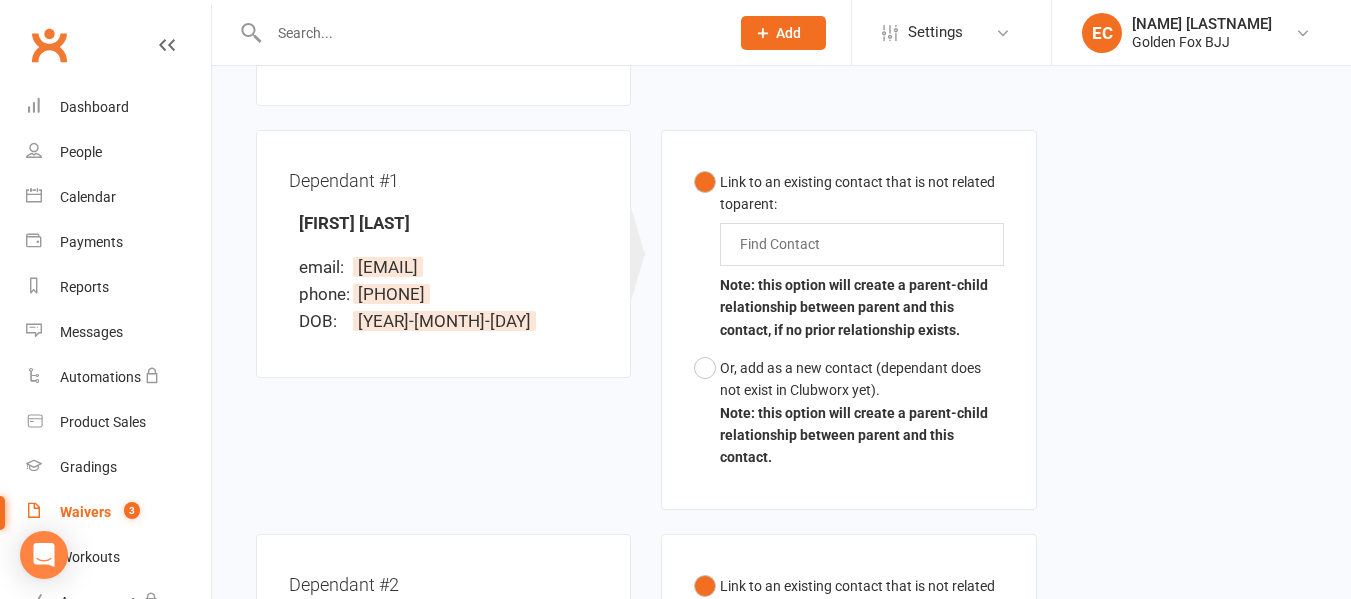 scroll, scrollTop: 458, scrollLeft: 0, axis: vertical 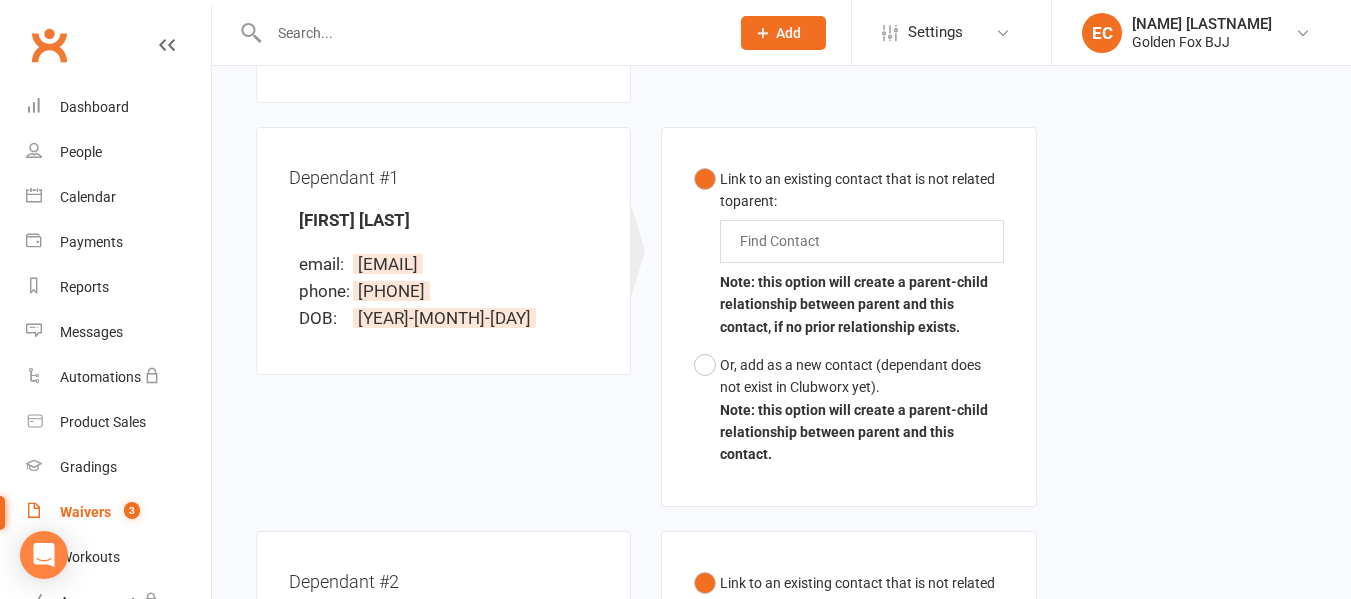 click on "Waiver Waiver Signed By Aman Bhai email:   thebhaifamily@gmail.com phone:   0438087907 DOB:   5 August 1985 Link to Existing Contacts Add as new contact (signee does not exist in Clubworx yet) Dependant #1 Ronin Bhai email:   thebhaifamily@gmail.com phone:   0438087907 DOB:   22 June 2015 Link to an existing contact that is not related to  parent : Find Contact Note: this option will create a parent-child relationship between parent and this contact, if no prior relationship exists. Or, add as a new contact (dependant does not exist in Clubworx yet). Note: this option will create a parent-child relationship between parent and this contact. Dependant #2 Riaan Bhai email:   thebhaifamily@gmail.com phone:   0438087907 DOB:   2 February 2018 Link to an existing contact that is not related to  parent : Find Contact Note: this option will create a parent-child relationship between parent and this contact, if no prior relationship exists. Or, add as a new contact (dependant does not exist in Clubworx yet)." at bounding box center (781, 378) 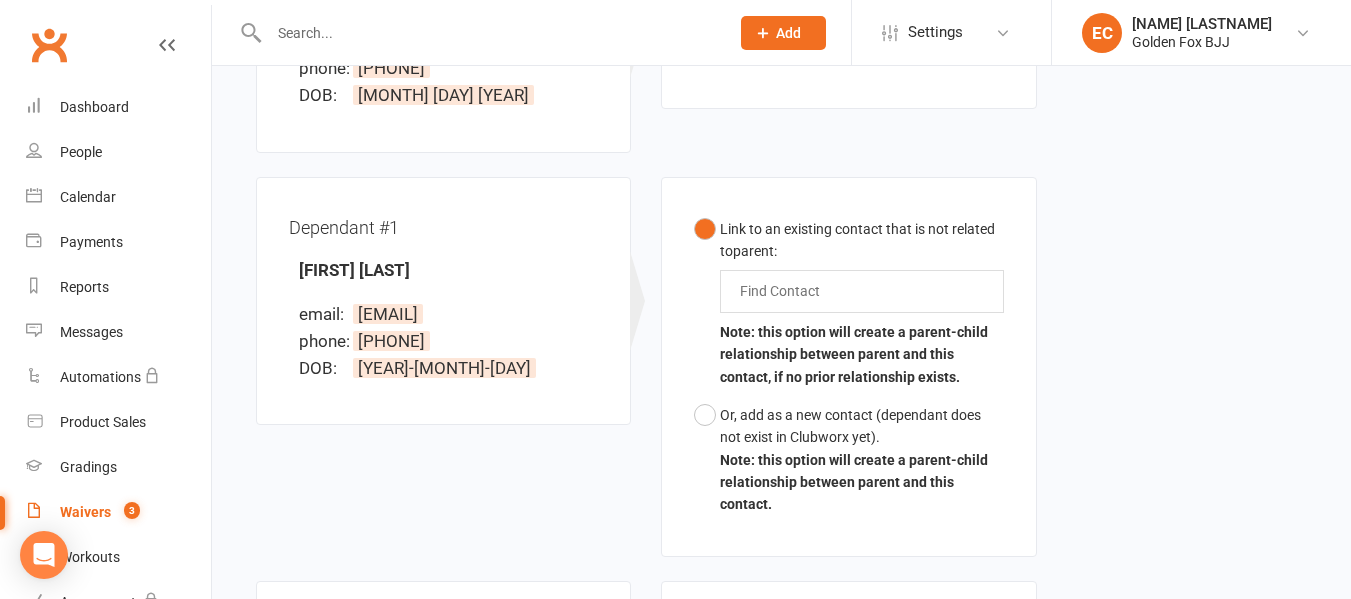 scroll, scrollTop: 410, scrollLeft: 0, axis: vertical 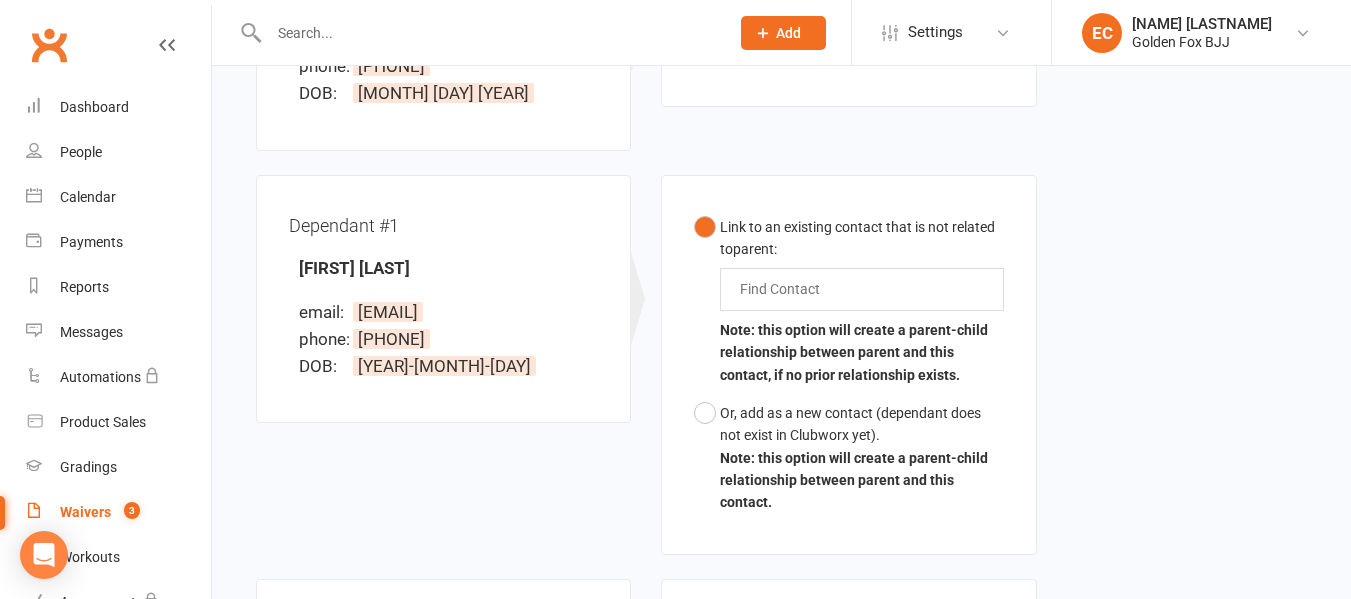 click on "Find Contact" at bounding box center (861, 289) 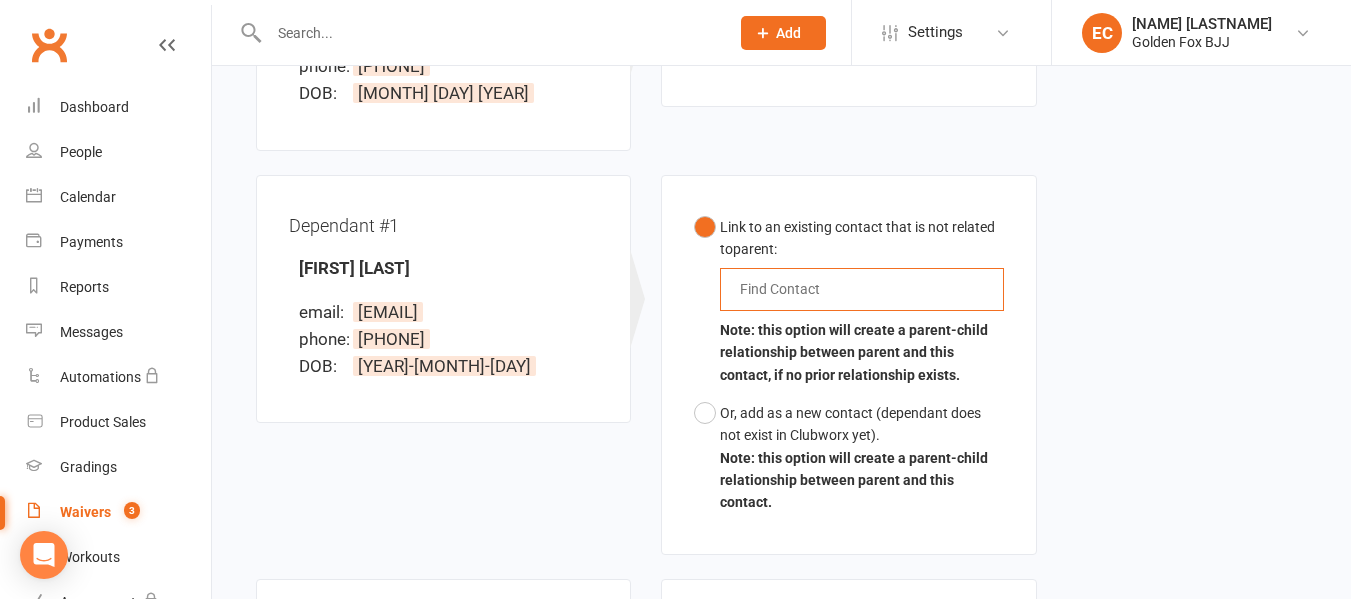 click at bounding box center (784, 289) 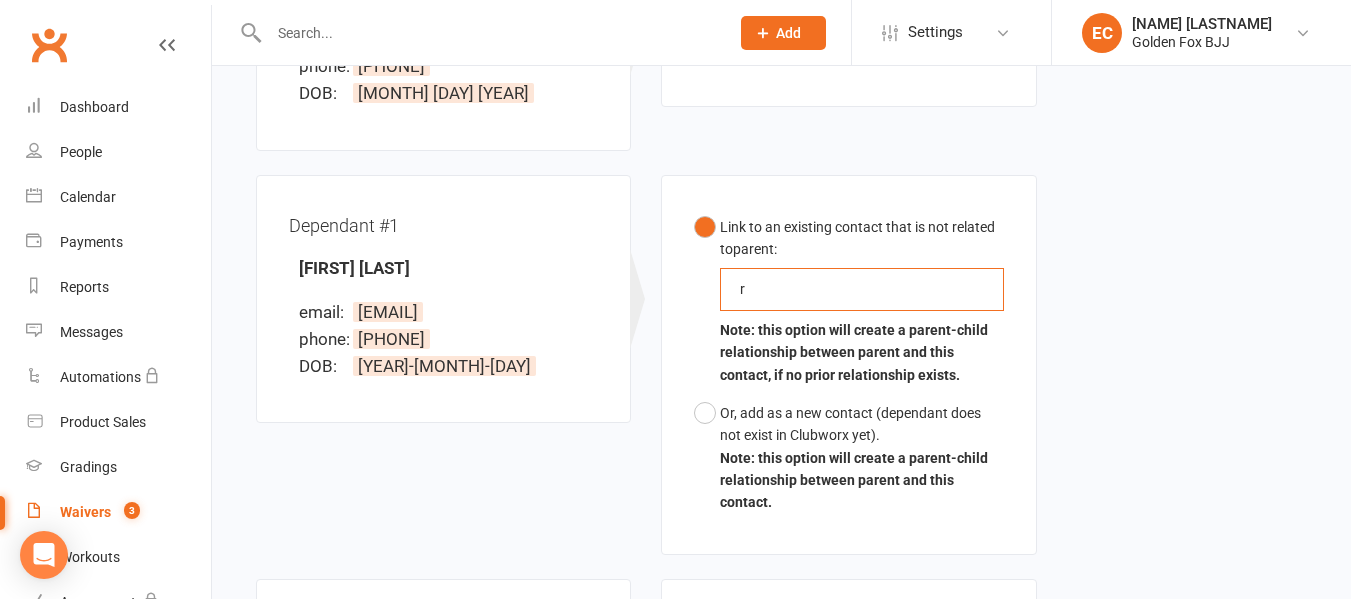 type 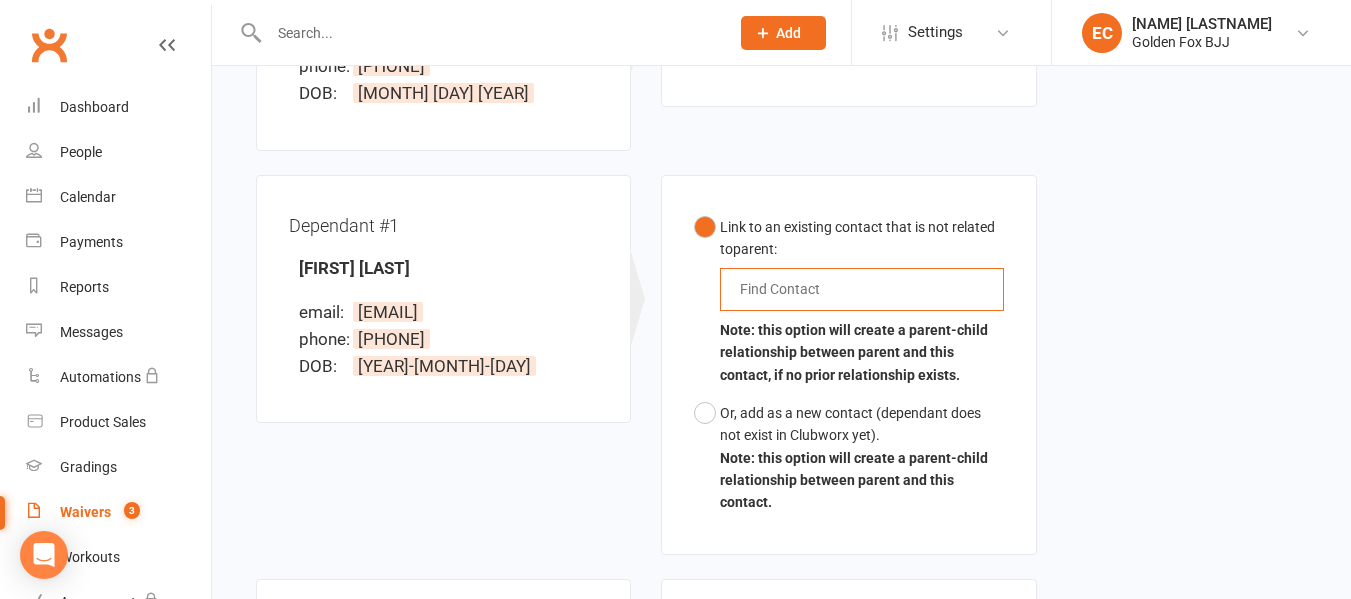 scroll, scrollTop: 0, scrollLeft: 0, axis: both 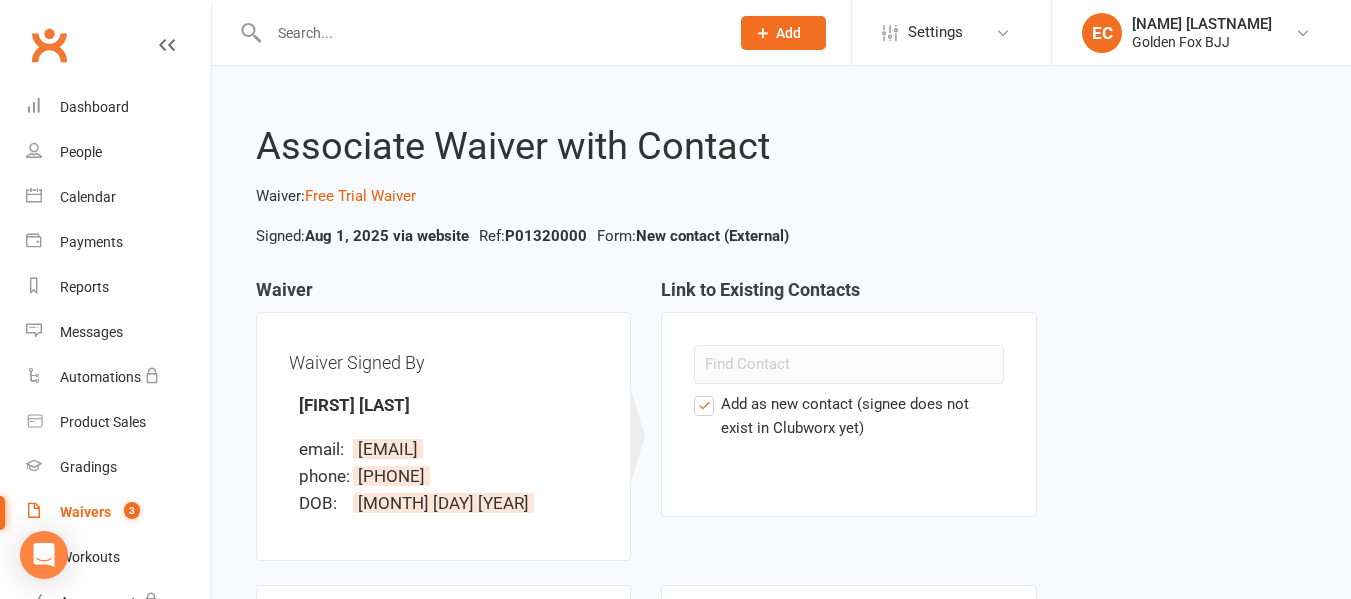 click on "Add as new contact (signee does not exist in Clubworx yet)" at bounding box center (848, 416) 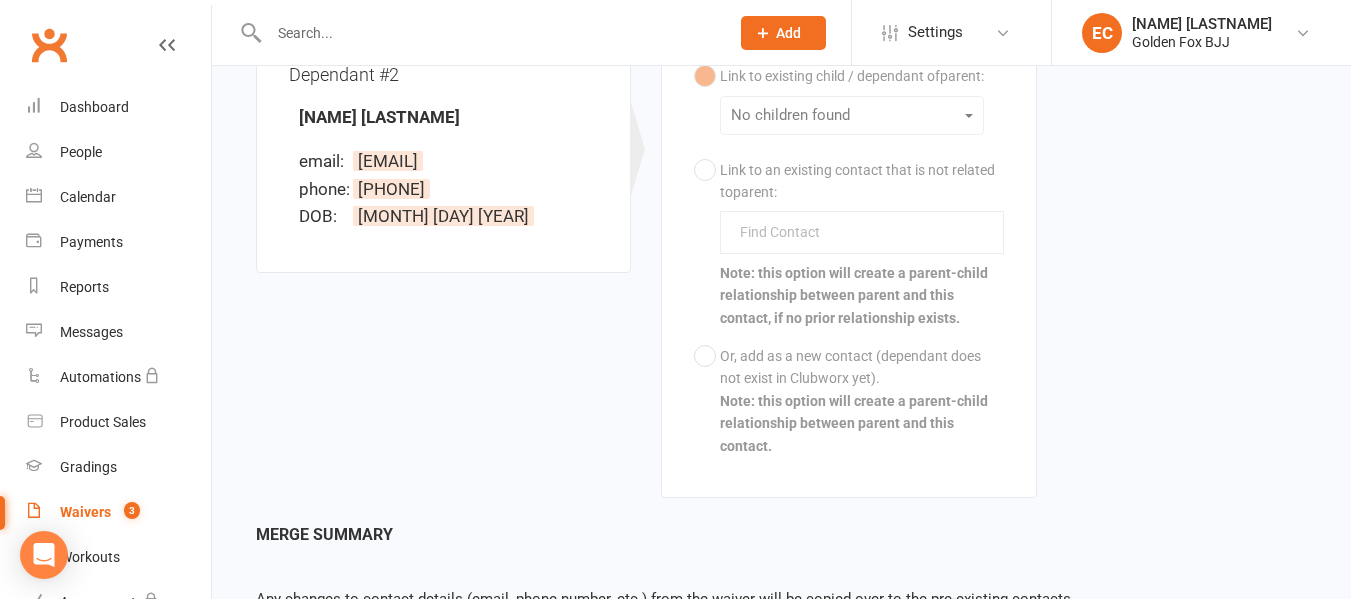 scroll, scrollTop: 1189, scrollLeft: 0, axis: vertical 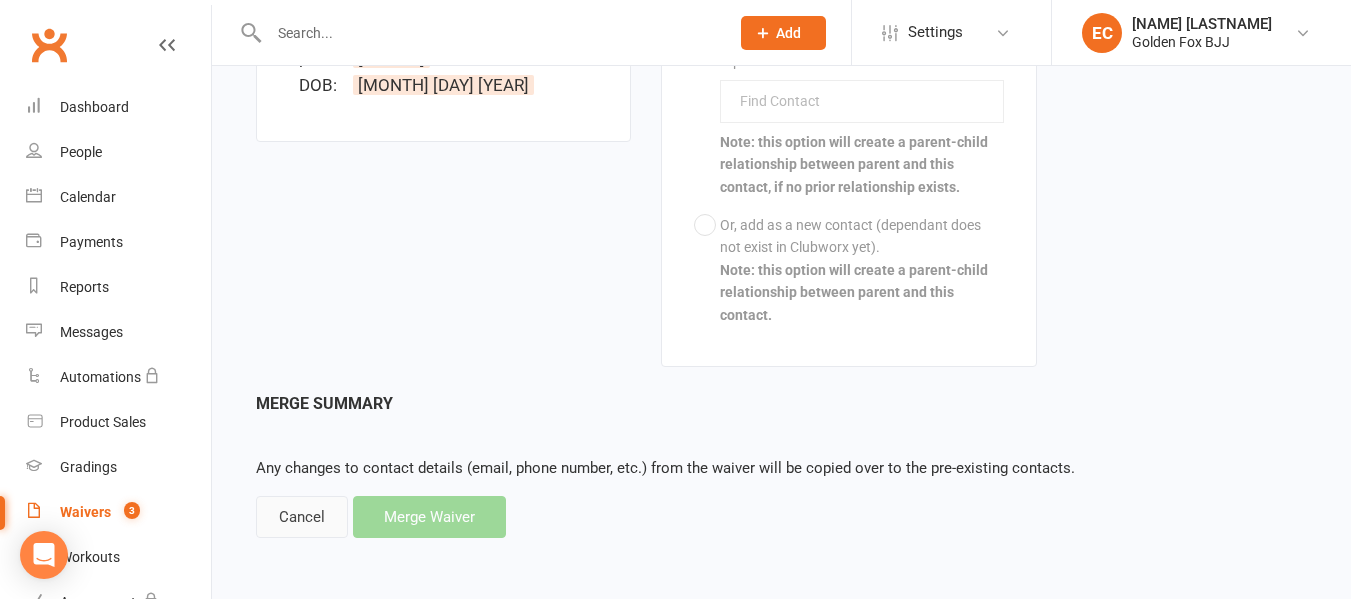 click on "Cancel" at bounding box center (302, 517) 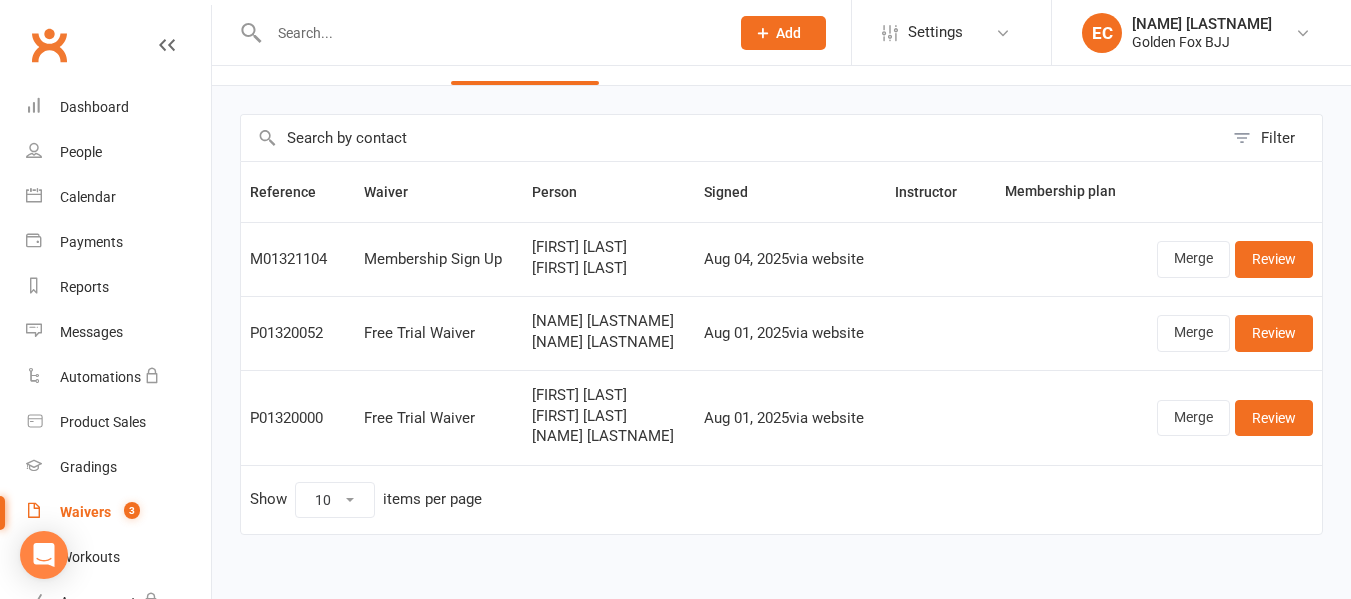 scroll, scrollTop: 51, scrollLeft: 0, axis: vertical 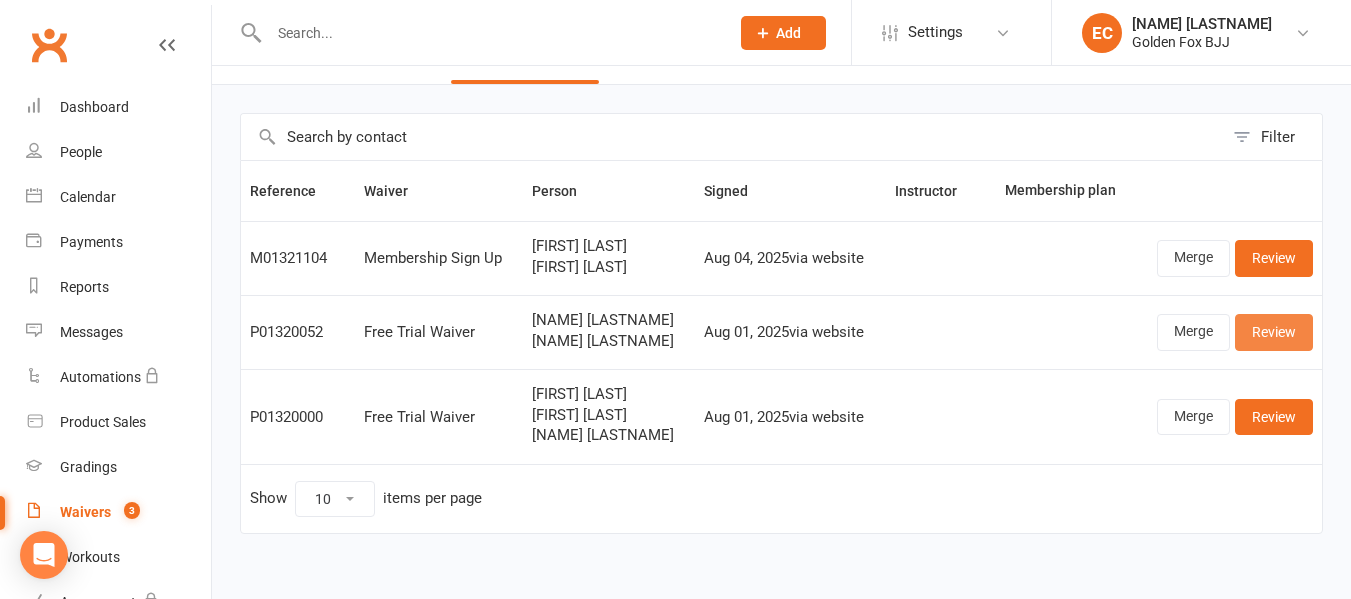 click on "Review" at bounding box center (1274, 332) 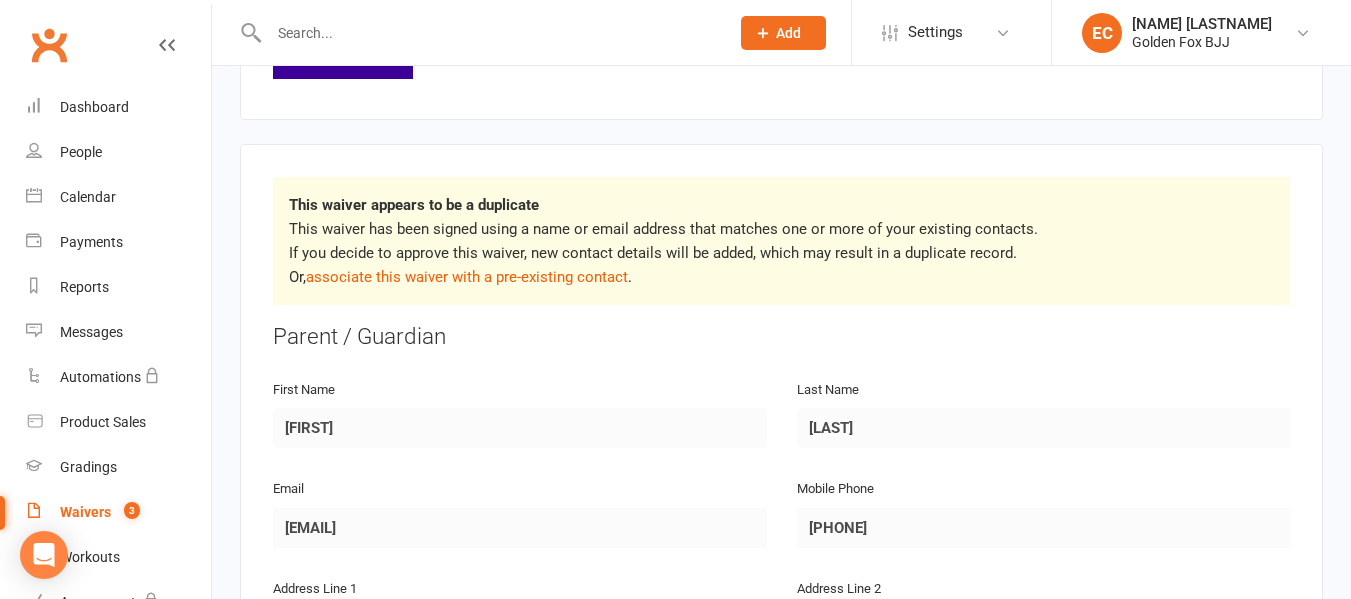 scroll, scrollTop: 253, scrollLeft: 0, axis: vertical 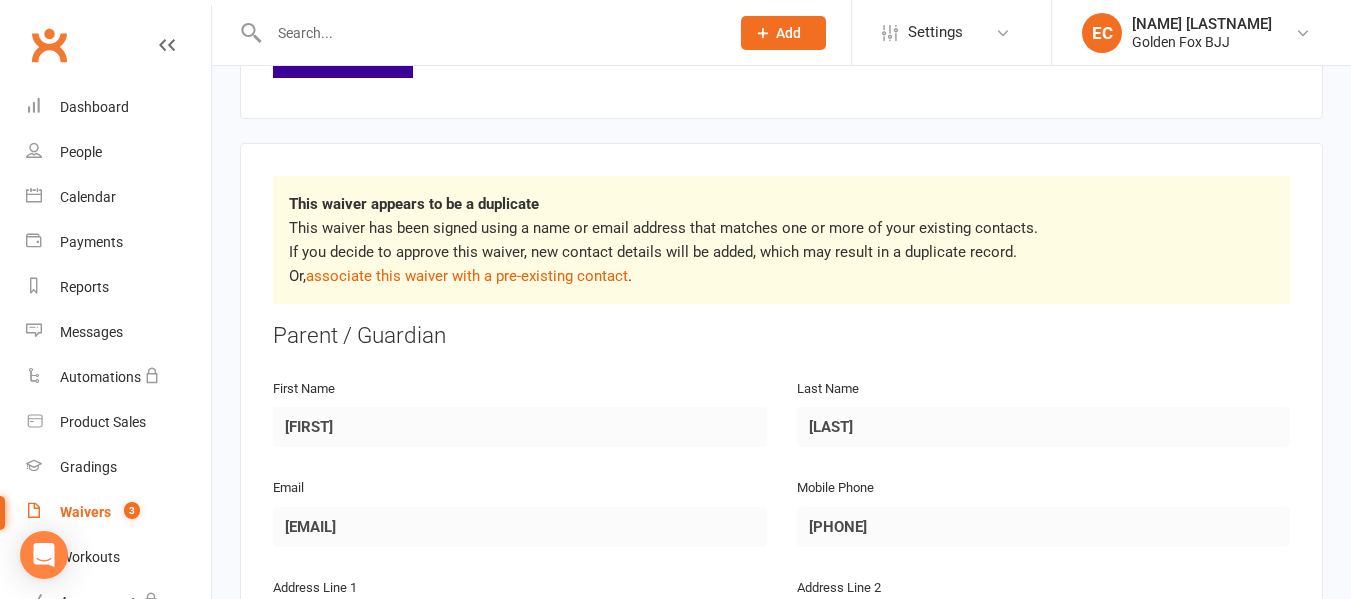 click on "This waiver has been signed using a name or email address that matches one or more of your existing contacts. If you decide to approve this waiver, new contact details will be added, which may result in a duplicate record. Or,  associate this waiver with a pre-existing contact ." at bounding box center [781, 252] 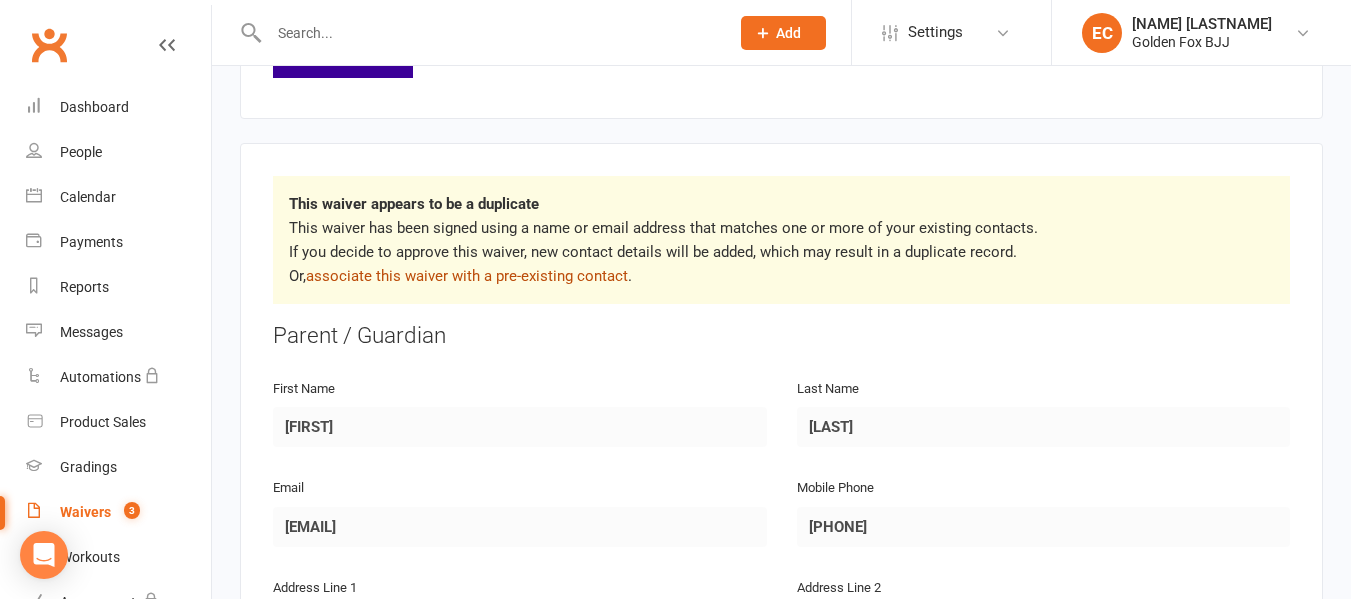 click on "associate this waiver with a pre-existing contact" at bounding box center [467, 276] 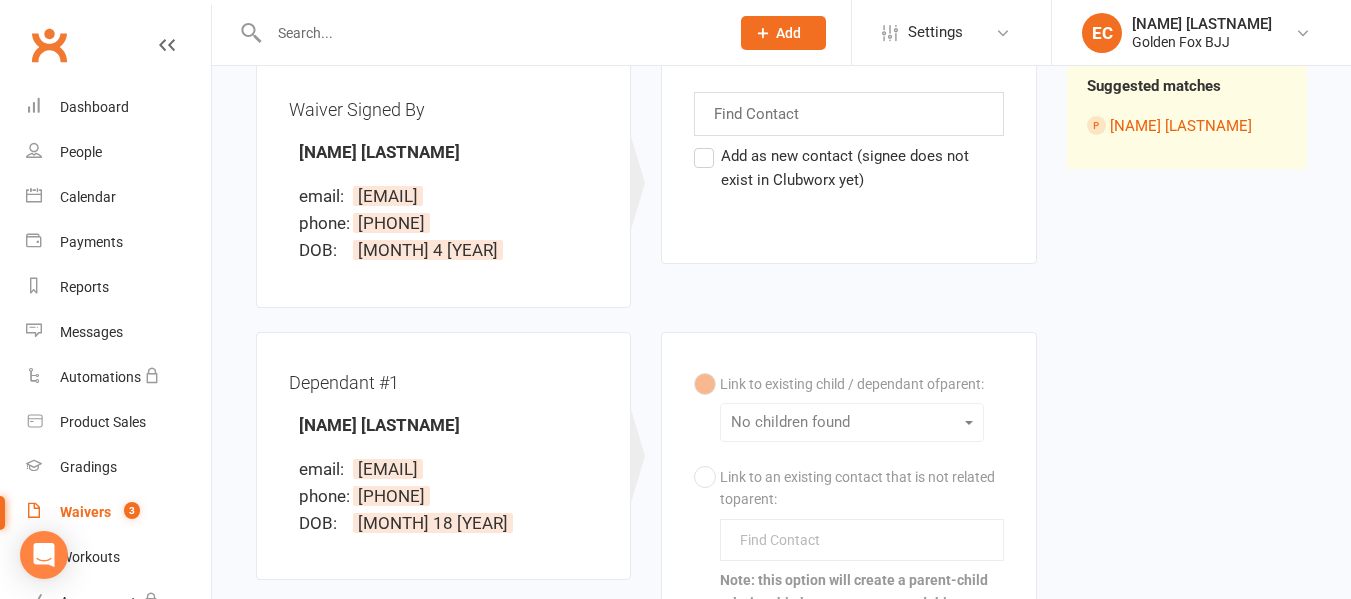 scroll, scrollTop: 0, scrollLeft: 0, axis: both 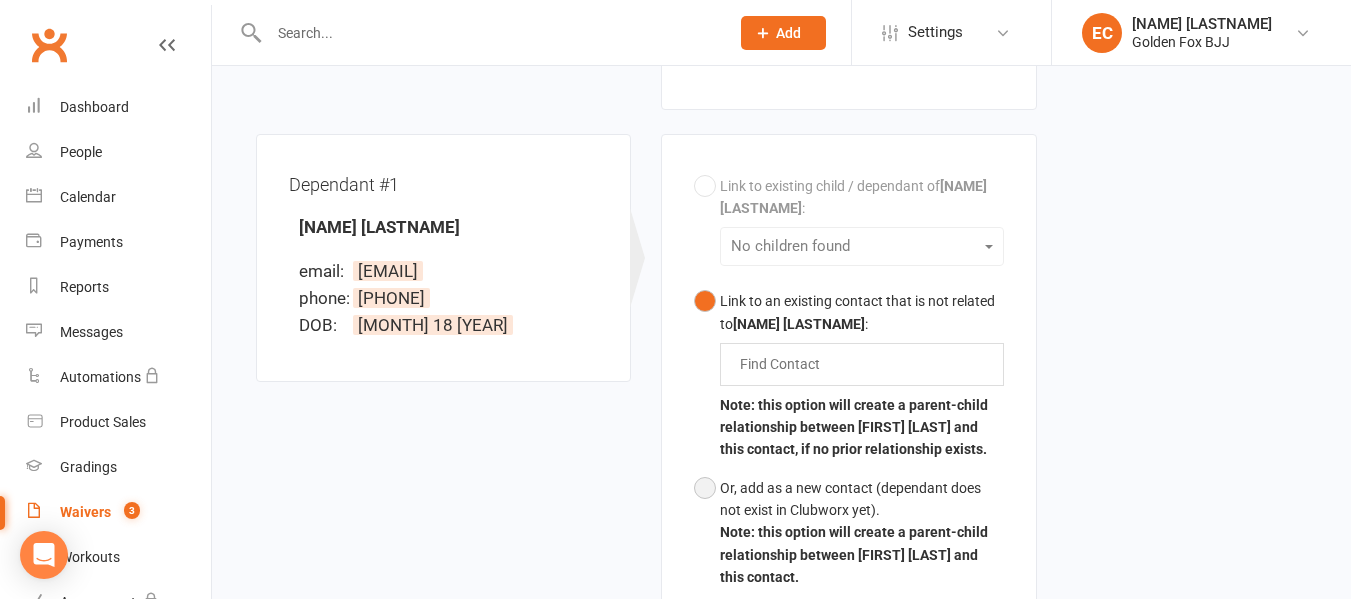 click on "Or, add as a new contact (dependant does not exist in Clubworx yet)." at bounding box center [861, 499] 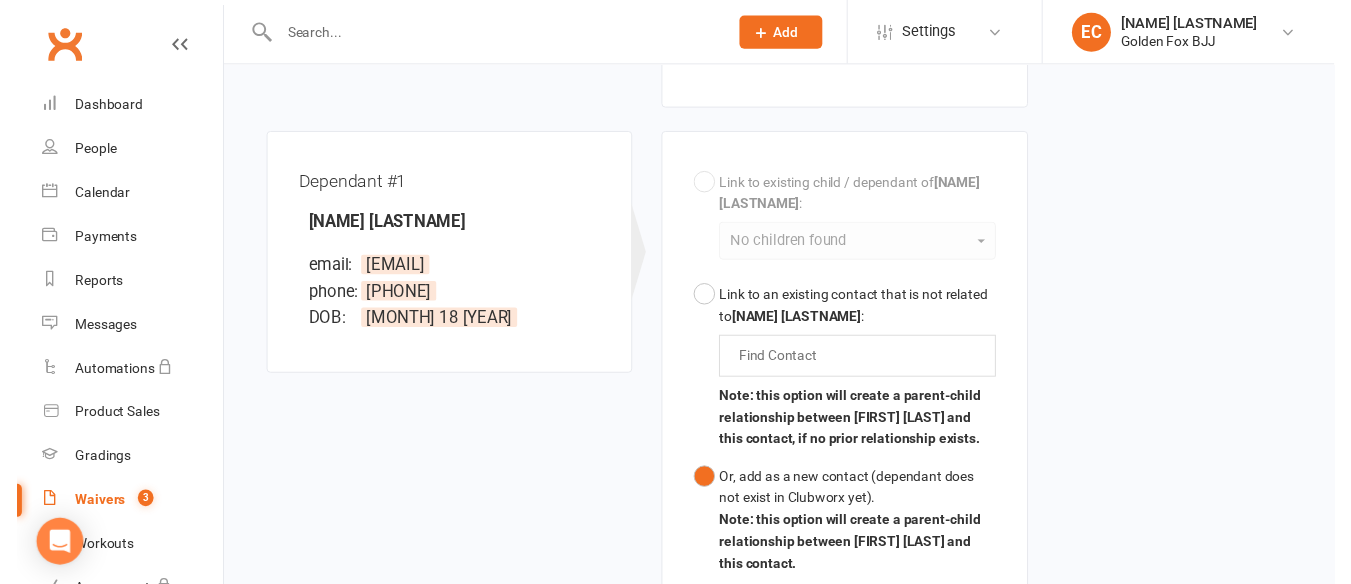 scroll, scrollTop: 792, scrollLeft: 0, axis: vertical 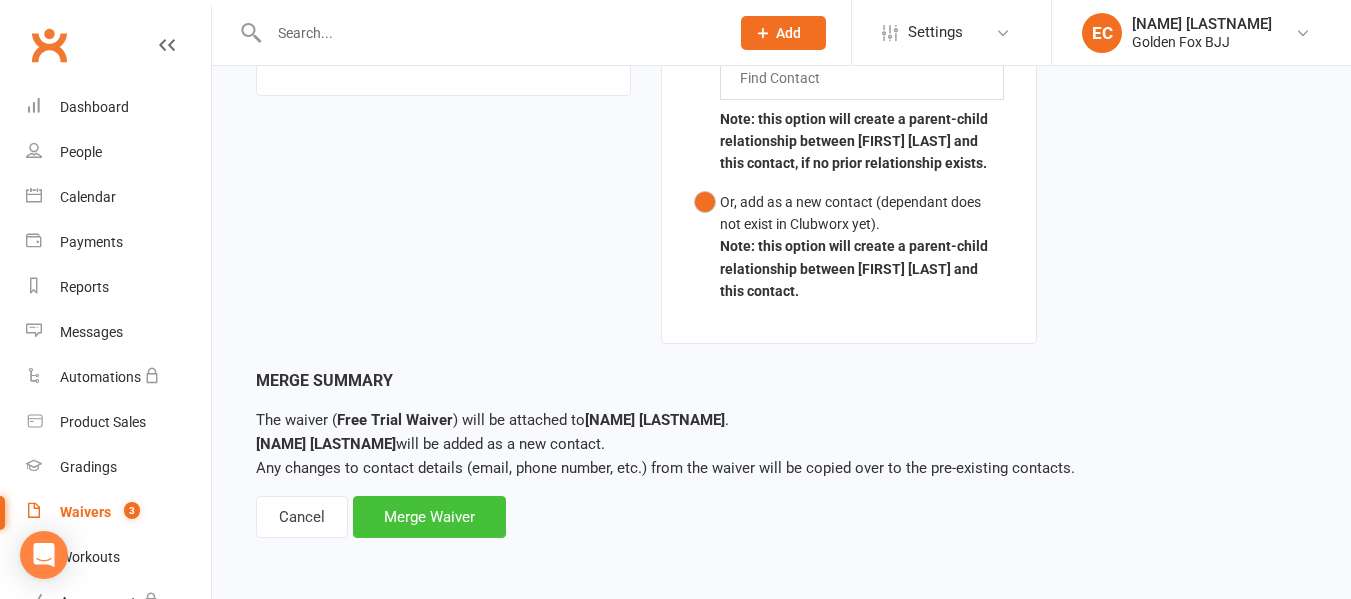 click on "Merge Waiver" at bounding box center [429, 517] 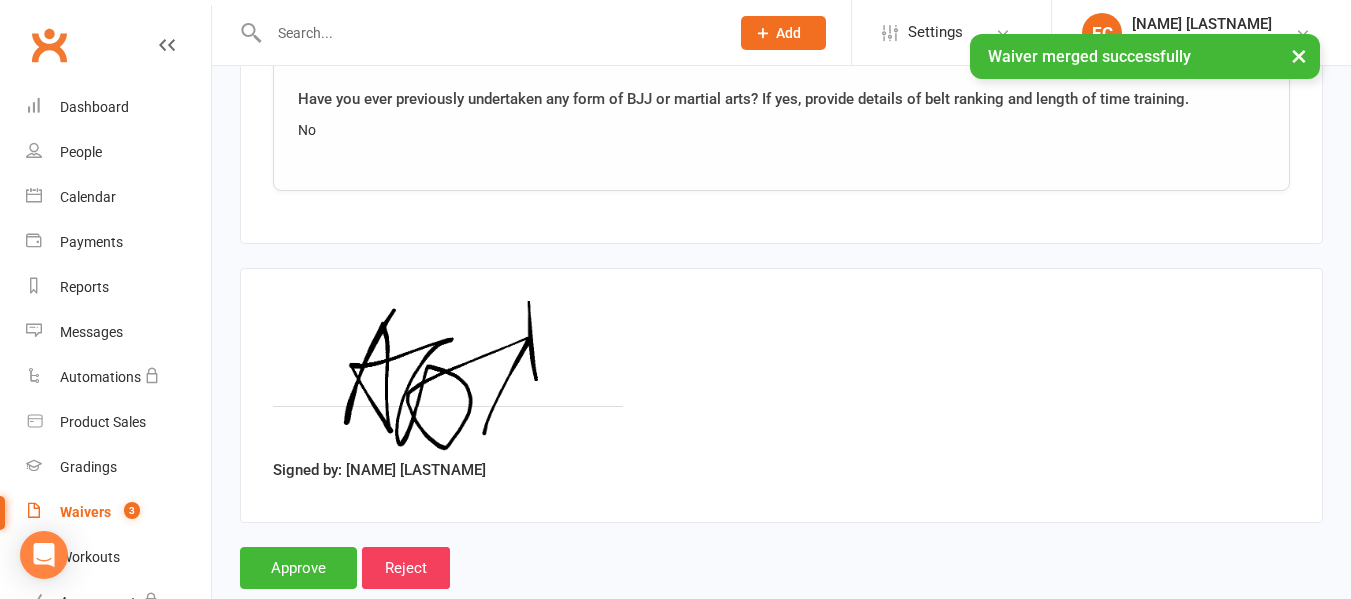 scroll, scrollTop: 2386, scrollLeft: 0, axis: vertical 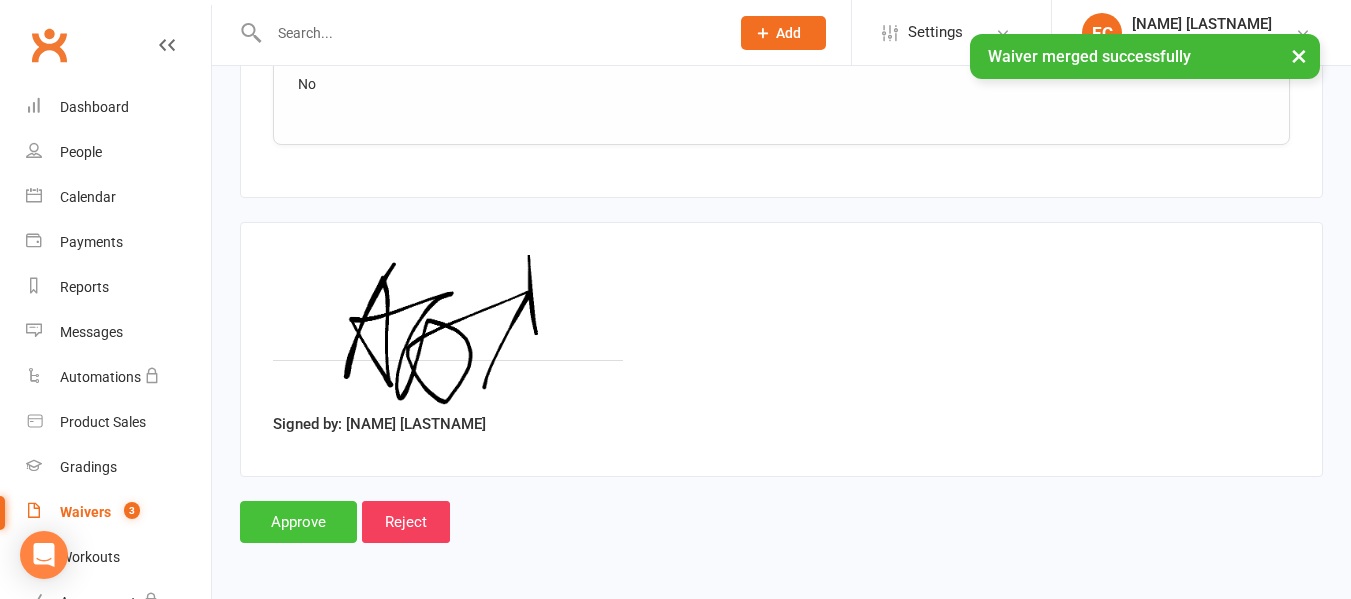 click on "Approve" at bounding box center (298, 522) 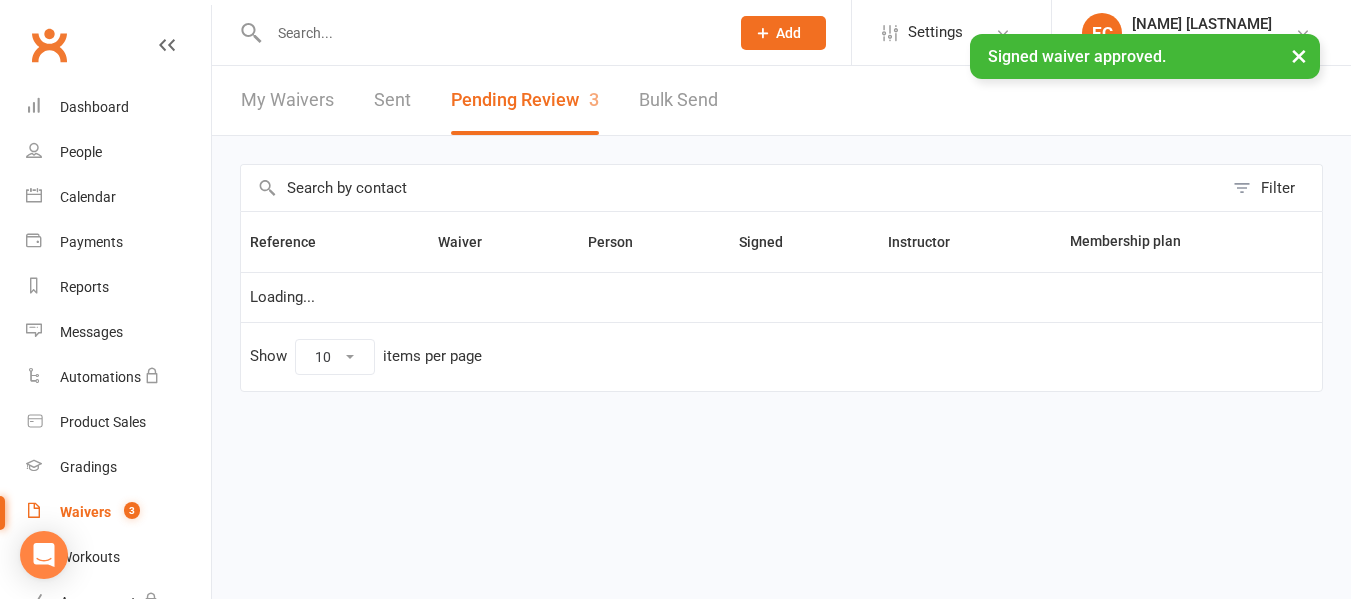 scroll, scrollTop: 0, scrollLeft: 0, axis: both 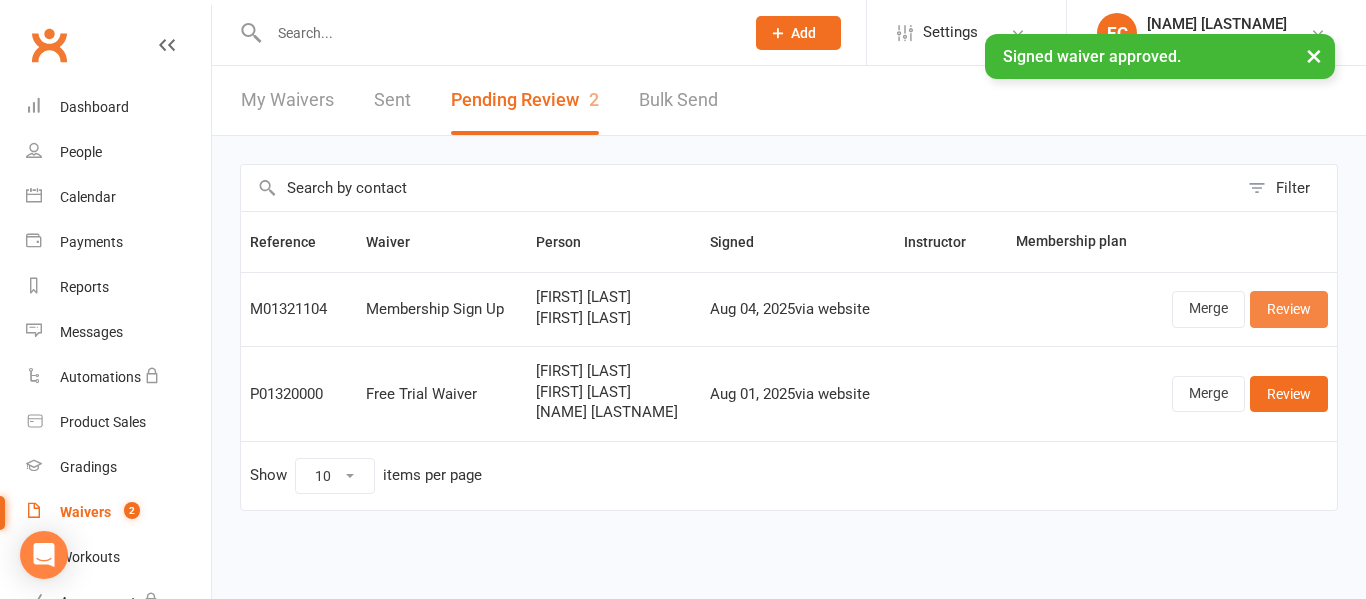 click on "Review" at bounding box center (1289, 309) 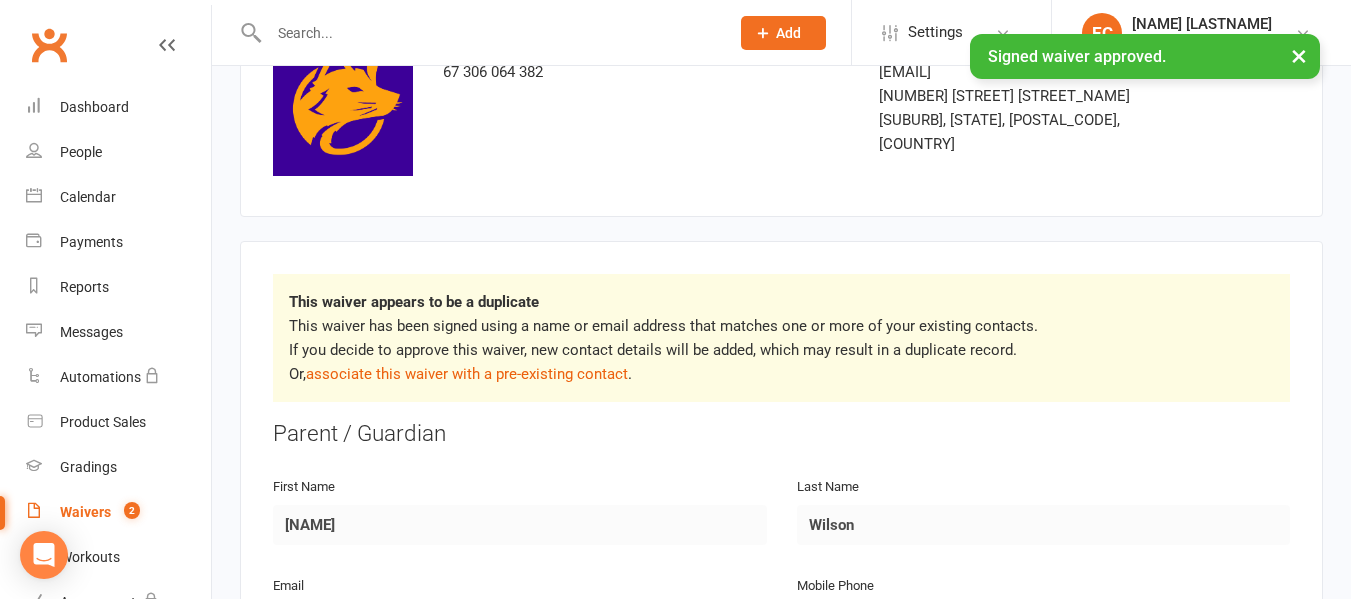 scroll, scrollTop: 156, scrollLeft: 0, axis: vertical 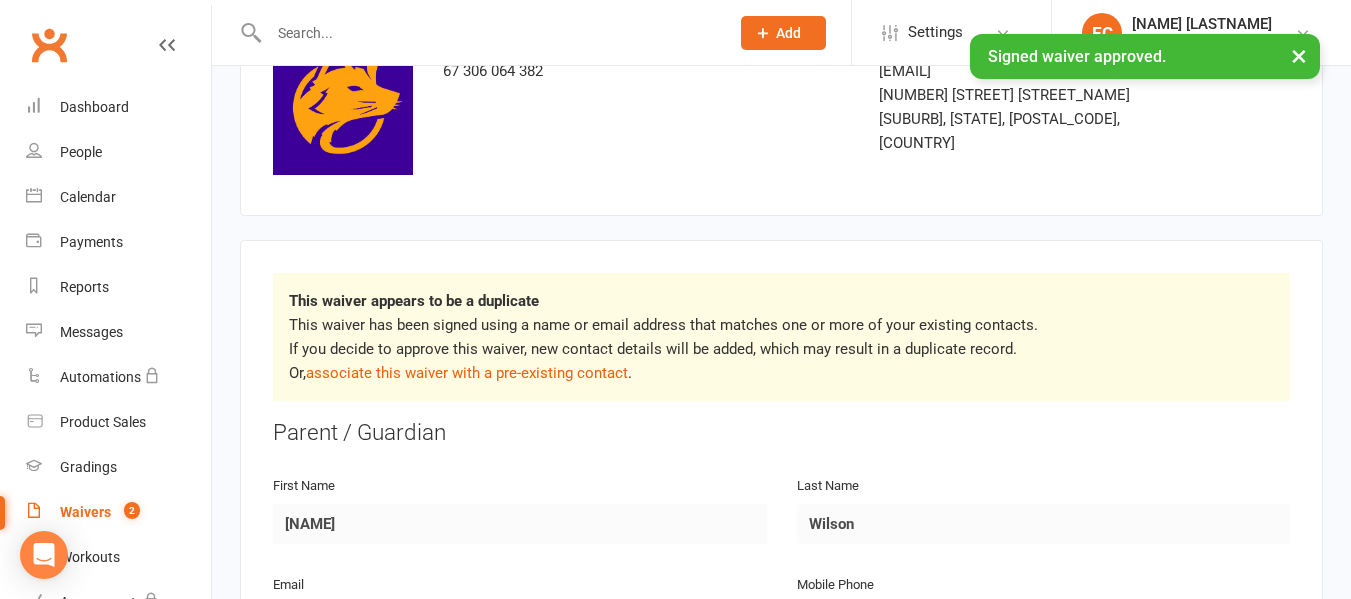 click on "This waiver has been signed using a name or email address that matches one or more of your existing contacts. If you decide to approve this waiver, new contact details will be added, which may result in a duplicate record. Or,  associate this waiver with a pre-existing contact ." at bounding box center (781, 349) 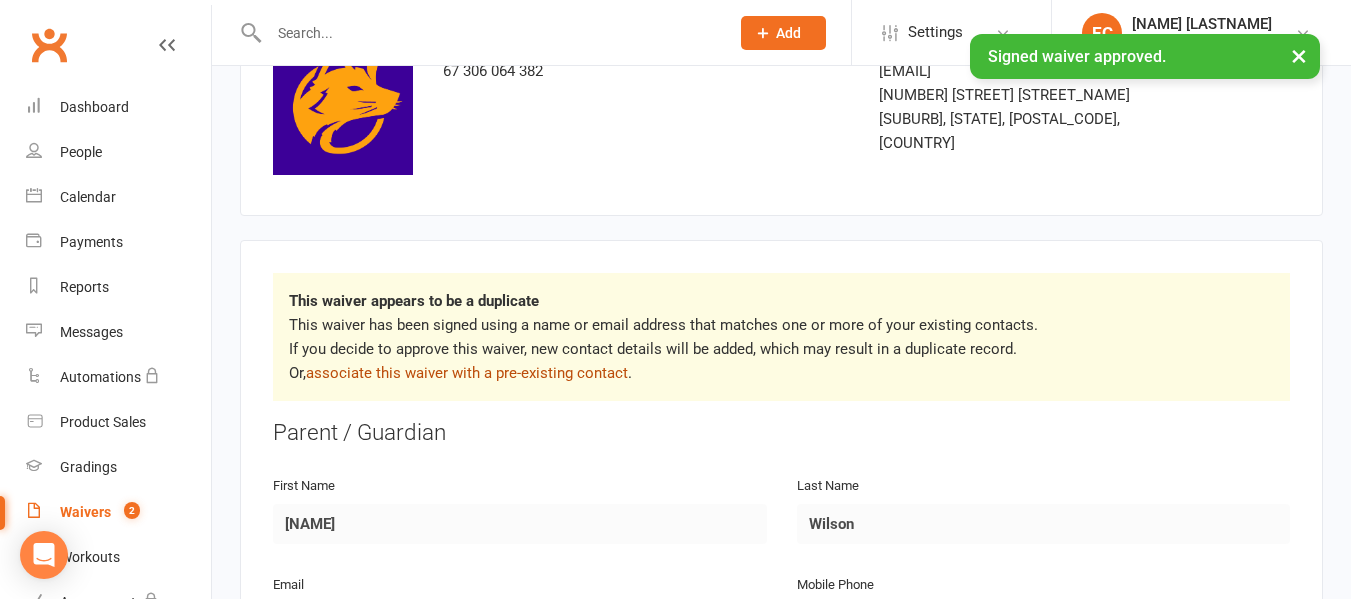 click on "associate this waiver with a pre-existing contact" at bounding box center [467, 373] 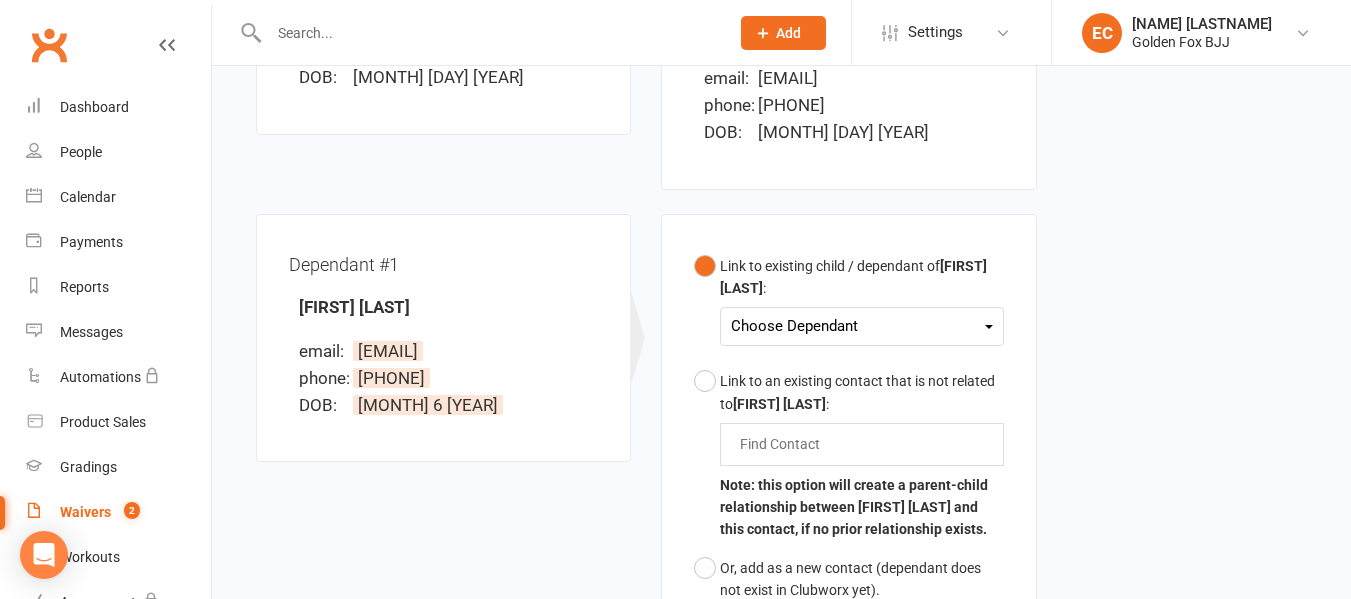 scroll, scrollTop: 427, scrollLeft: 0, axis: vertical 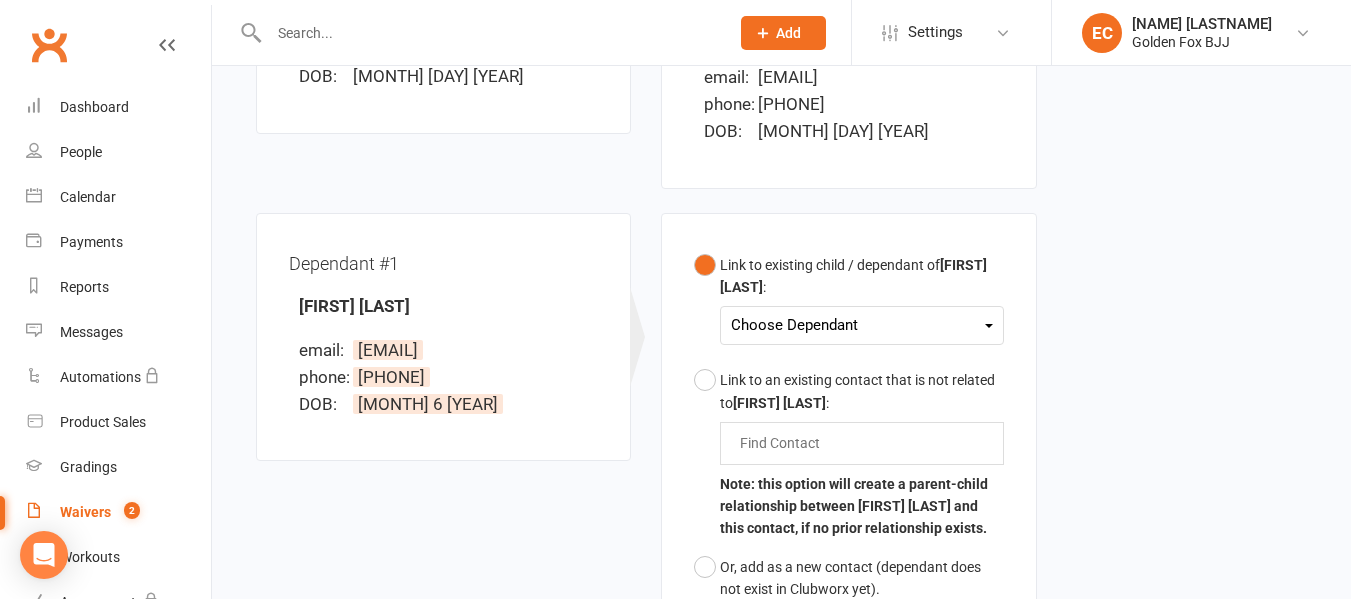 click on "Choose Dependant" at bounding box center [861, 325] 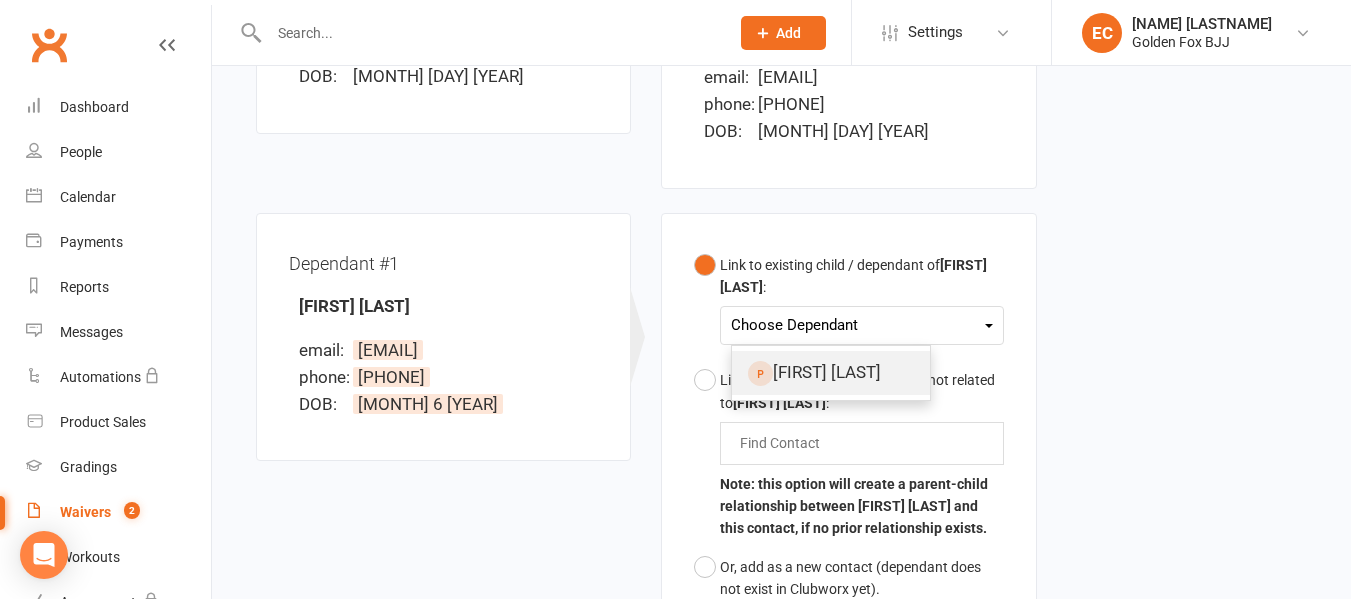 click on "Wylder Lehfeldt" at bounding box center [831, 372] 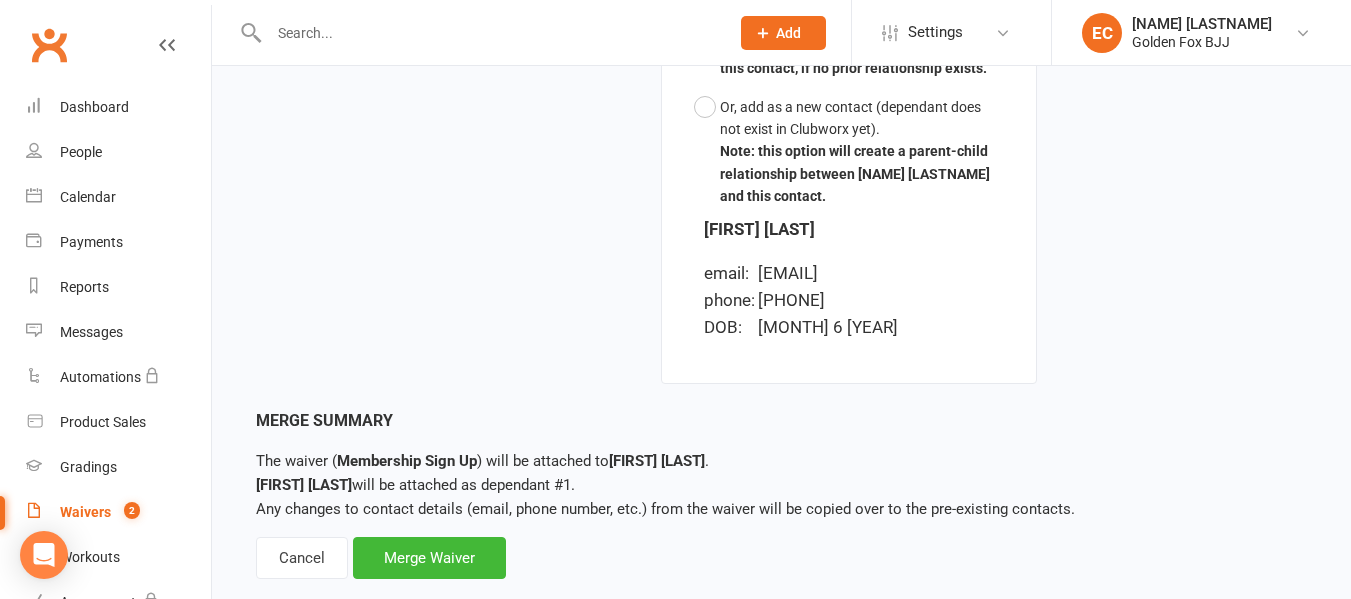 scroll, scrollTop: 928, scrollLeft: 0, axis: vertical 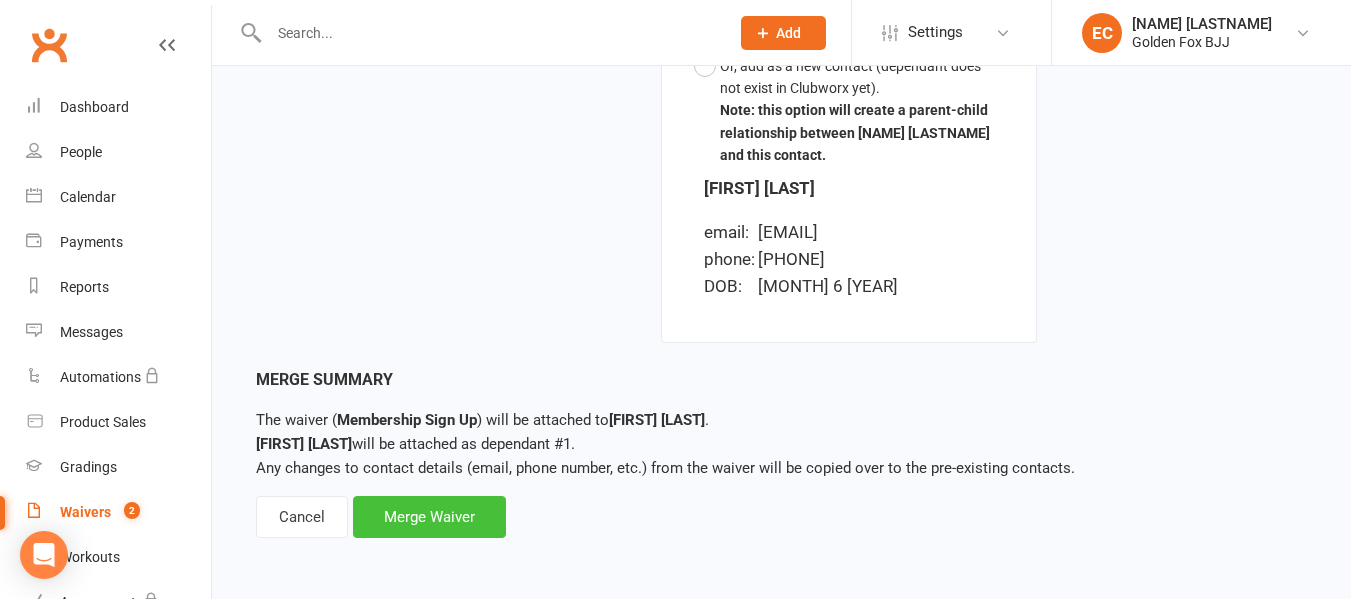 click on "Merge Waiver" at bounding box center [429, 517] 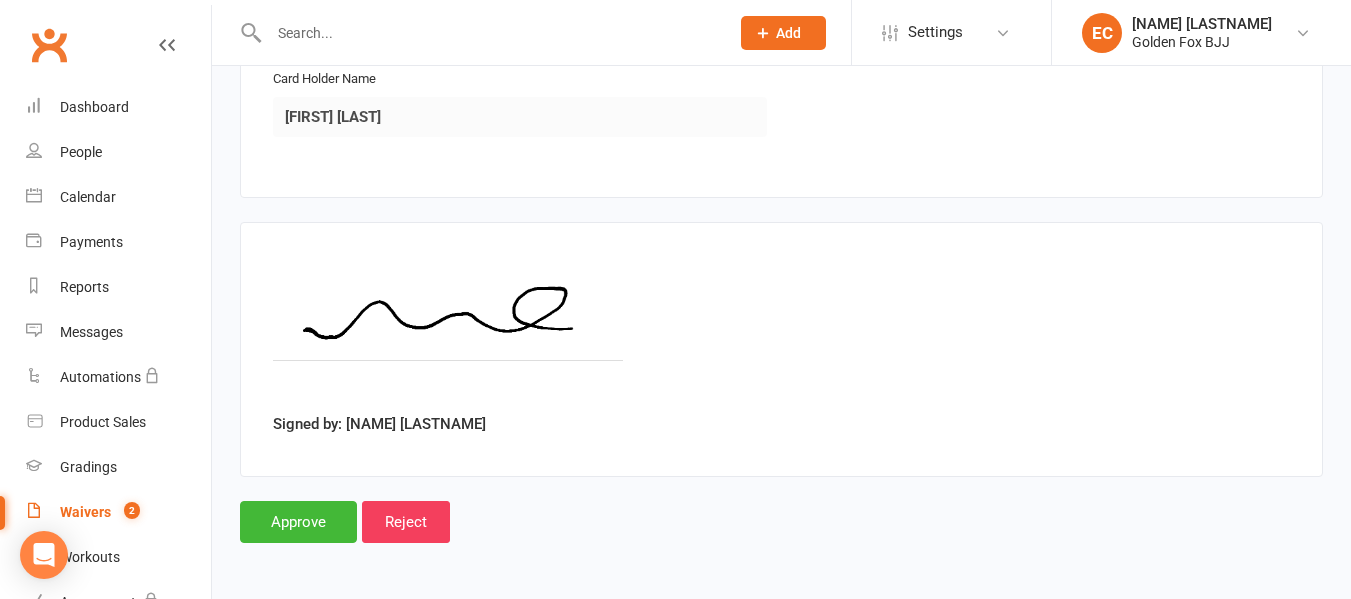 scroll, scrollTop: 3375, scrollLeft: 0, axis: vertical 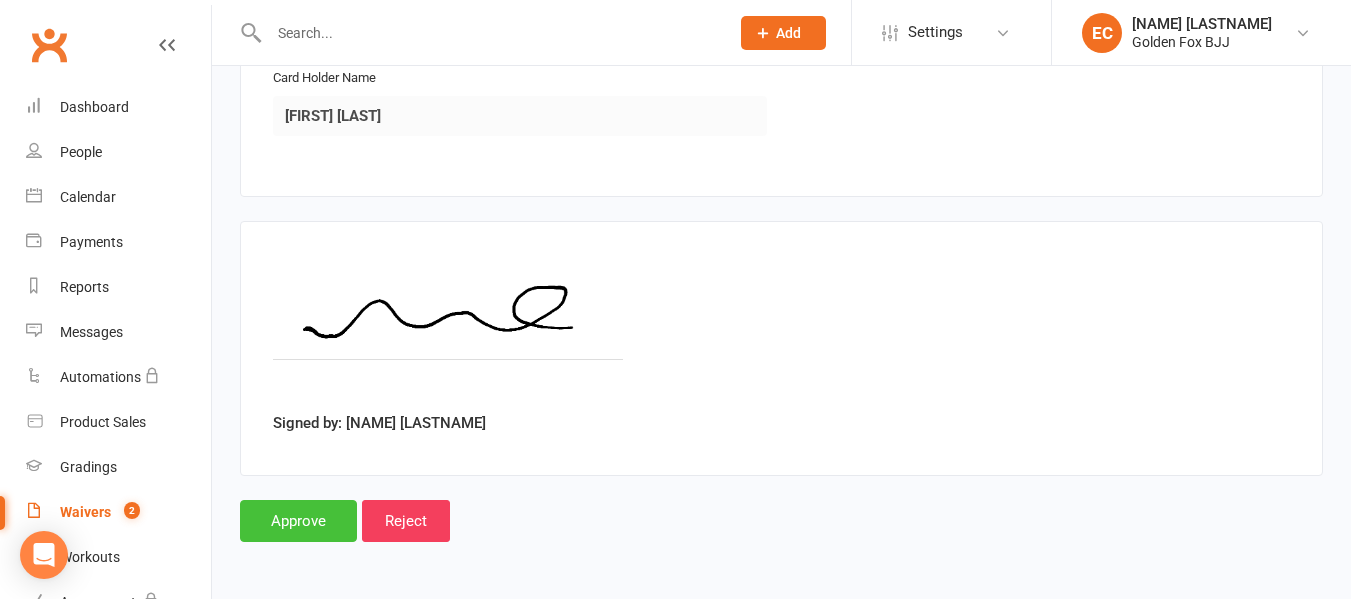 click on "Approve" at bounding box center [298, 521] 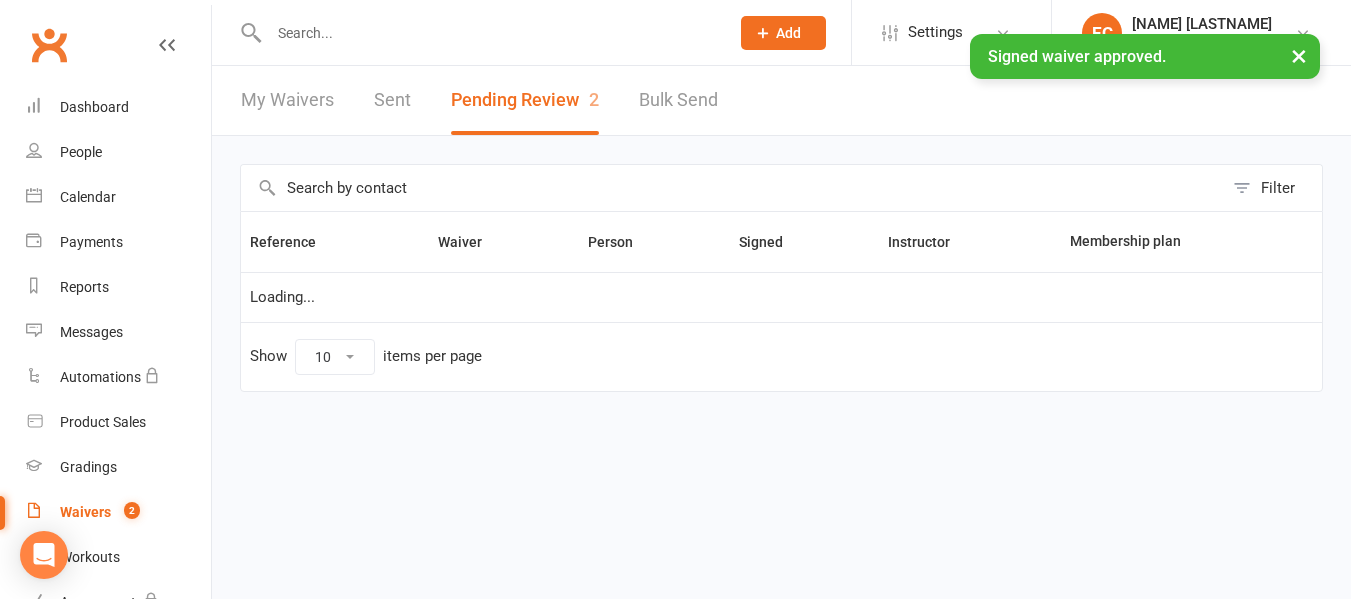 scroll, scrollTop: 0, scrollLeft: 0, axis: both 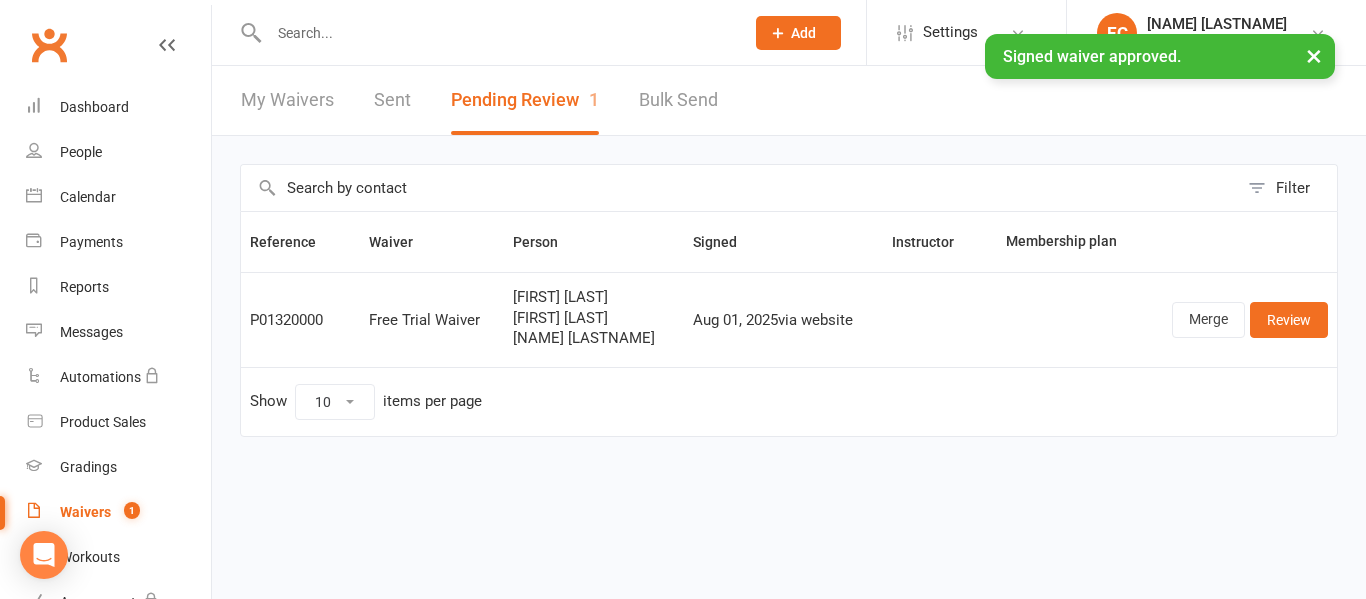 click on "× Signed waiver approved." at bounding box center (670, 34) 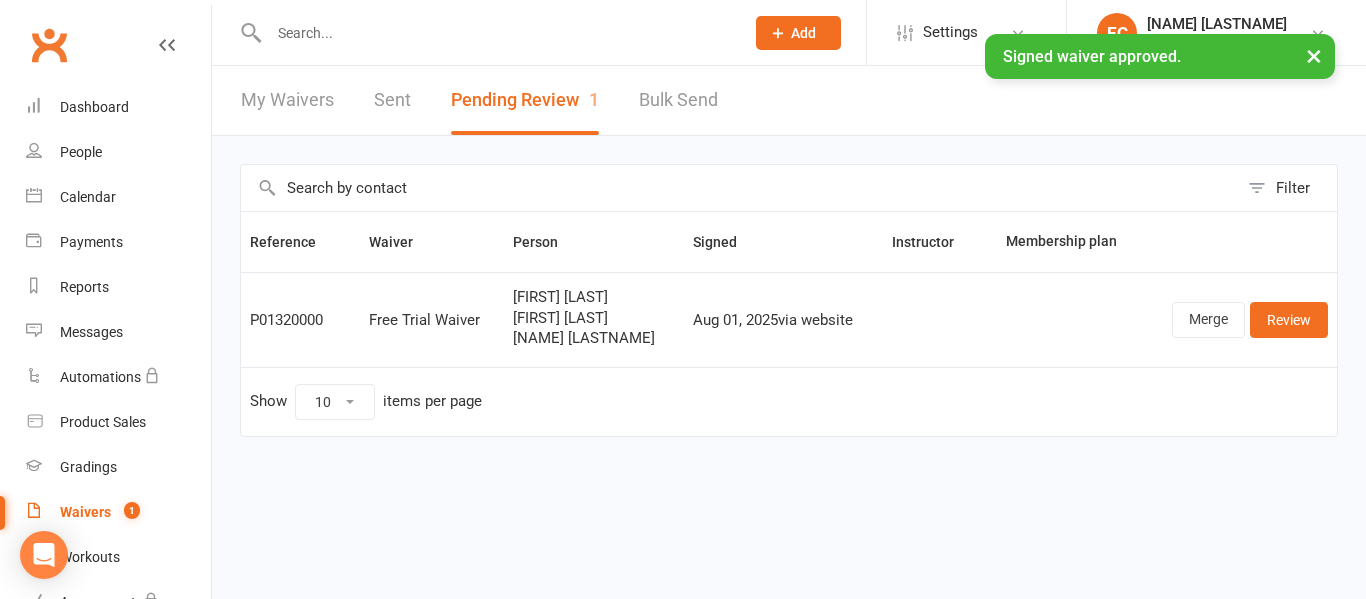 click at bounding box center (496, 33) 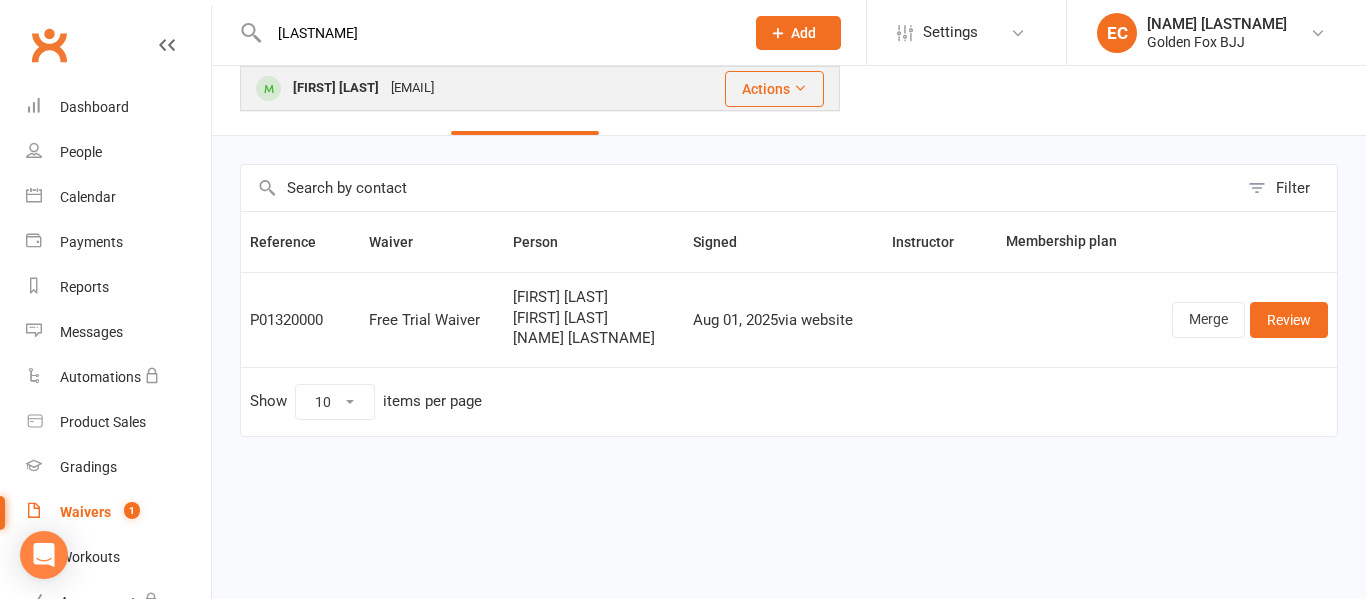 type on "wylder" 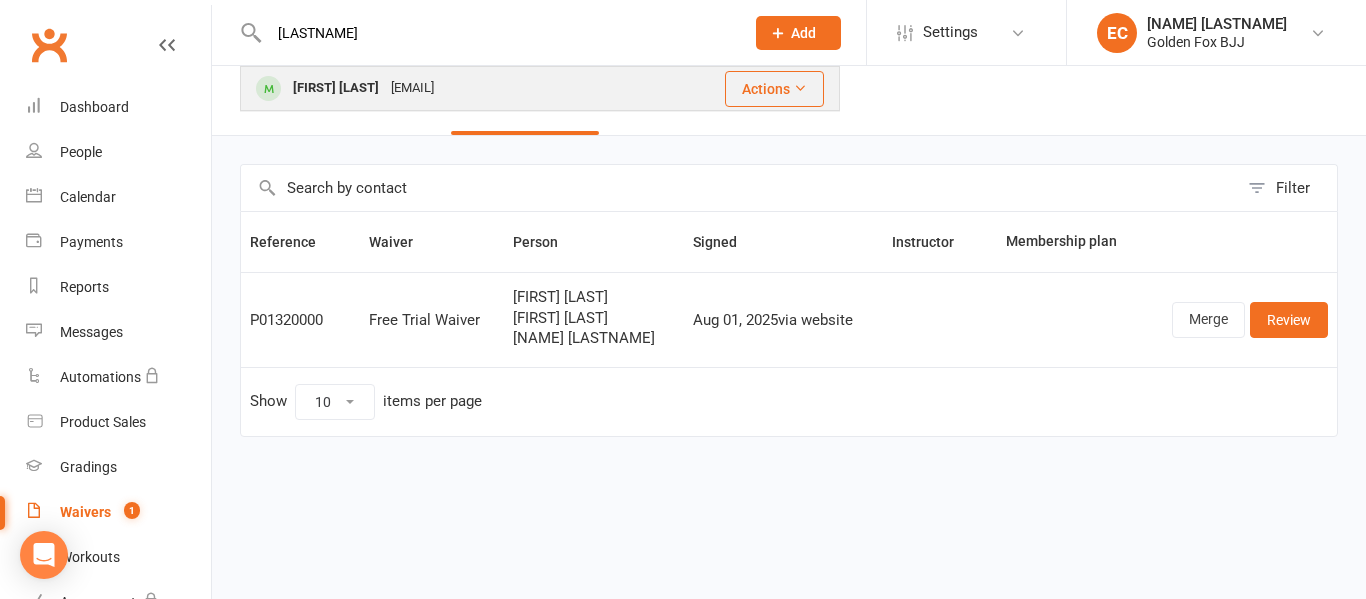 click on "Wylder Lehfeldt" at bounding box center [336, 88] 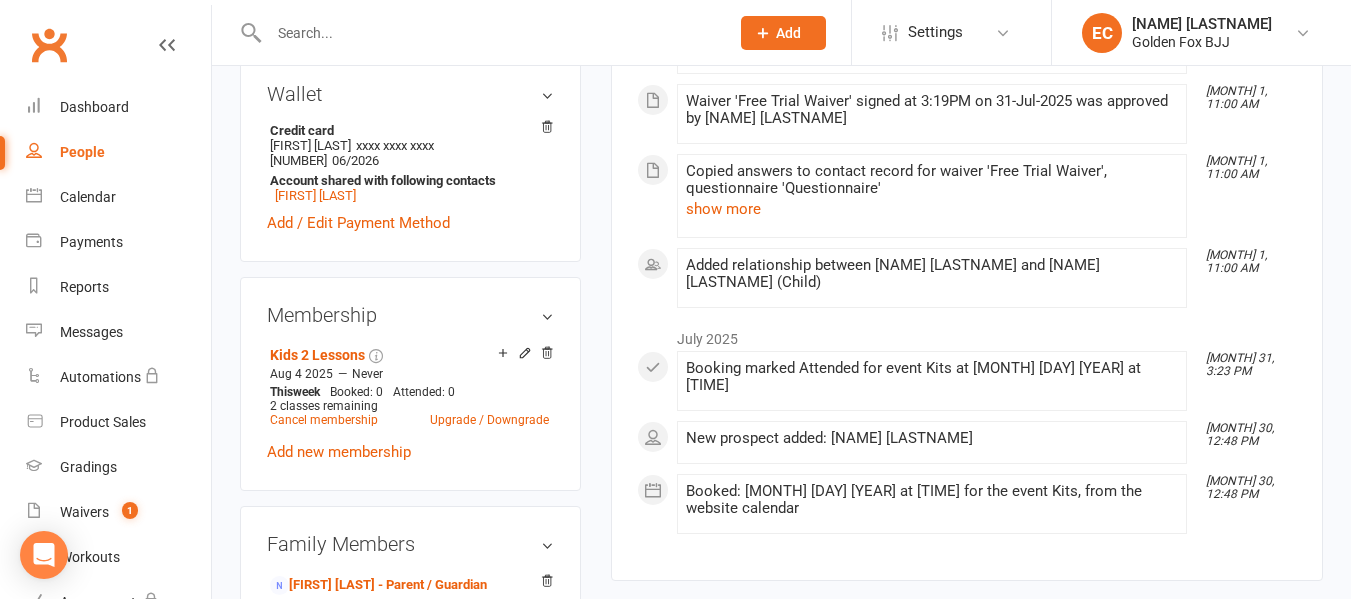scroll, scrollTop: 706, scrollLeft: 0, axis: vertical 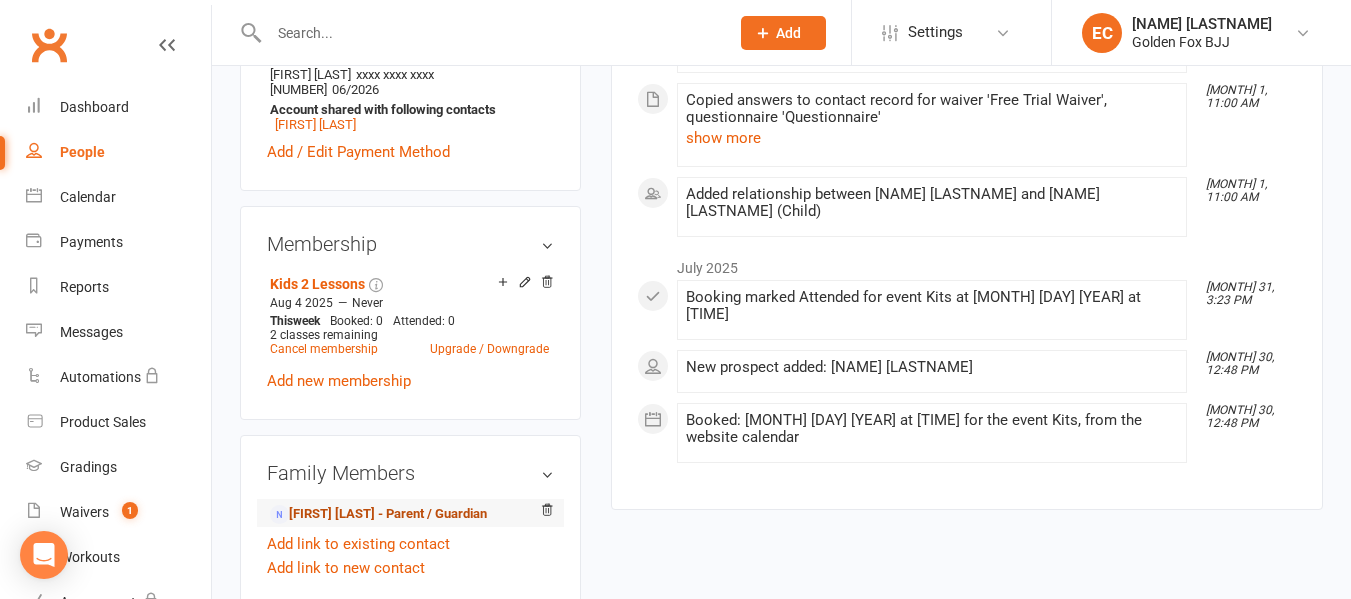 click on "Telarni Wilson - Parent / Guardian" at bounding box center (378, 514) 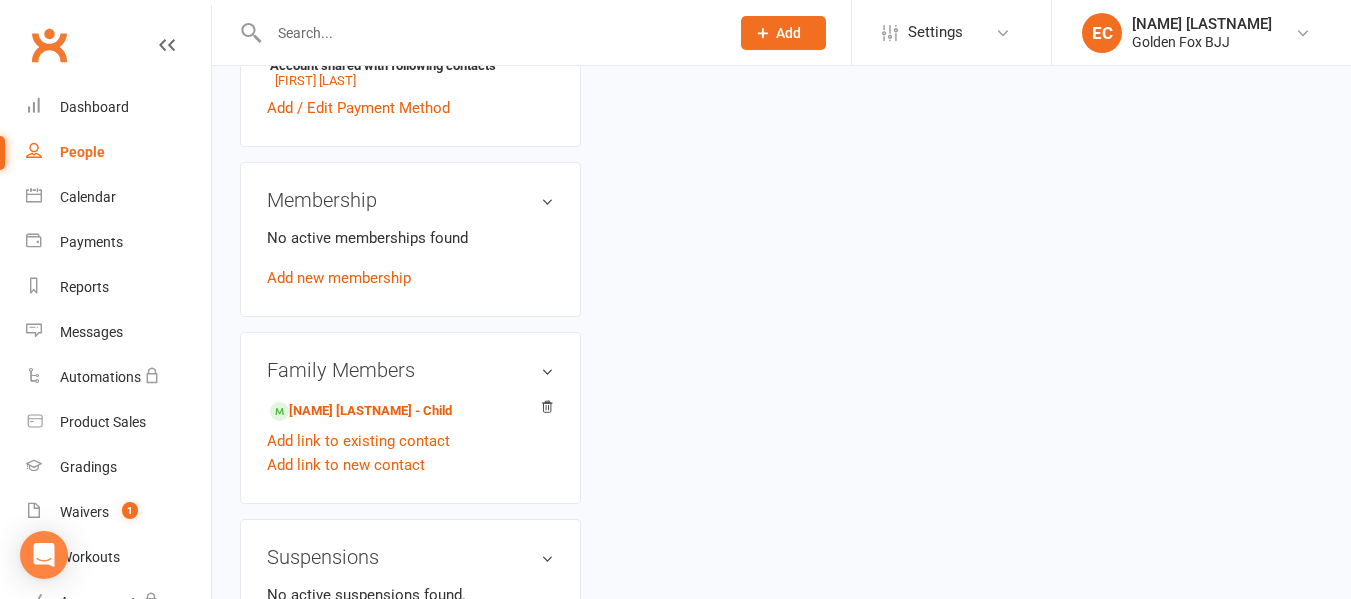 scroll, scrollTop: 0, scrollLeft: 0, axis: both 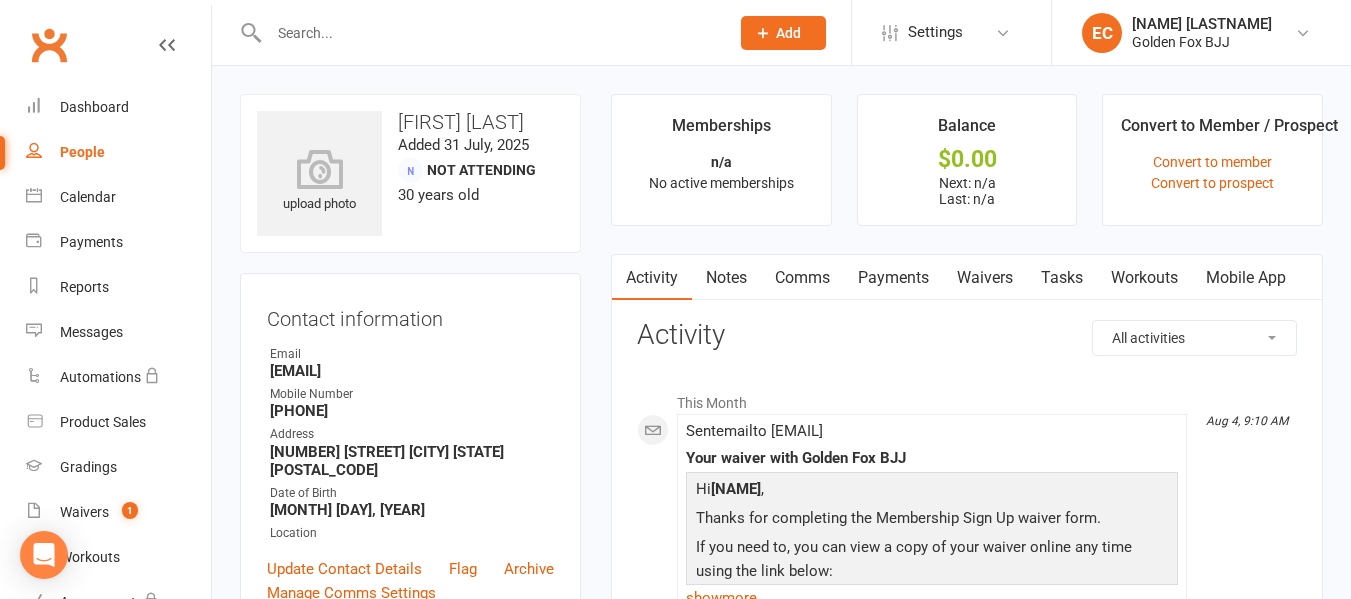 click on "Activity Notes Comms Payments Waivers Tasks Workouts Mobile App
All activities Bookings / Attendances Communications Notes Failed SMSes Gradings Members Memberships Mobile App POS Sales Payments Credit Vouchers Prospects Reports Automations Tasks Waivers Workouts Kiosk Mode Consent Assessments Contact Flags Family Relationships Activity This Month Aug 4, 9:10 AM   Sent  email  to   telarniwilson@gmail.com   Your waiver with Golden Fox BJJ  Hi  Telarni ,     Thanks for completing the Membership Sign Up waiver form.     If you need to, you can view a copy of your waiver online any time using the link below:      Click here to view your signed form now      Kind regards,   Golden Fox BJJ  show  more Aug 4, 9:10 AM Waiver 'Membership Sign Up' signed at 8:02AM on 4-Aug-2025 was approved by Eamonn Cox   Aug 4, 9:10 AM Copied answers to contact record for waiver 'Membership Sign Up', questionnaire 'Questionnaire'   show more Aug 4, 9:10 AM   Aug 1, 11:01 AM   Sent  email  to   telarniwilson@gmail.com    Hi  ," at bounding box center (967, 1098) 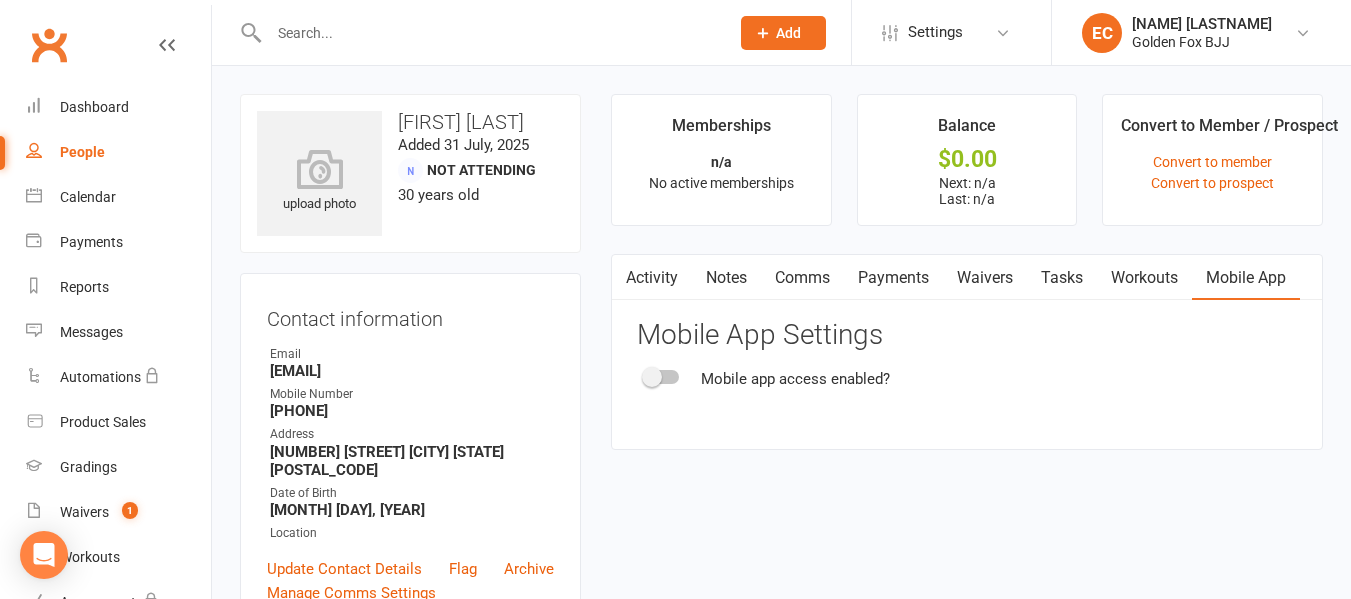 click on "Mobile app access enabled?" at bounding box center (795, 379) 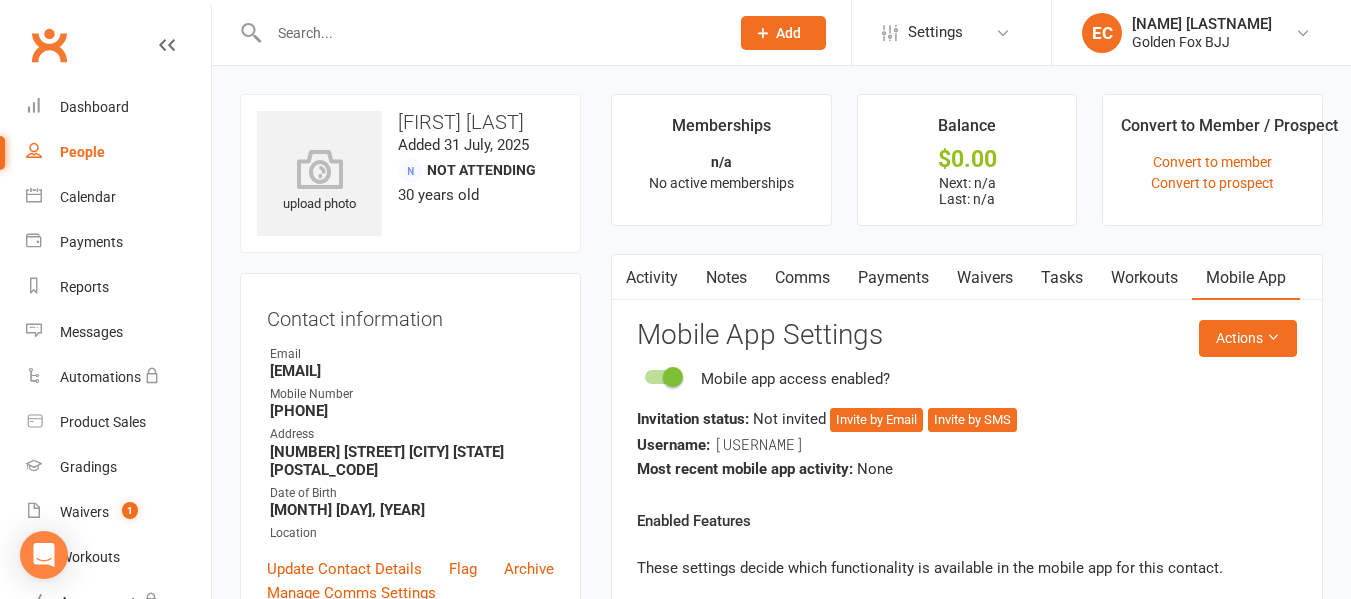 scroll, scrollTop: 57, scrollLeft: 0, axis: vertical 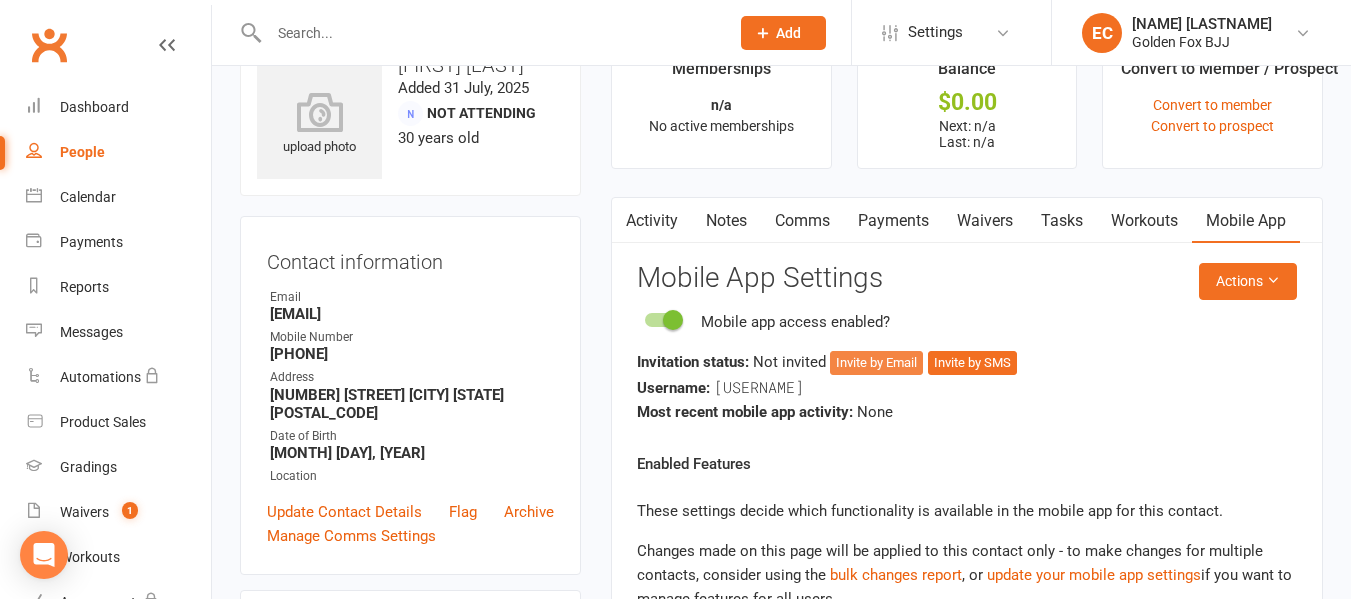 click on "Invite by Email" at bounding box center (876, 363) 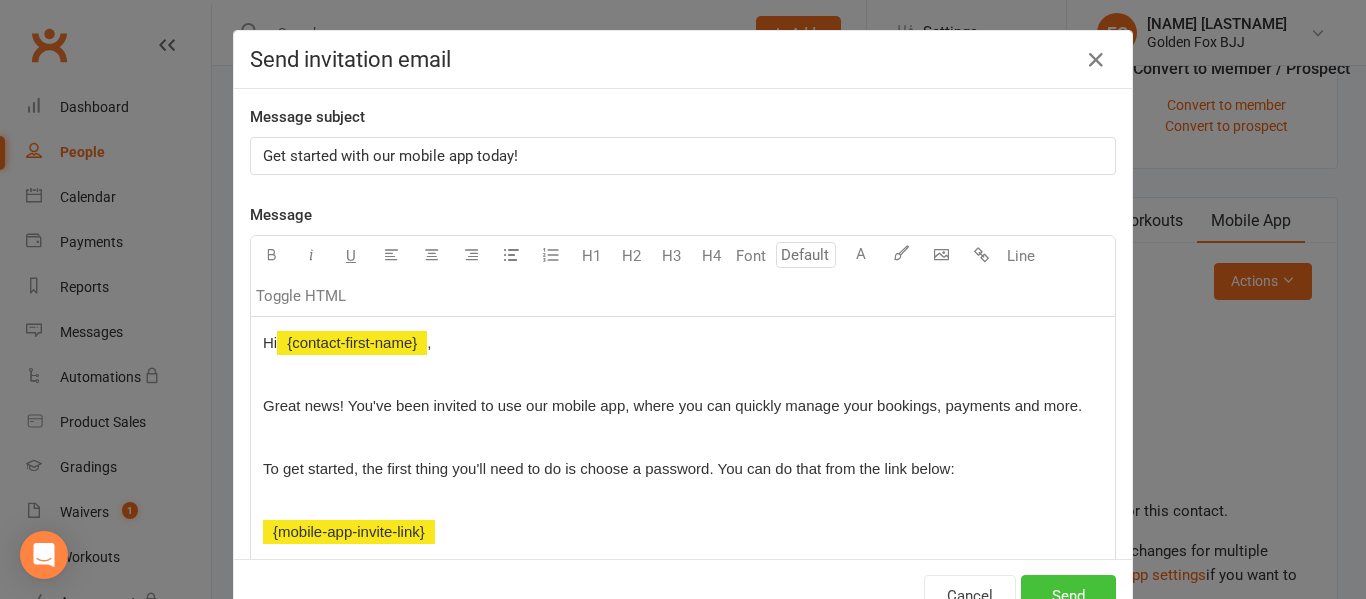 click on "Send" at bounding box center (1068, 596) 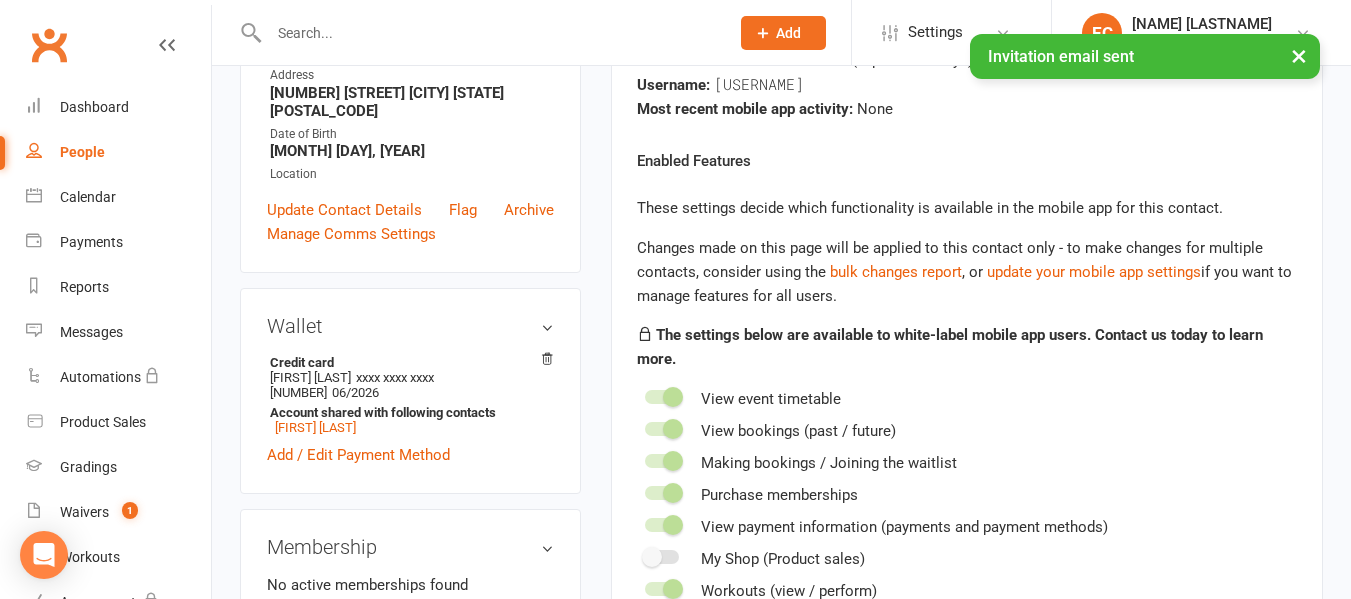 scroll, scrollTop: 0, scrollLeft: 0, axis: both 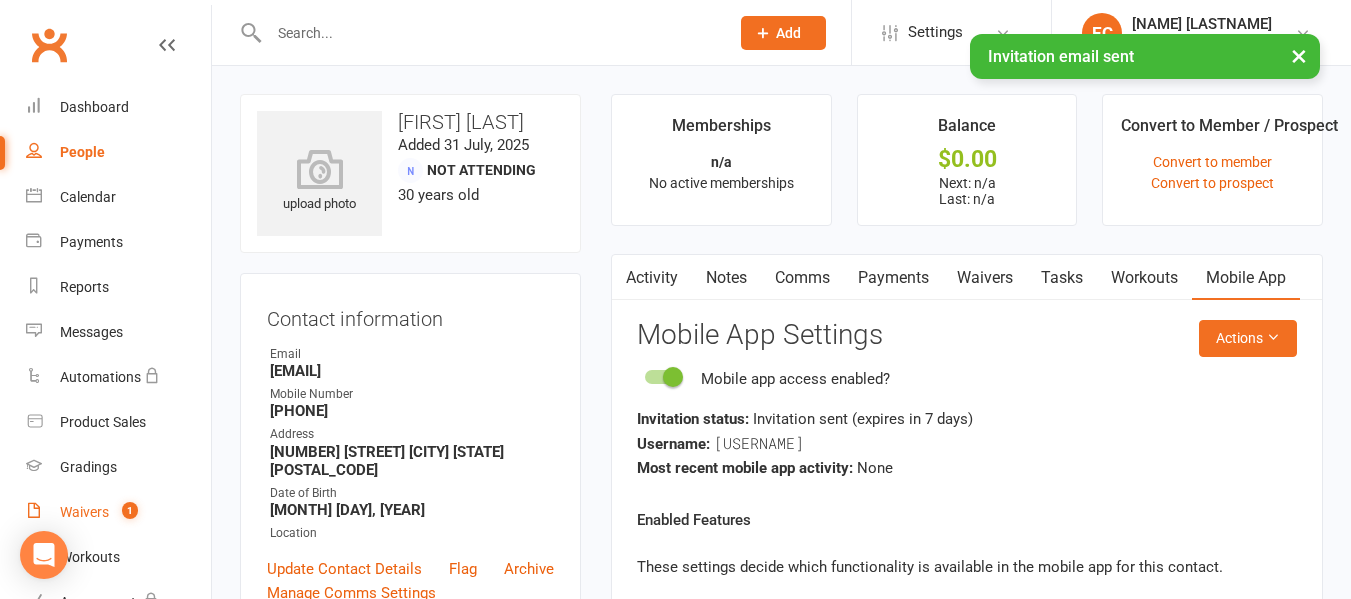 click on "Waivers   1" at bounding box center (118, 512) 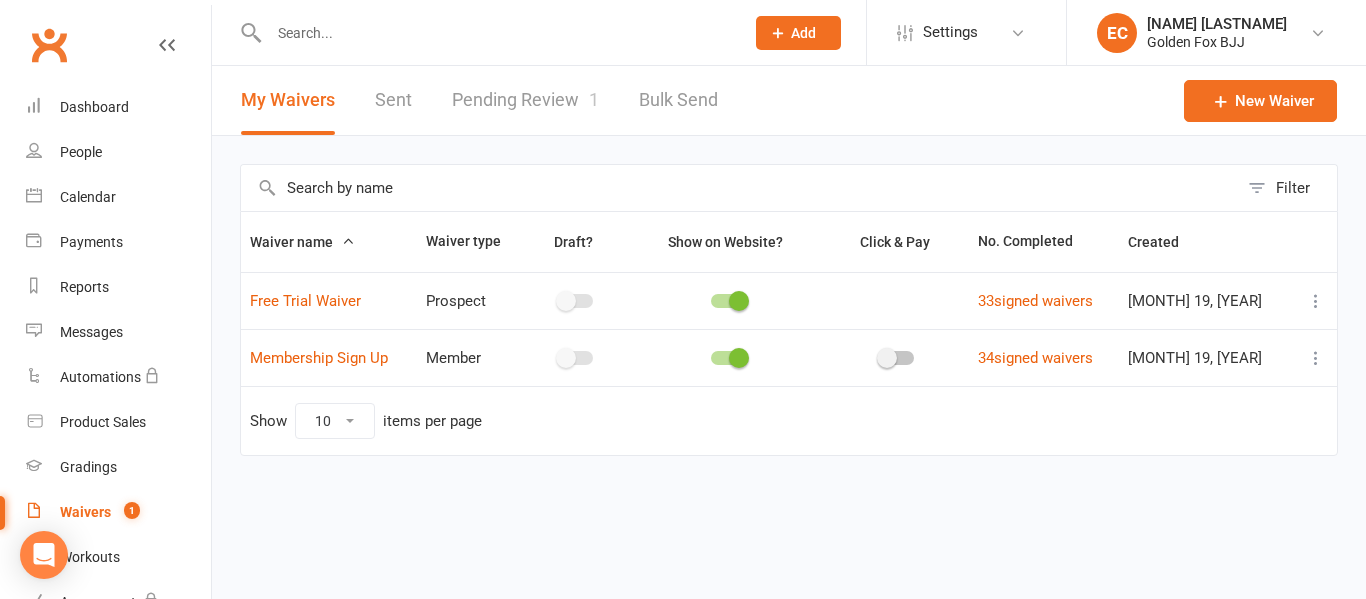 click at bounding box center (485, 32) 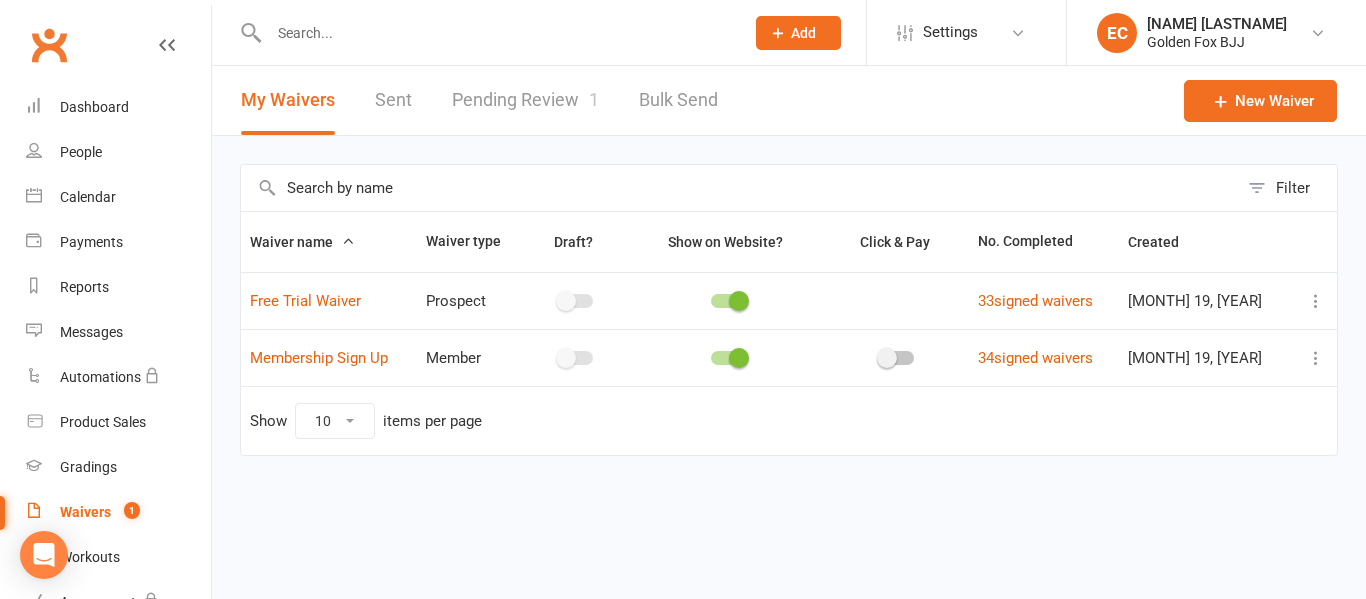 click at bounding box center (496, 33) 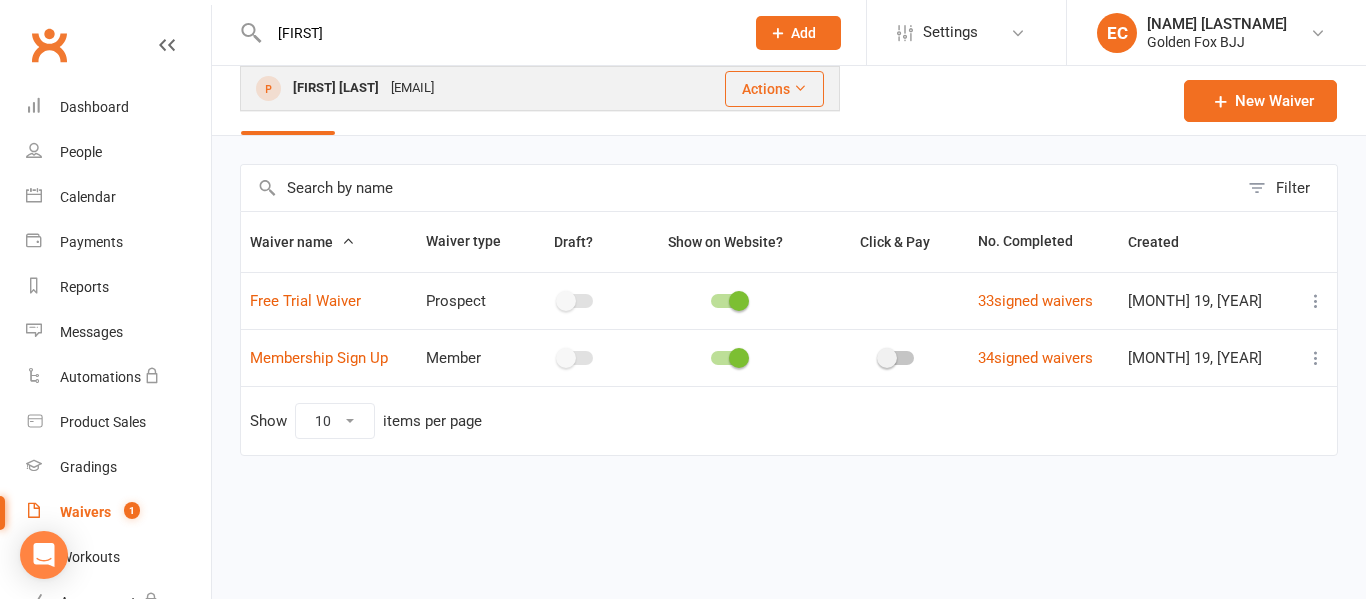 type on "[FIRST]" 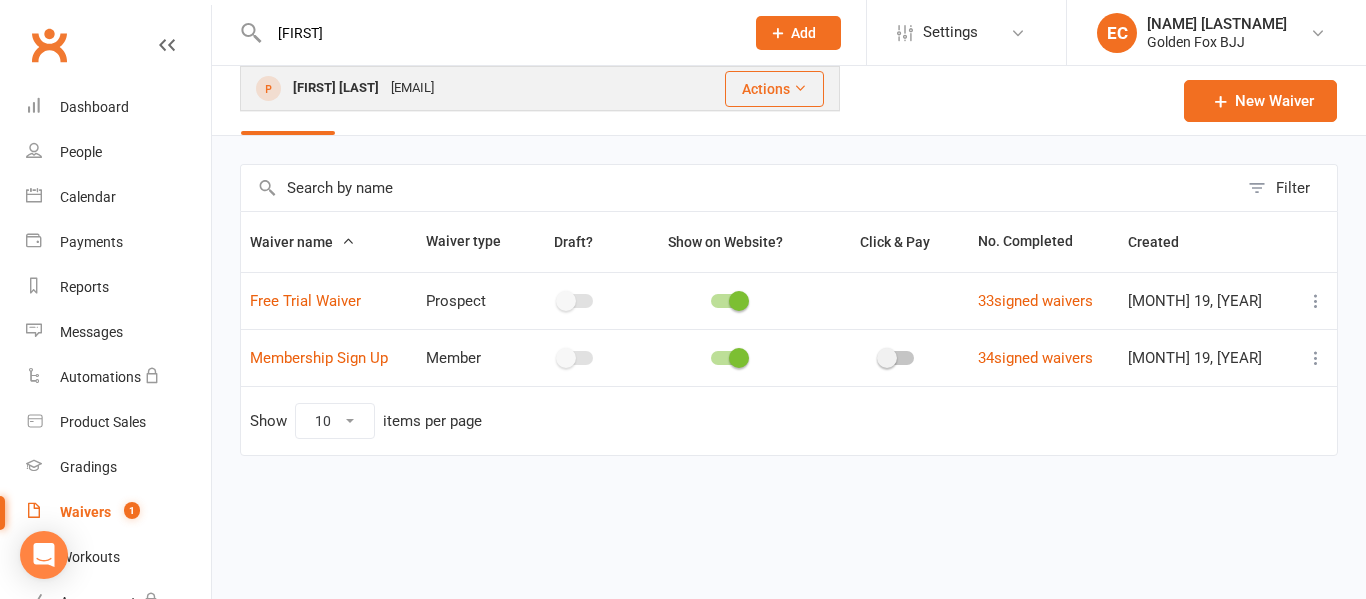 click on "[FIRST] [LAST]" at bounding box center (336, 88) 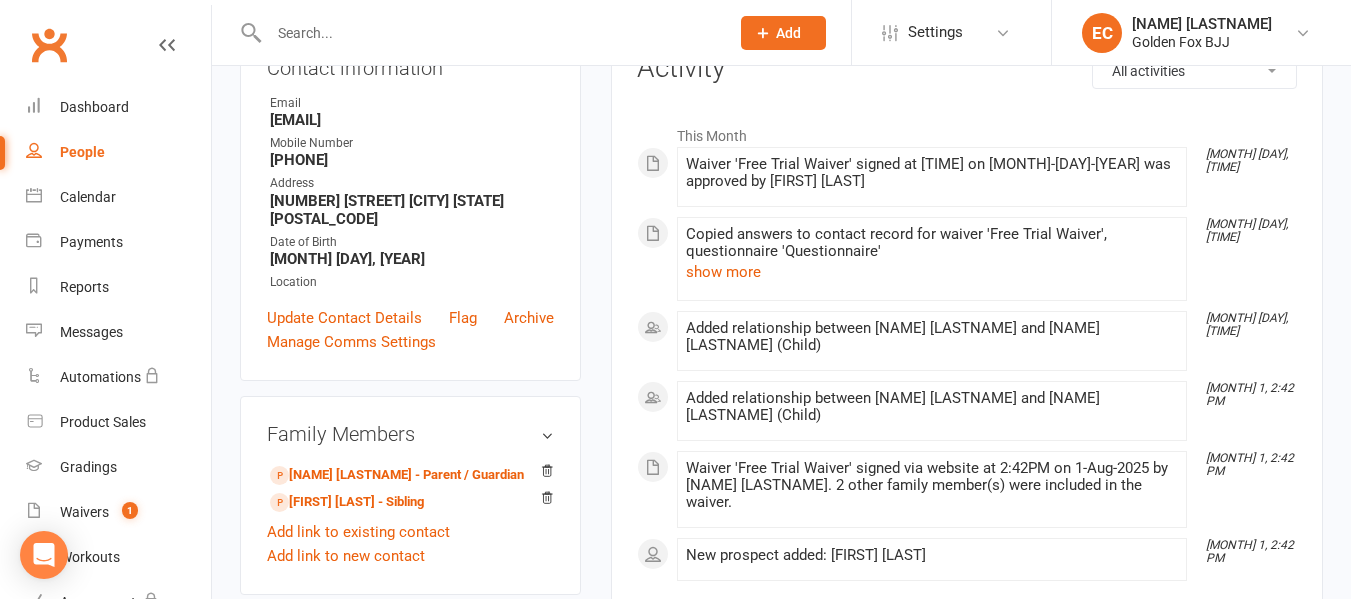 scroll, scrollTop: 226, scrollLeft: 0, axis: vertical 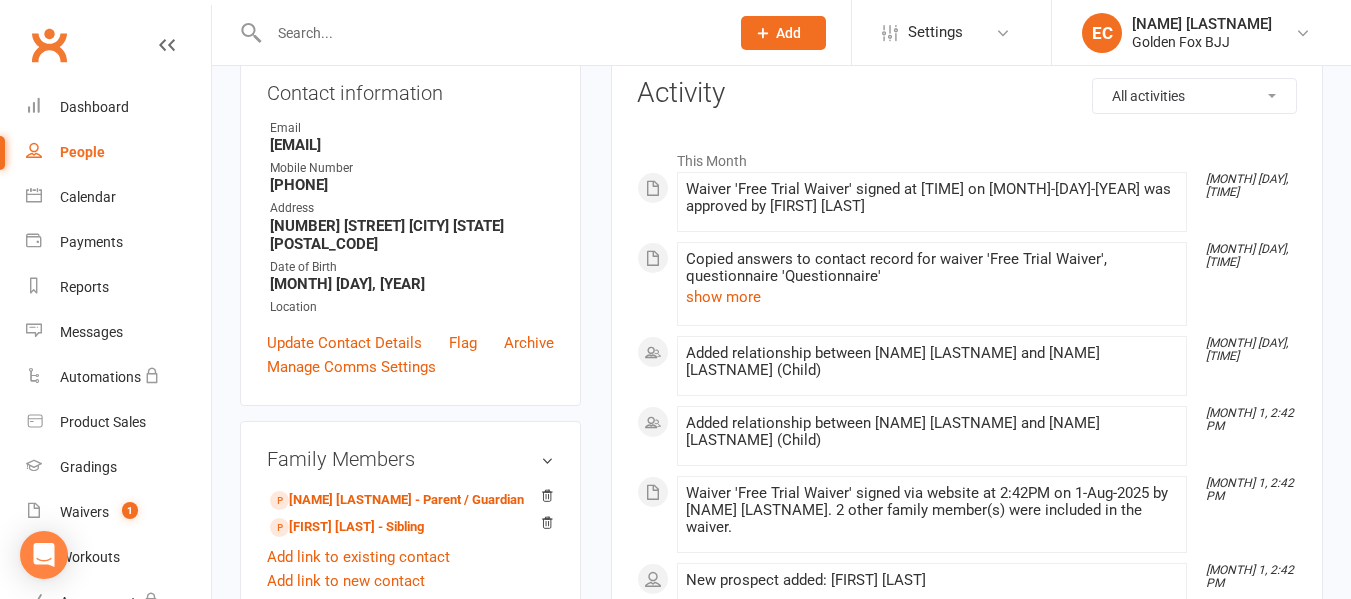 click at bounding box center (489, 33) 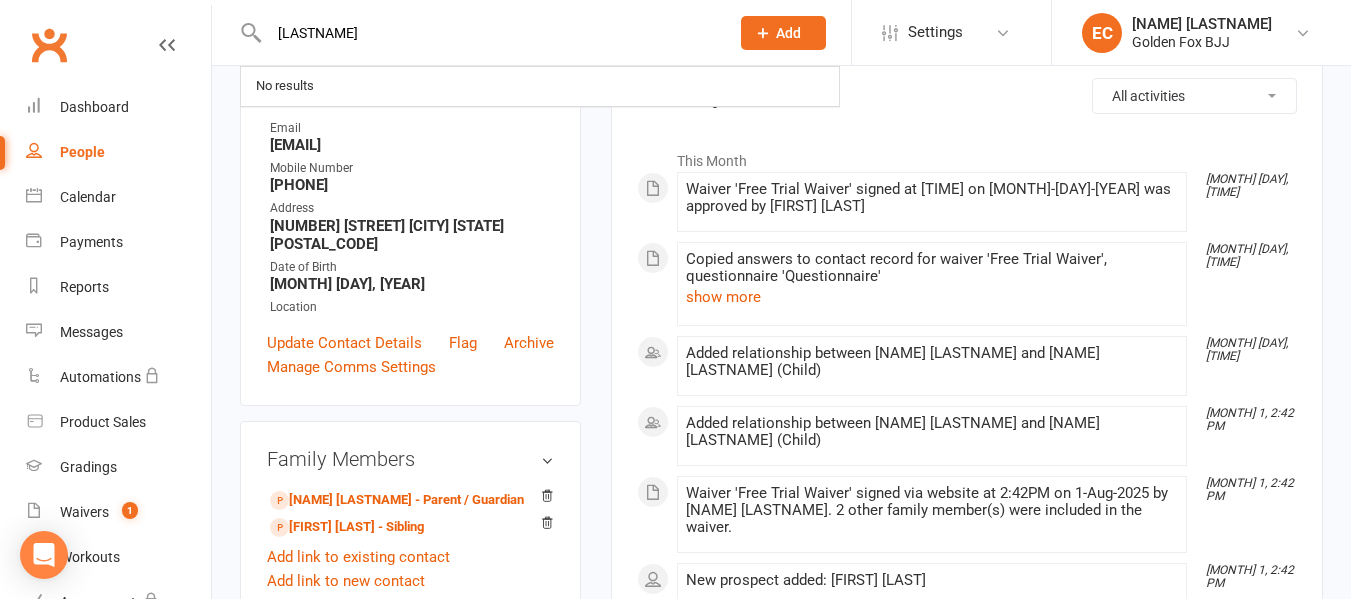 type on "burne" 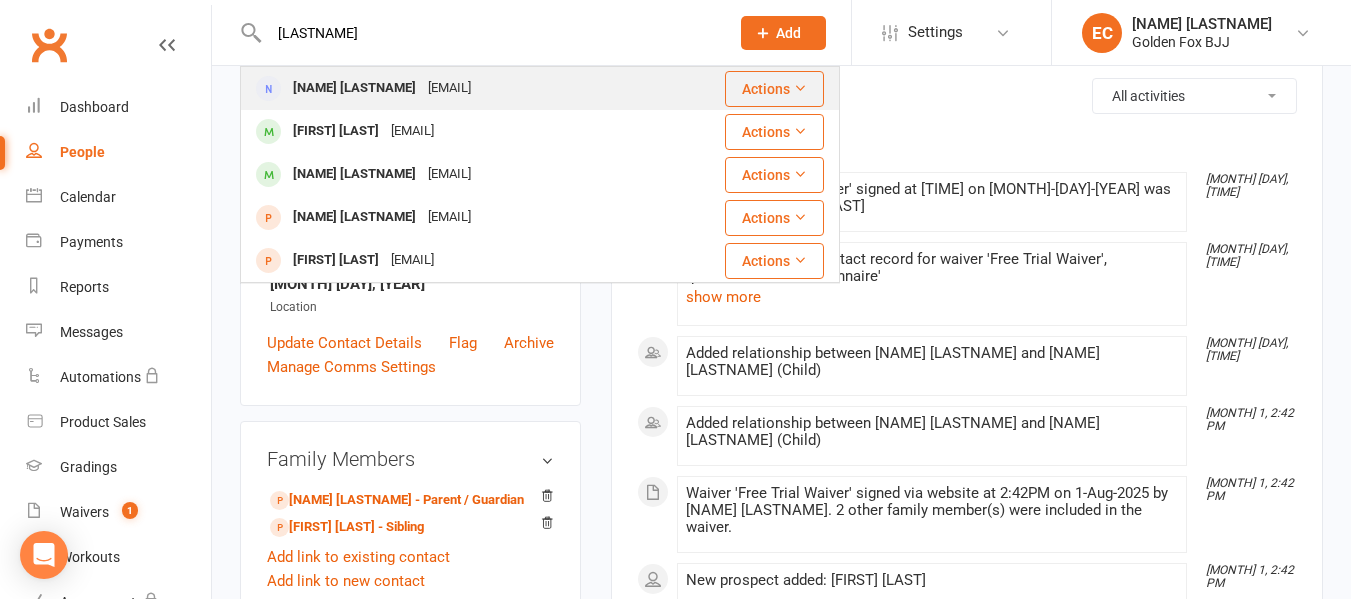 click on "Kerrin Burne" at bounding box center (354, 88) 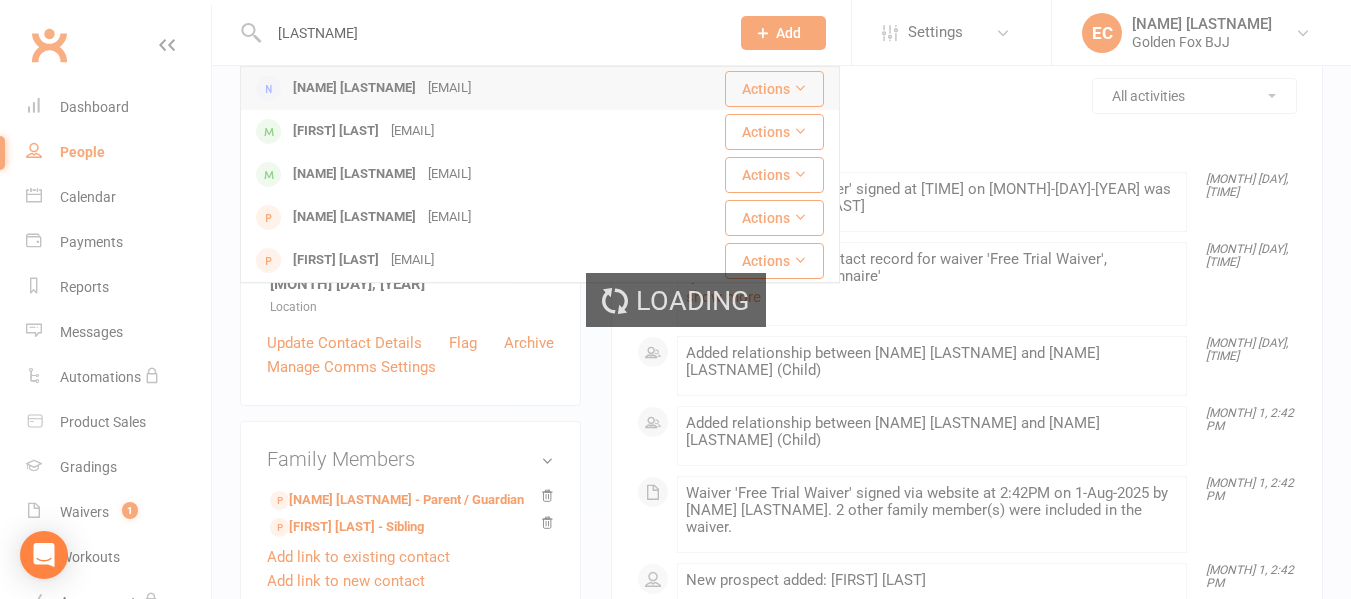 type 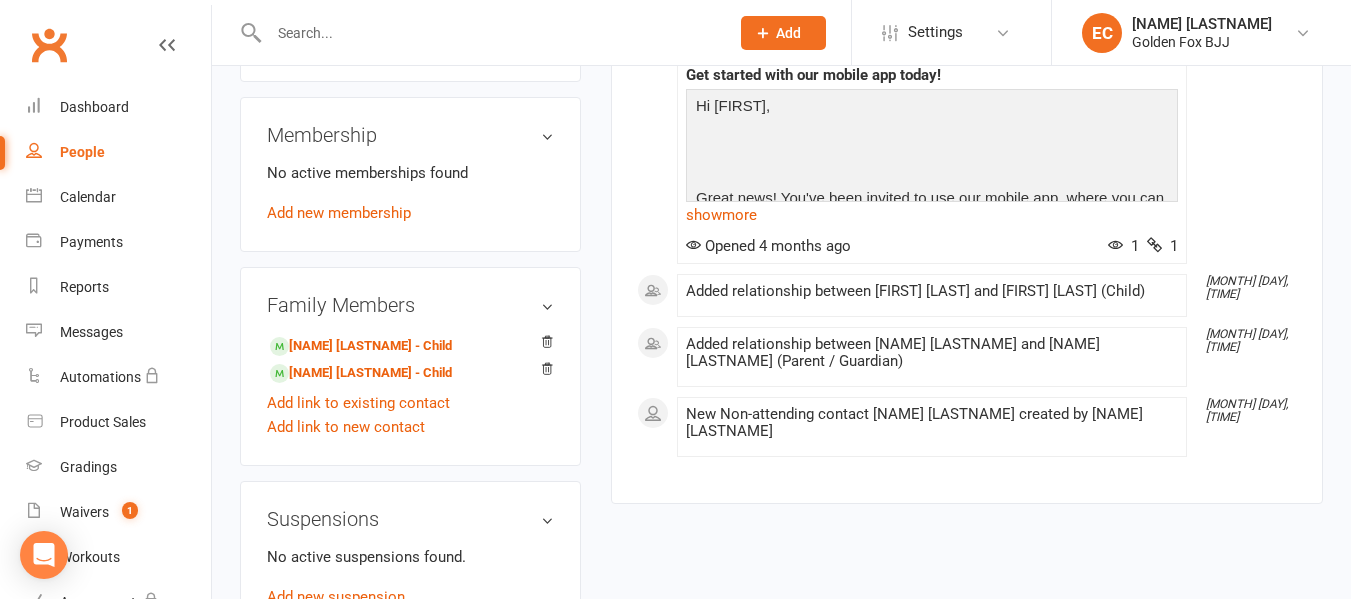 scroll, scrollTop: 747, scrollLeft: 0, axis: vertical 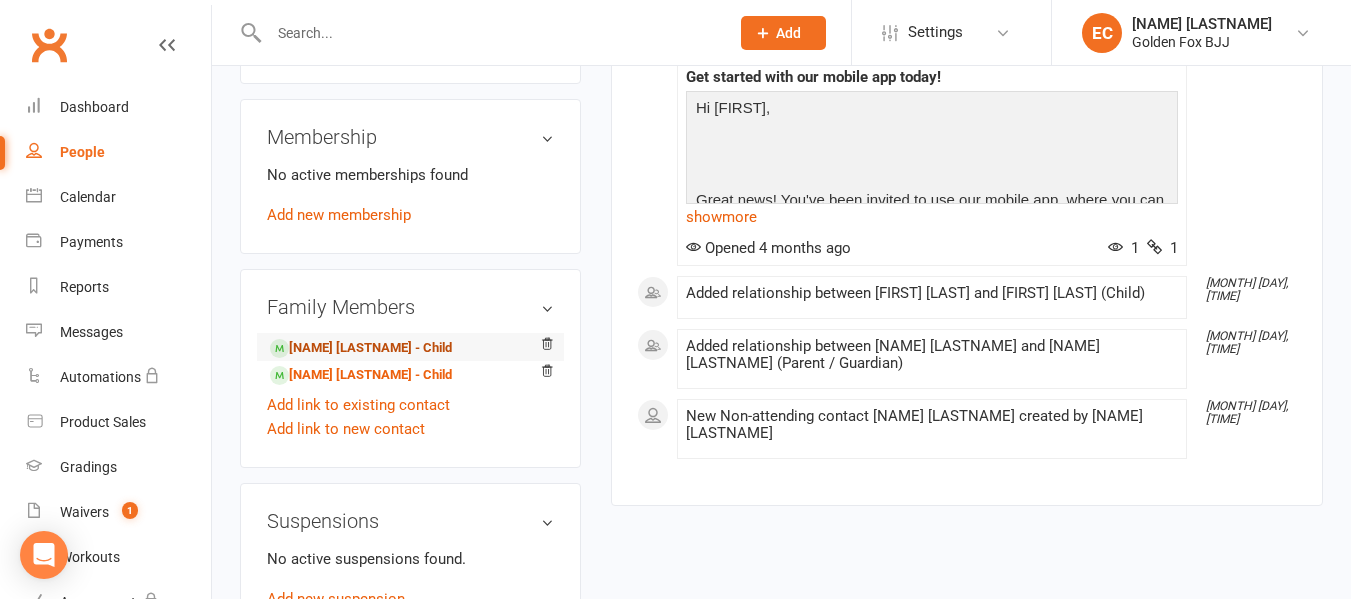 click on "Oliver Burne - Child" at bounding box center (361, 348) 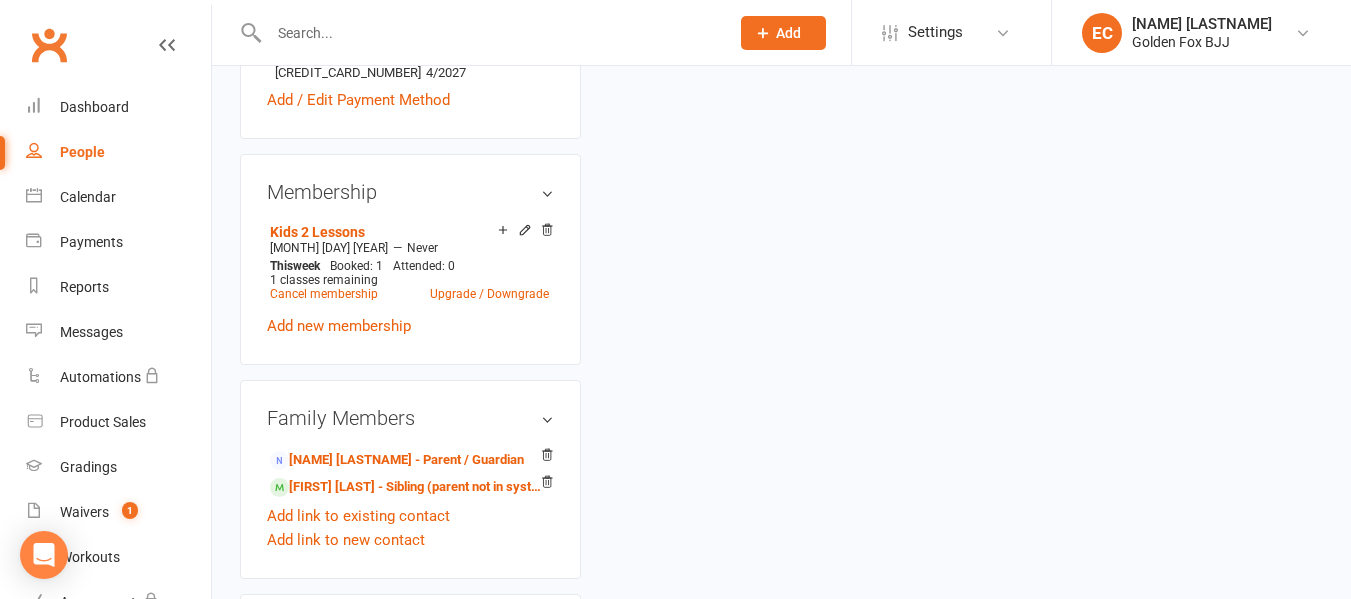 scroll, scrollTop: 0, scrollLeft: 0, axis: both 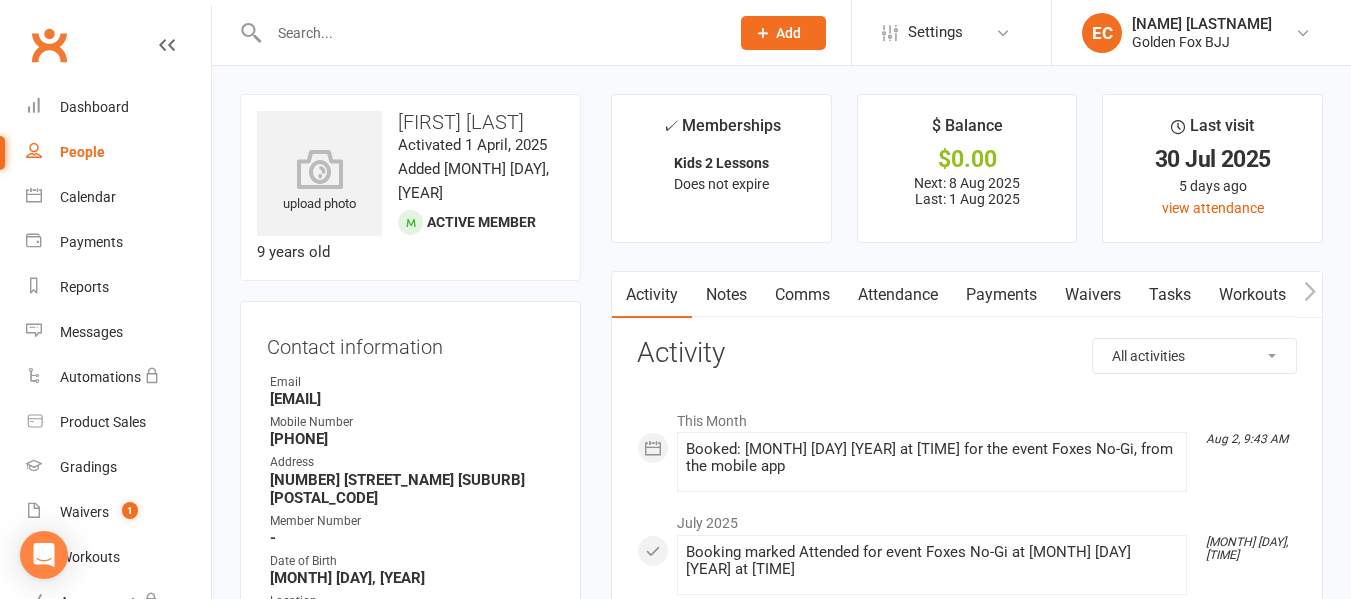 click on "Payments" at bounding box center (1001, 295) 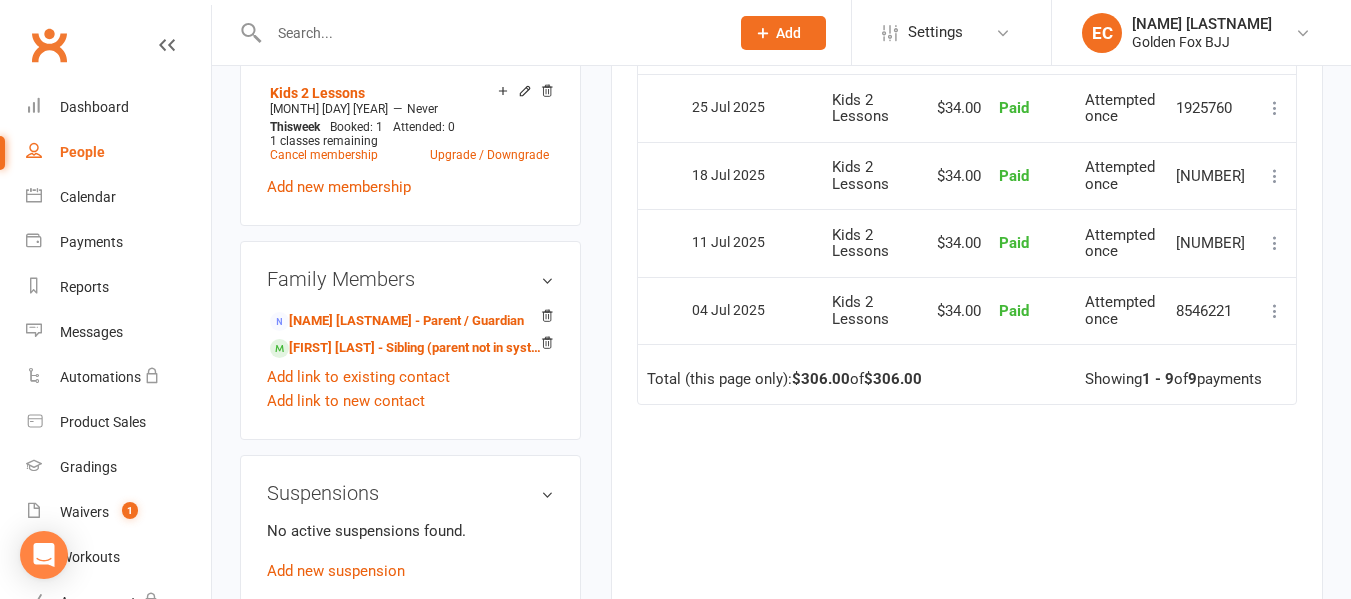 scroll, scrollTop: 931, scrollLeft: 0, axis: vertical 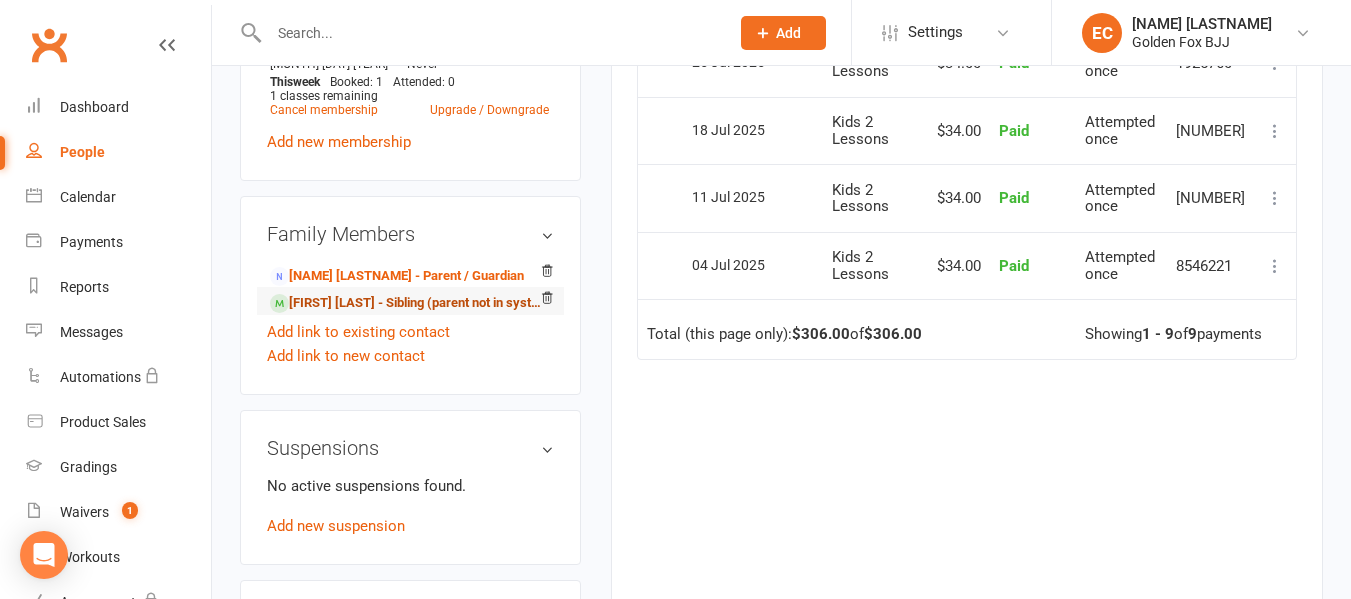 click on "Harrison Burne - Sibling (parent not in system)" at bounding box center (407, 303) 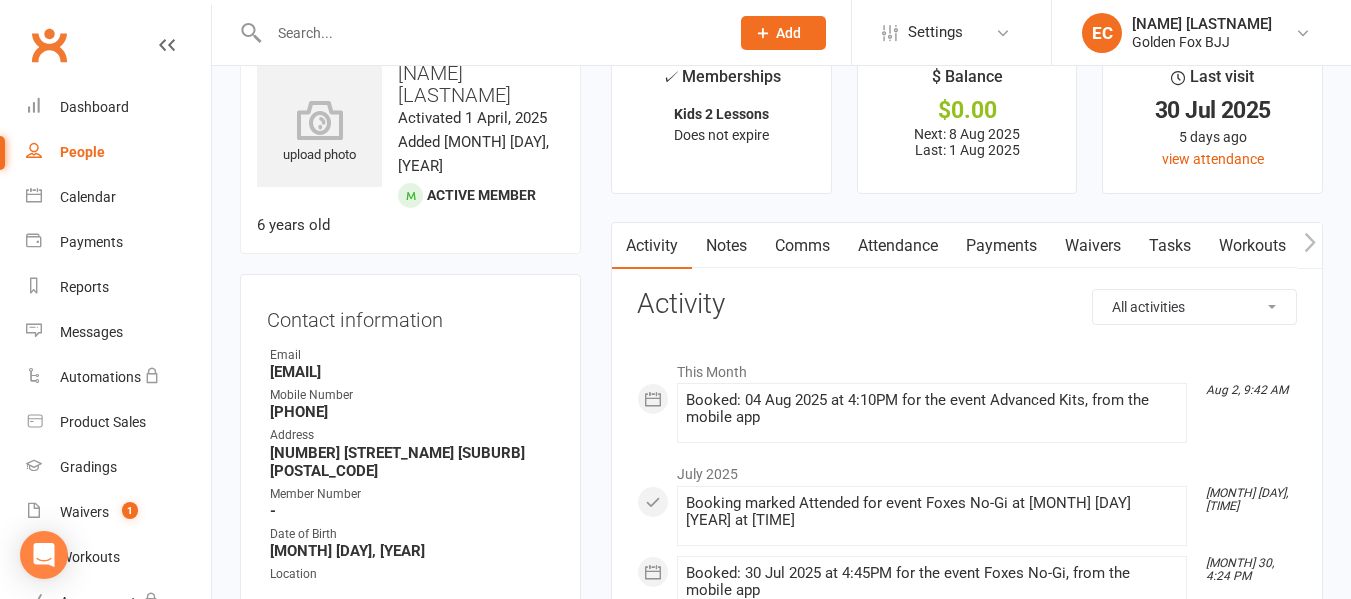 scroll, scrollTop: 50, scrollLeft: 0, axis: vertical 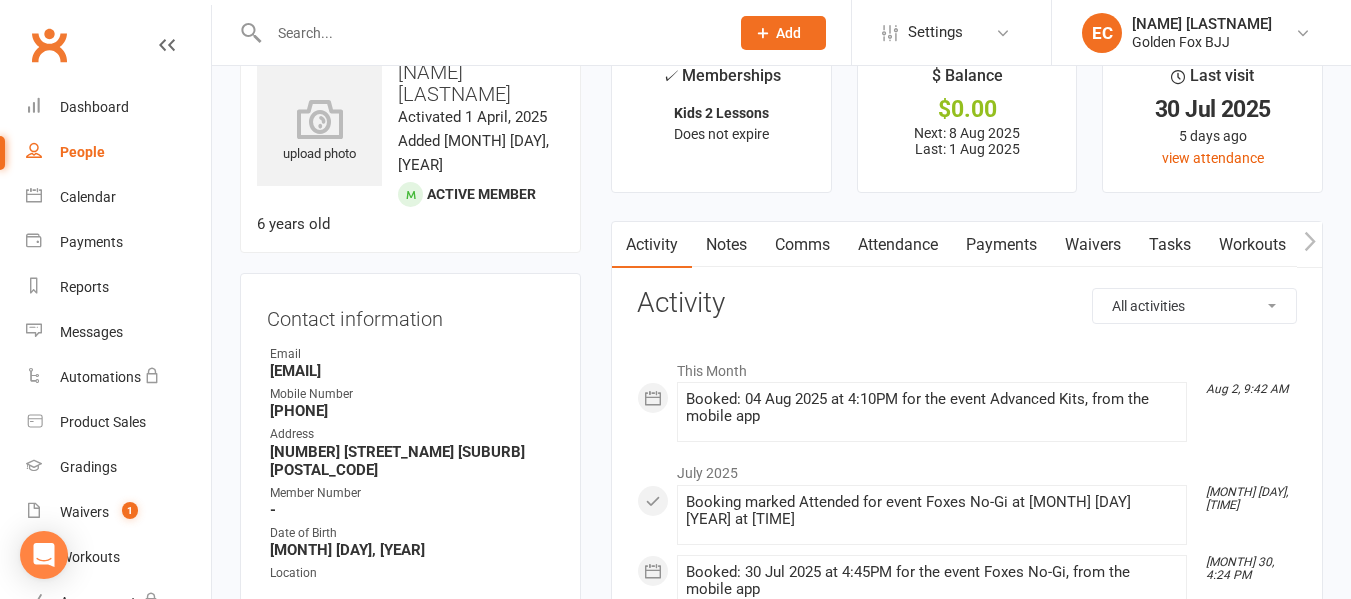 click on "Payments" at bounding box center (1001, 245) 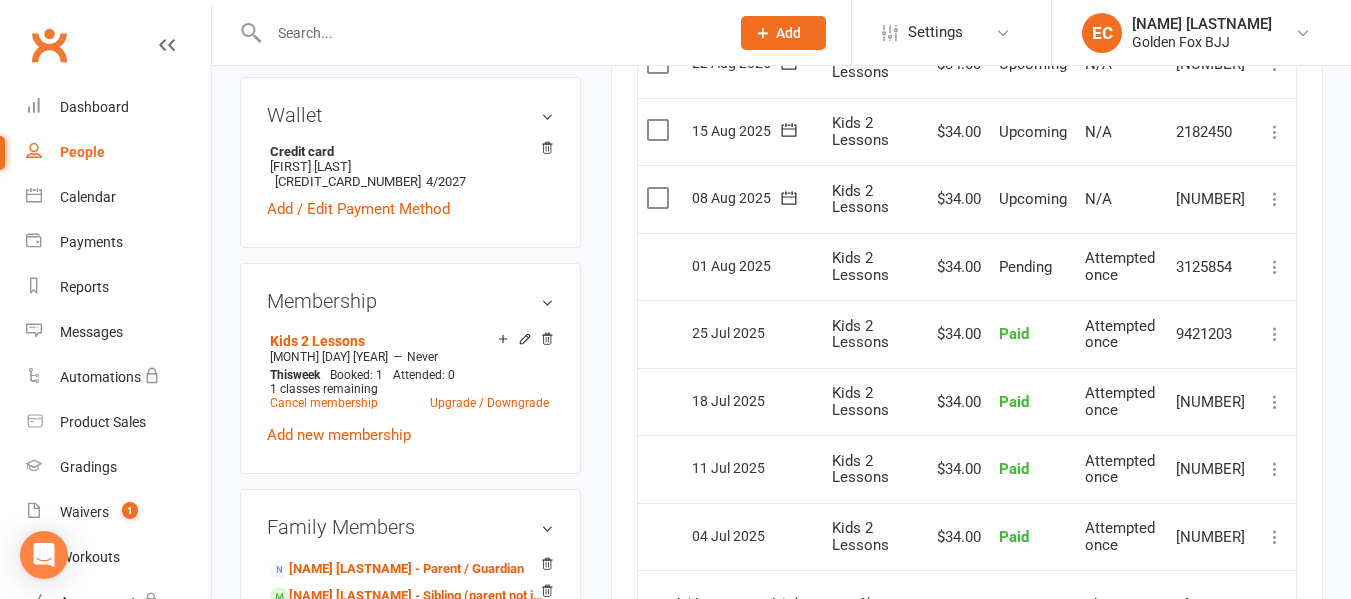 scroll, scrollTop: 661, scrollLeft: 0, axis: vertical 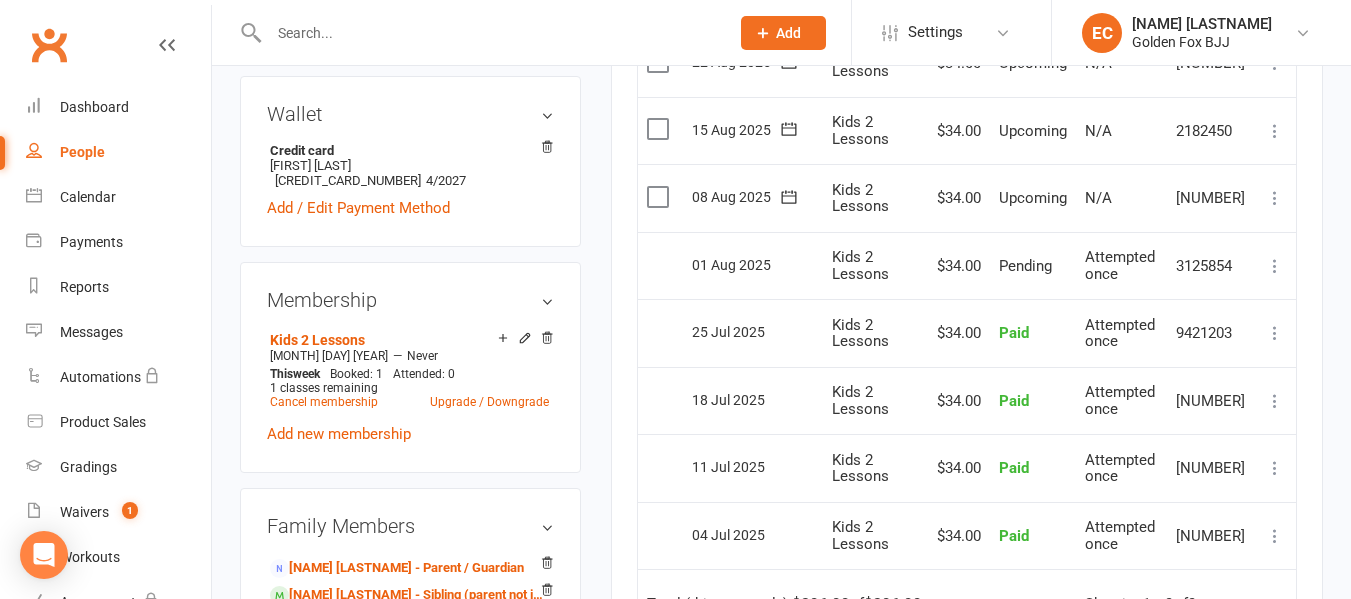 click on "Select this" at bounding box center (660, 333) 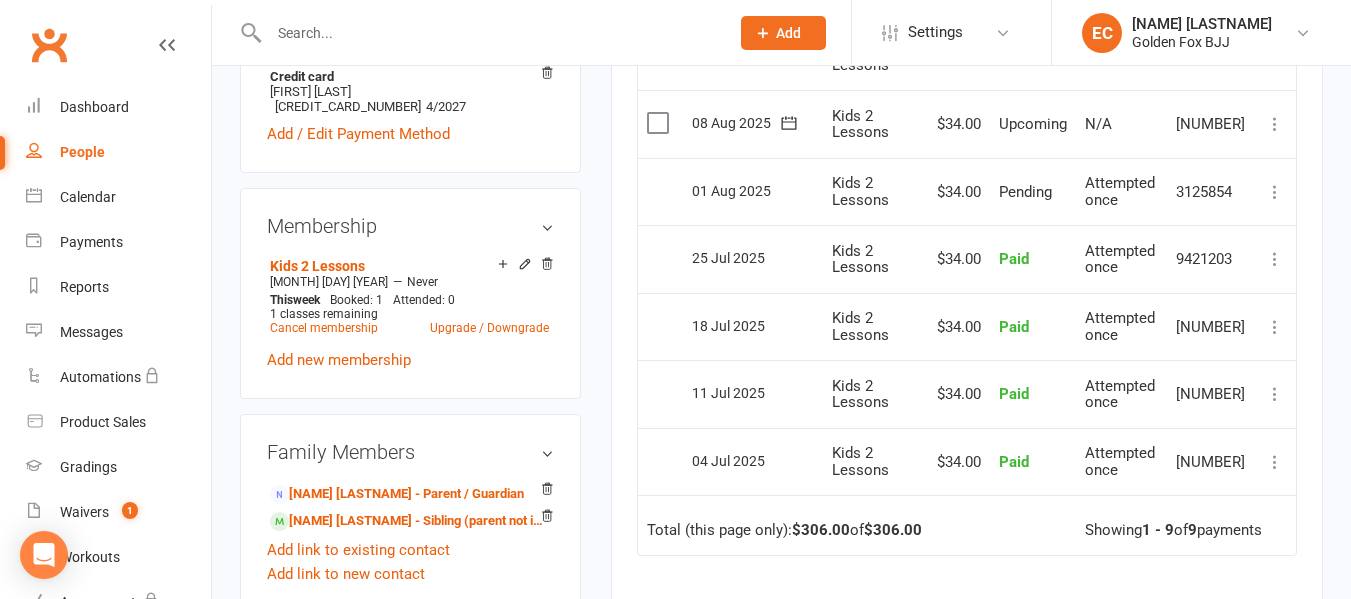 scroll, scrollTop: 734, scrollLeft: 0, axis: vertical 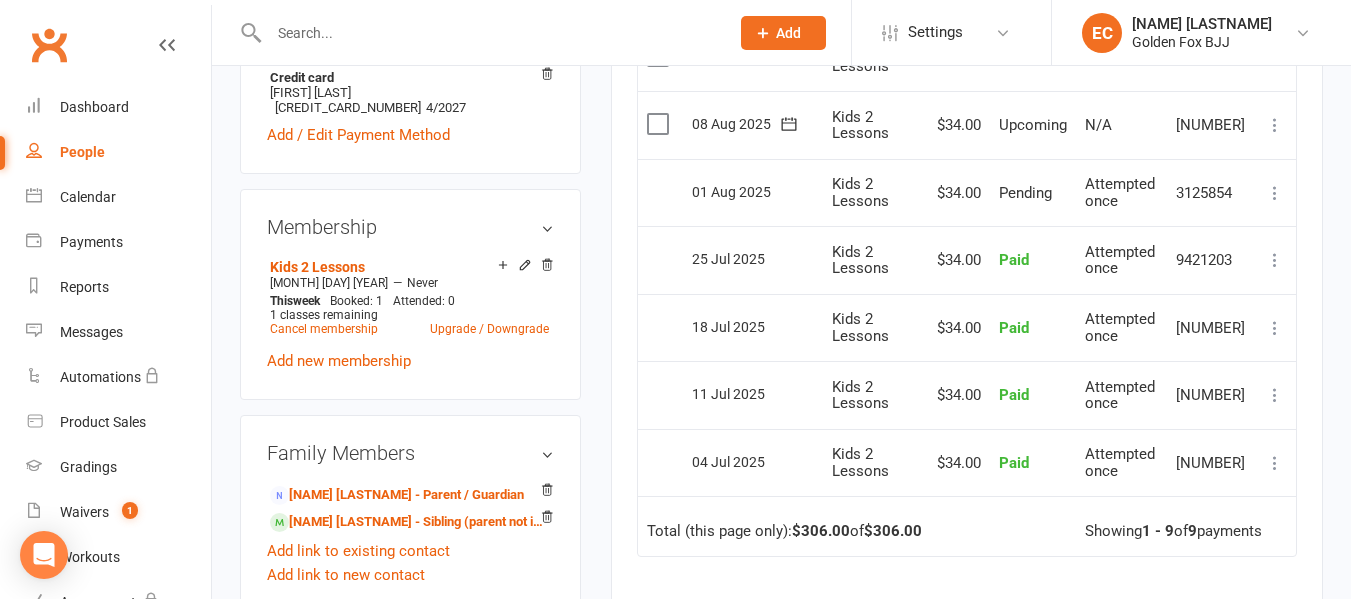click at bounding box center [1275, 193] 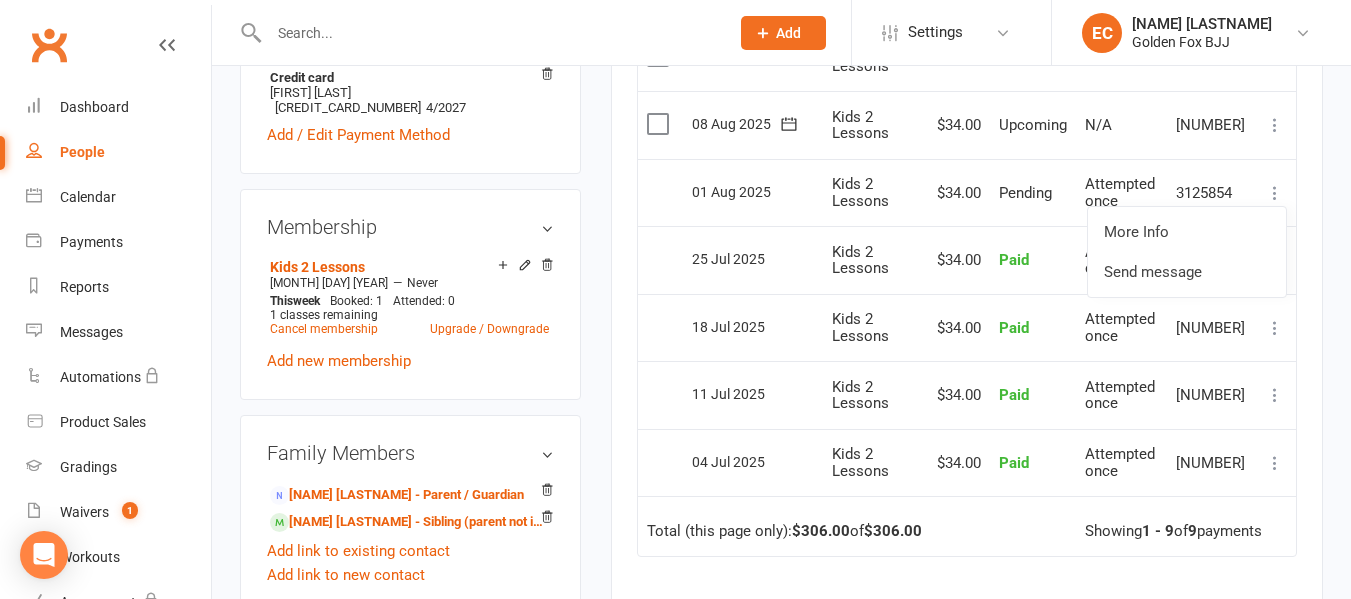 click on "✓ Memberships Kids 2 Lessons Does not expire $ Balance $0.00 Next: 8 Aug 2025 Last: 1 Aug 2025 Last visit 30 Jul 2025 5 days ago view attendance
Activity Notes Comms Attendance Payments Waivers Tasks Workouts Gradings / Promotions Mobile App
Payments + Add Adjustment Due date  Due date Date paid Date failed Date settled 04 Jul 2025
July 2025
Sun Mon Tue Wed Thu Fri Sat
27
29
30
01
02
03
04
05
28
06
07
08
09
10
11
12
29
13
14
15
16
17
18
19
30
20" at bounding box center (967, 113) 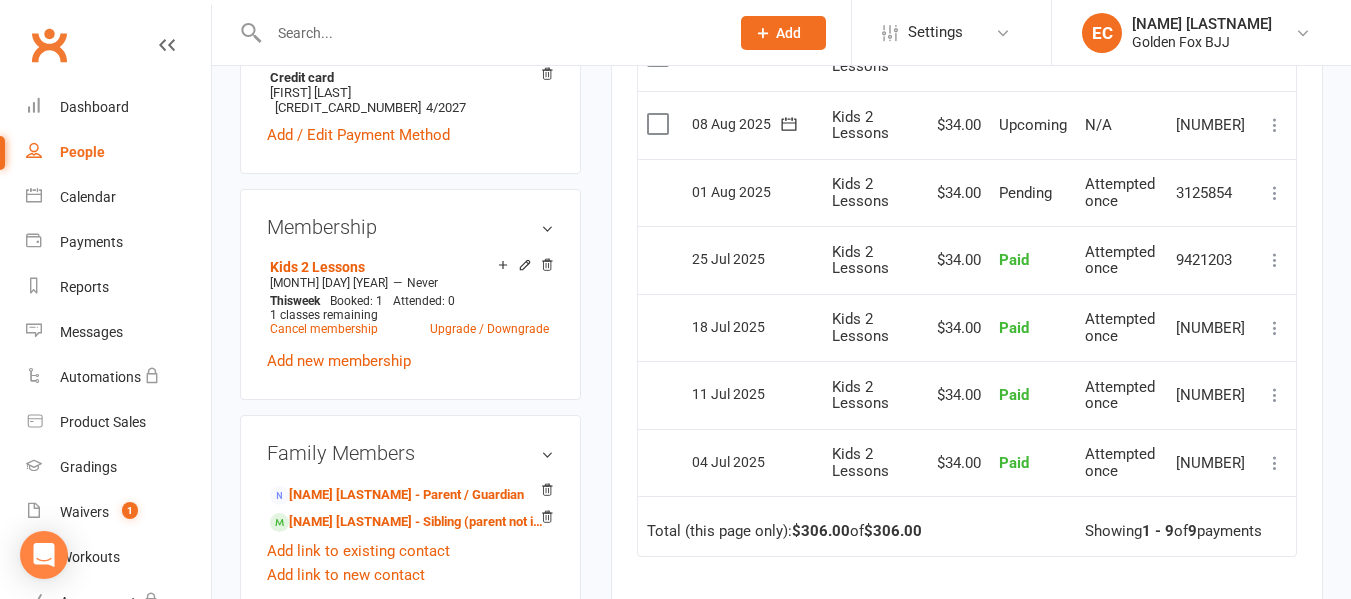 click on "Activity Notes Comms Attendance Payments Waivers Tasks Workouts Gradings / Promotions Mobile App
Payments + Add Adjustment Due date  Due date Date paid Date failed Date settled 04 Jul 2025
July 2025
Sun Mon Tue Wed Thu Fri Sat
27
29
30
01
02
03
04
05
28
06
07
08
09
10
11
12
29
13
14
15
16
17
18
19
30
20
21
22
23
24
25
26
31" at bounding box center (967, 191) 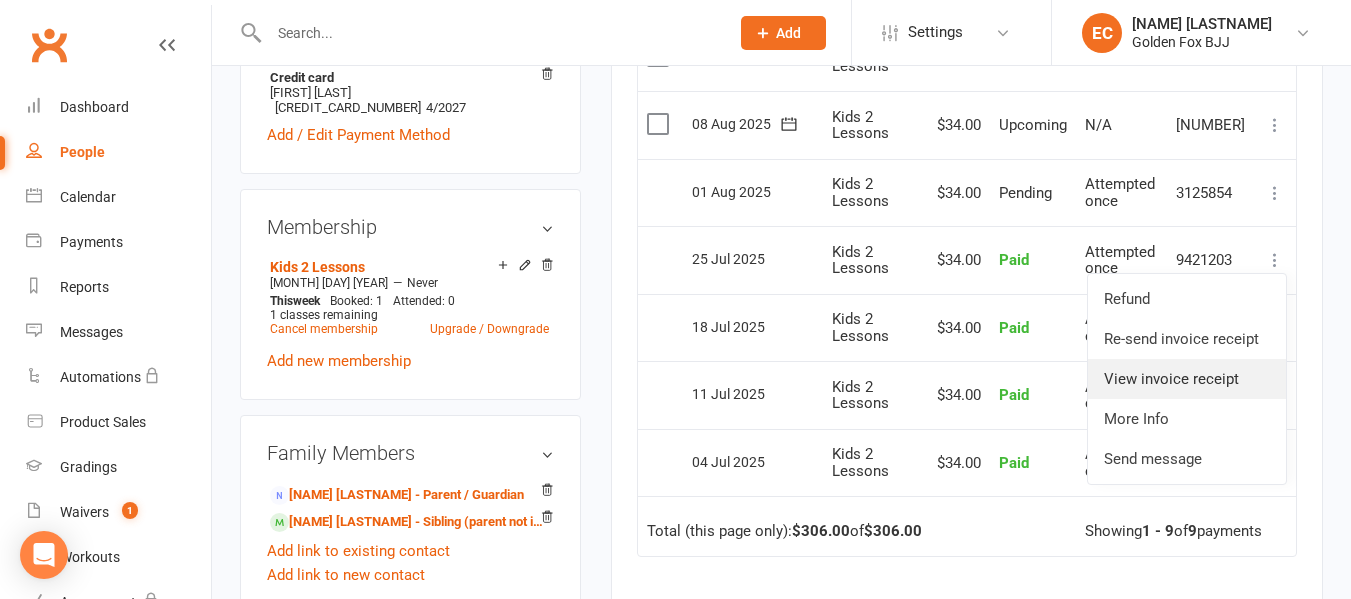 click on "View invoice receipt" at bounding box center [1187, 379] 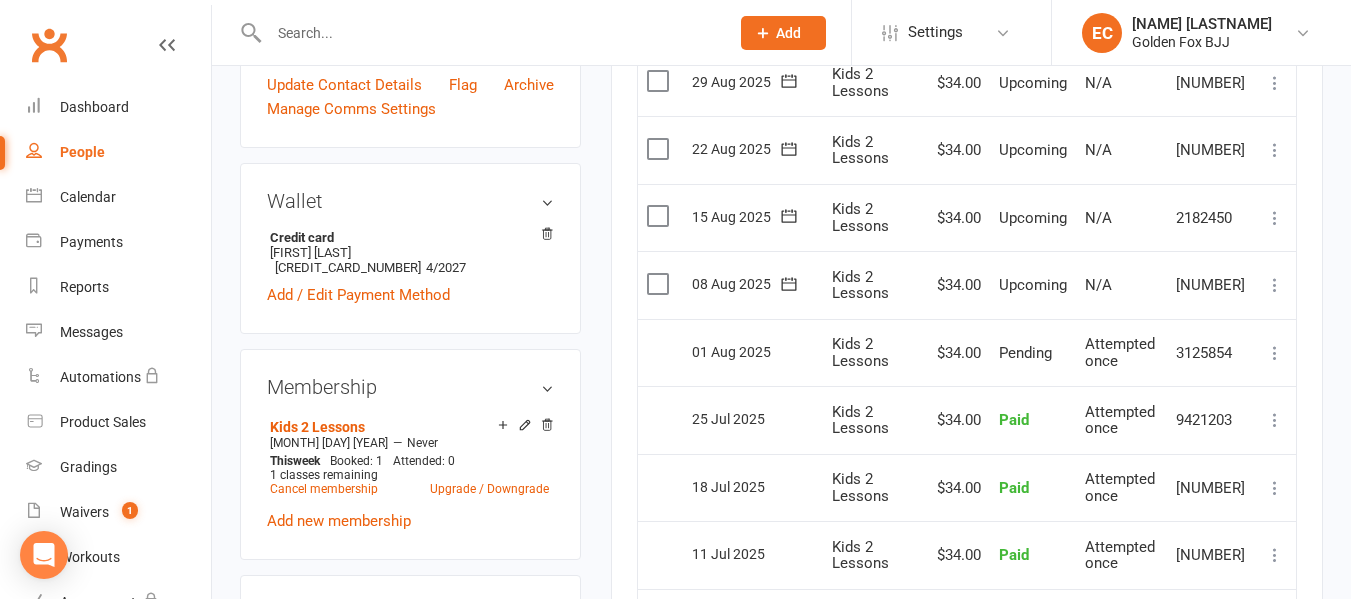 scroll, scrollTop: 565, scrollLeft: 0, axis: vertical 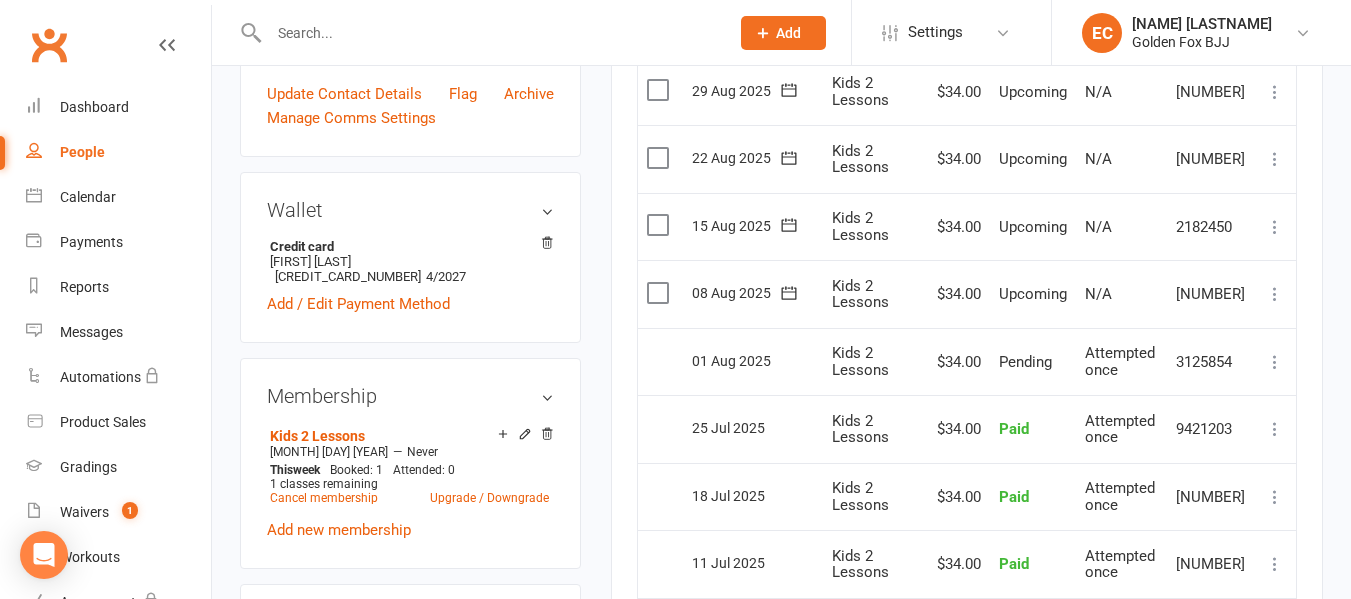 click at bounding box center (1275, 429) 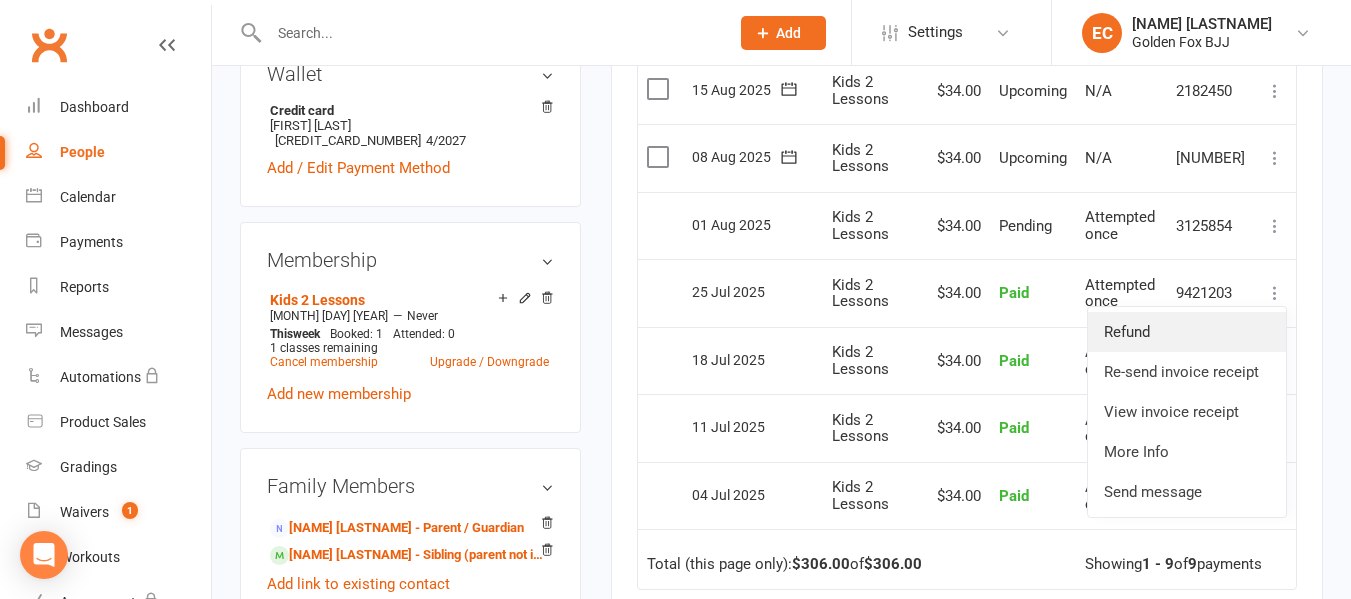 scroll, scrollTop: 702, scrollLeft: 0, axis: vertical 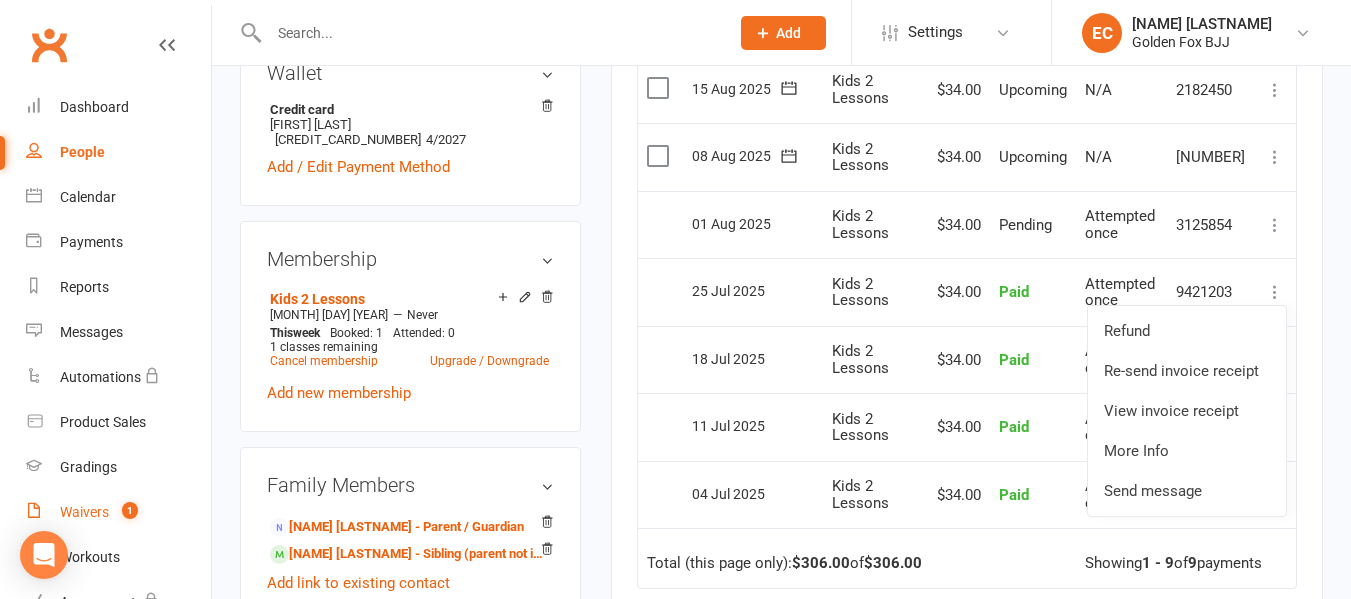click on "Waivers   1" at bounding box center (118, 512) 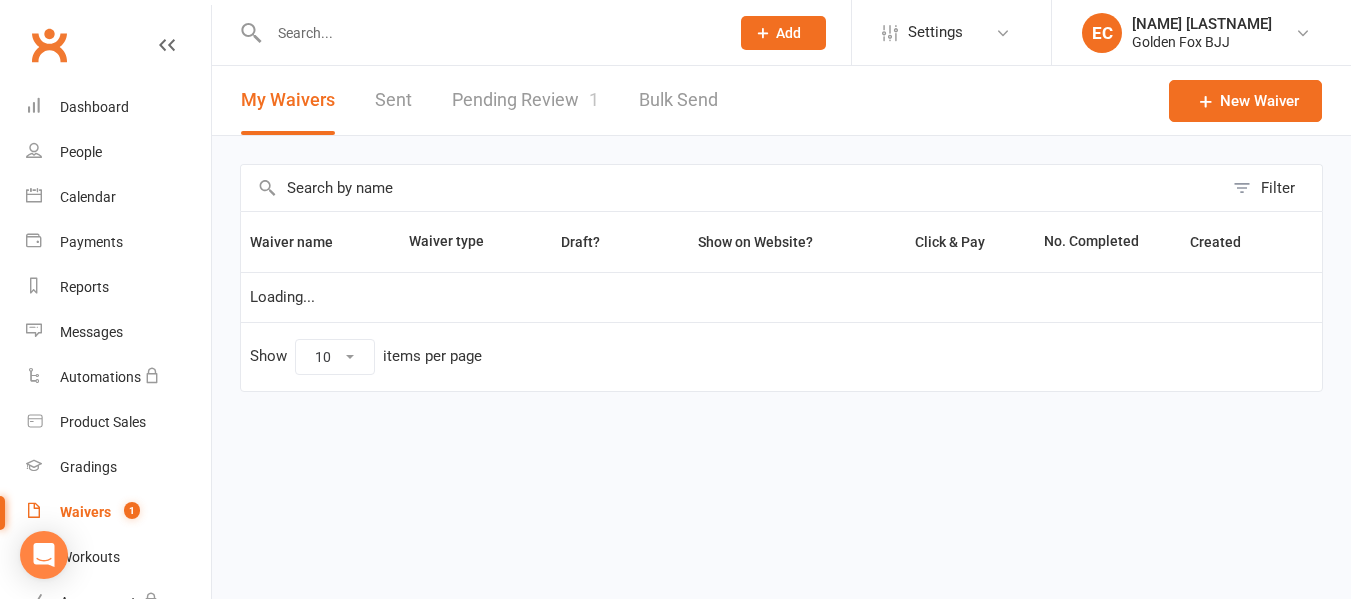 scroll, scrollTop: 0, scrollLeft: 0, axis: both 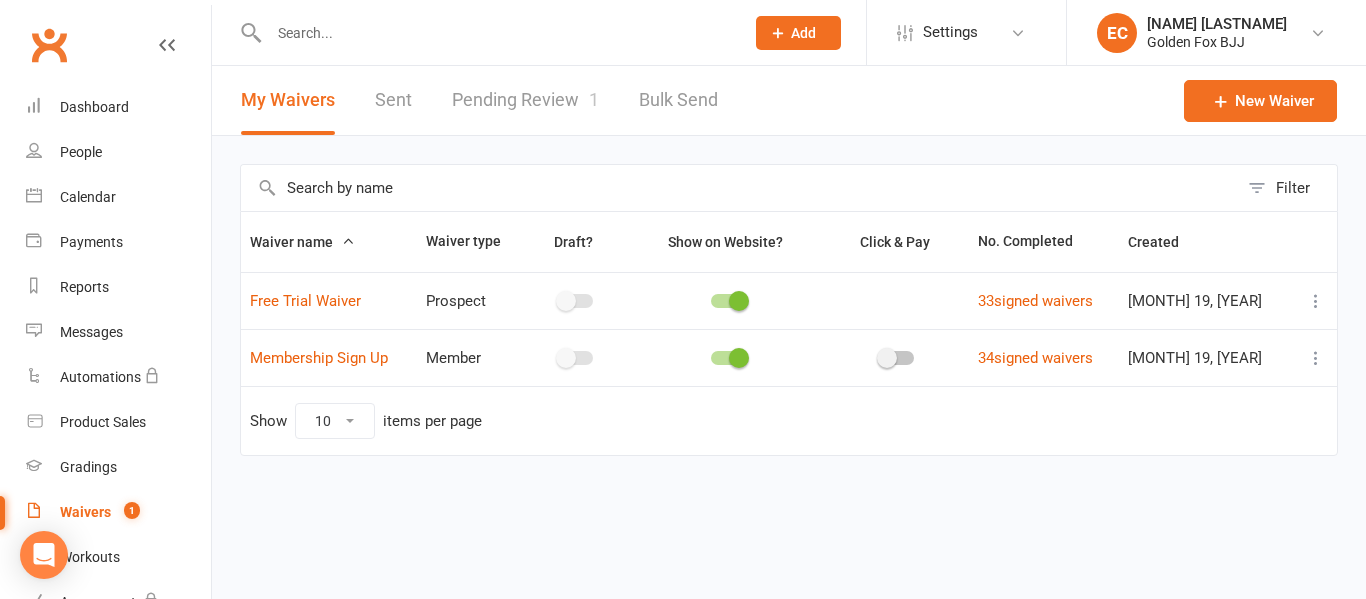 click at bounding box center [485, 32] 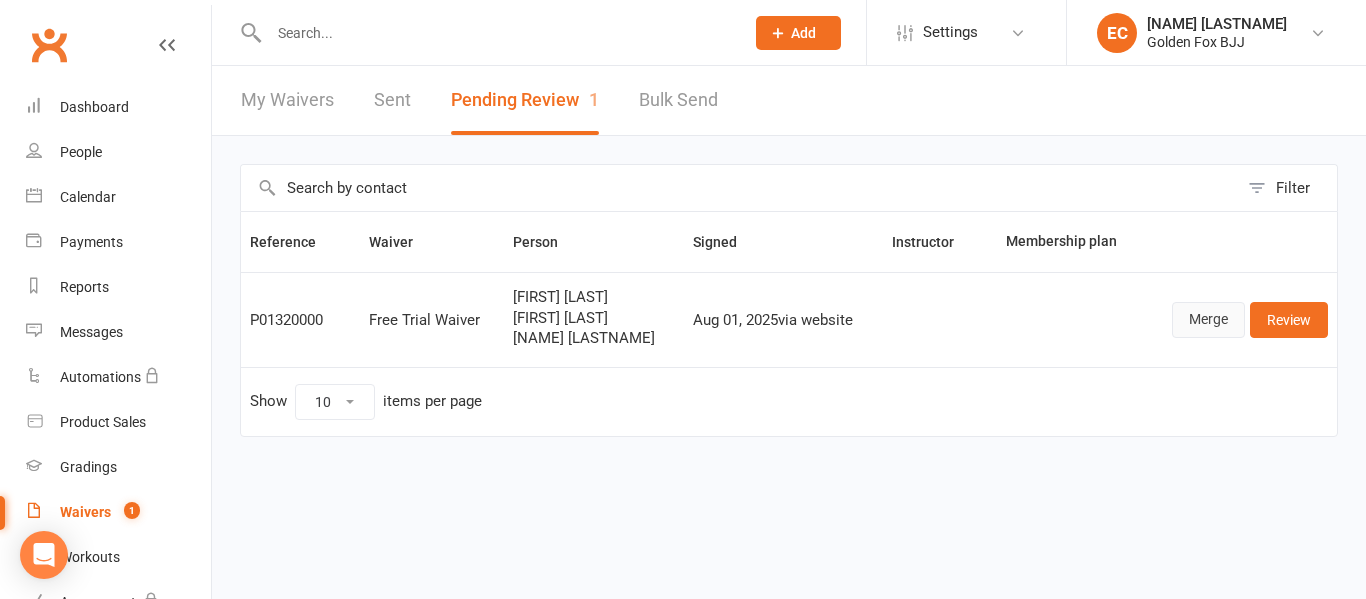 click on "Merge" at bounding box center [1208, 320] 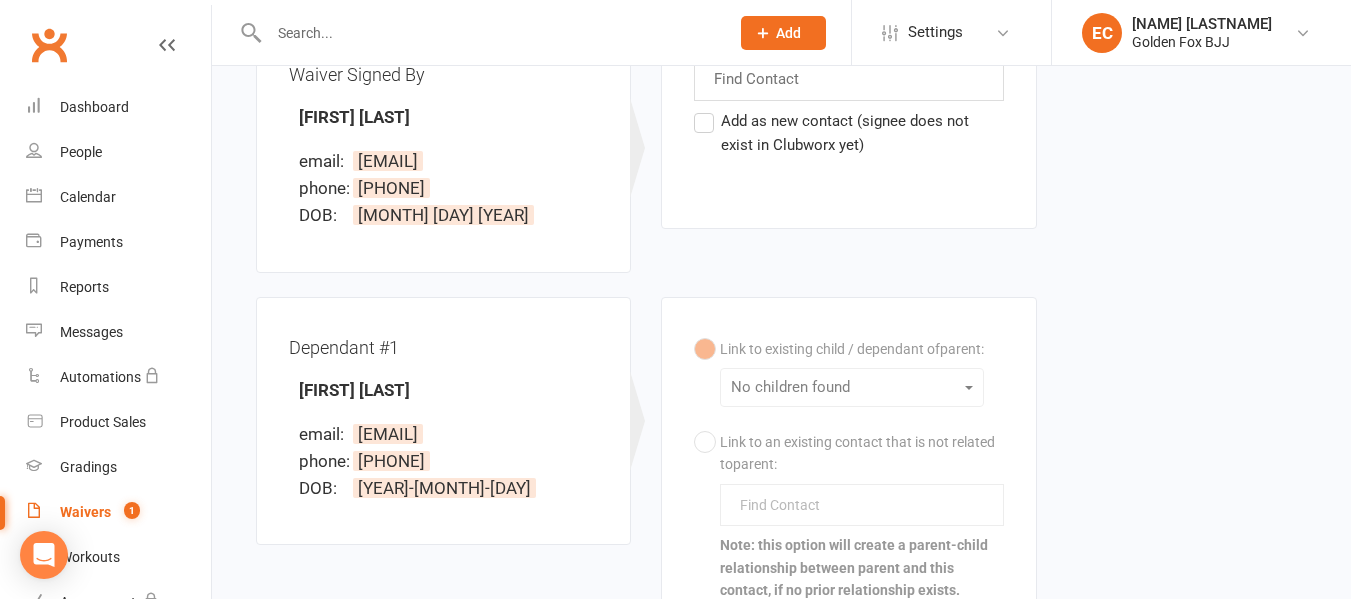 scroll, scrollTop: 92, scrollLeft: 0, axis: vertical 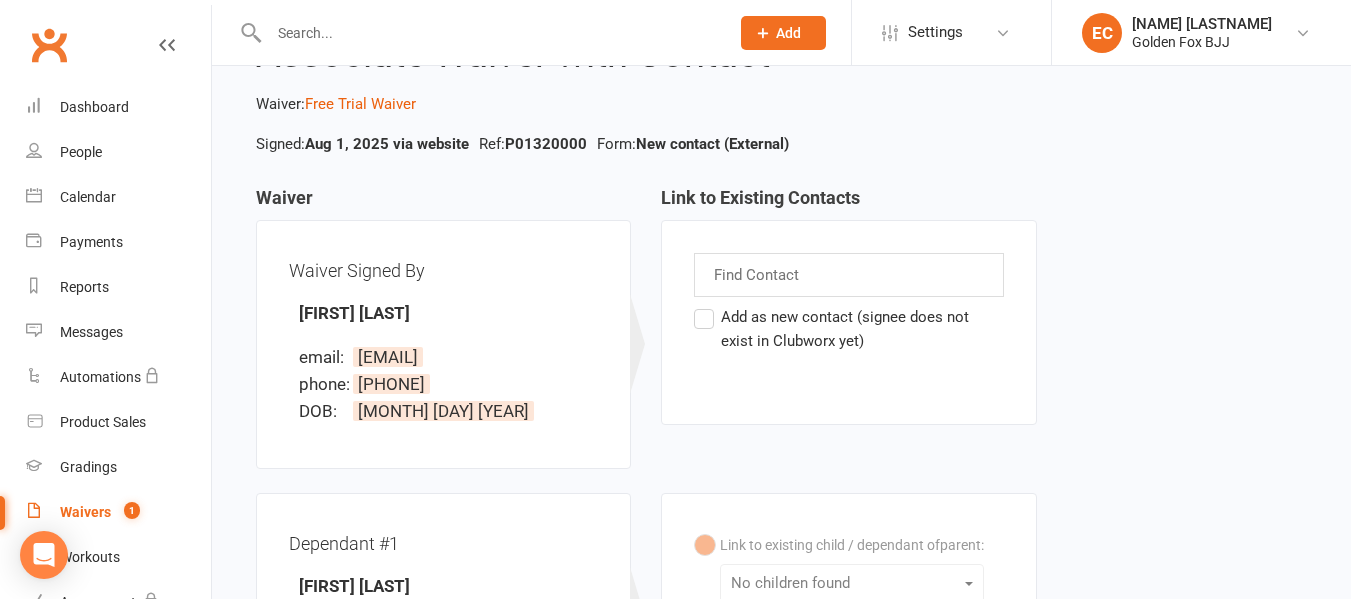 click on "Add as new contact (signee does not exist in Clubworx yet)" at bounding box center [848, 329] 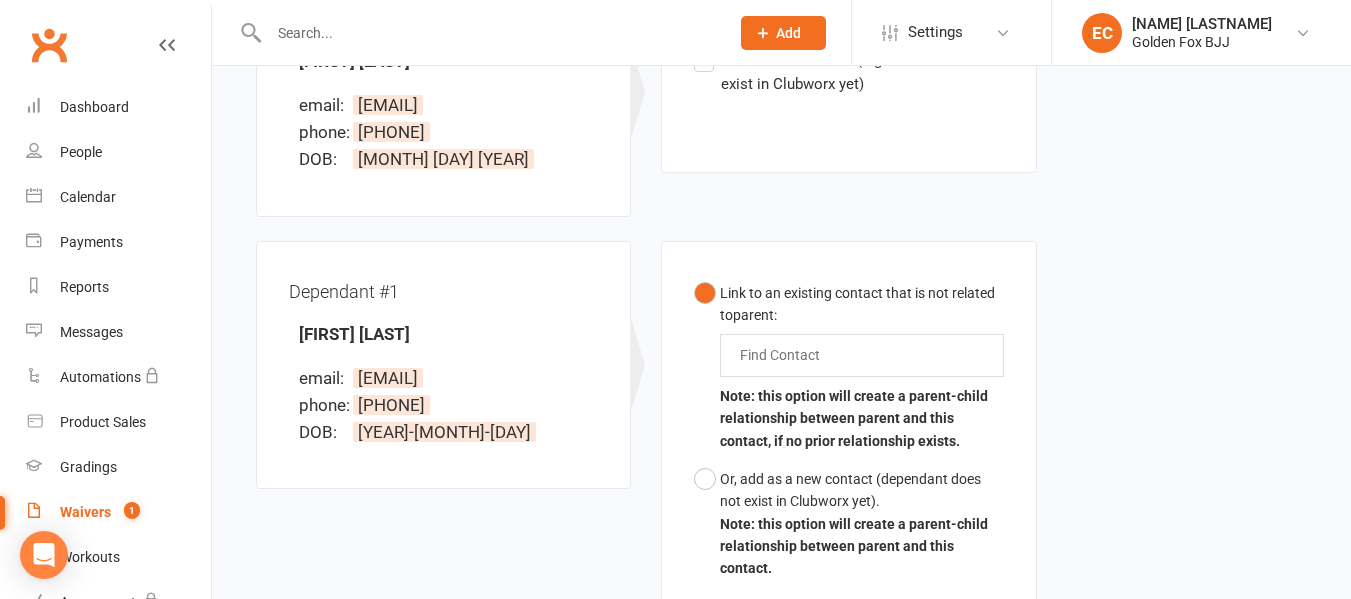 scroll, scrollTop: 338, scrollLeft: 0, axis: vertical 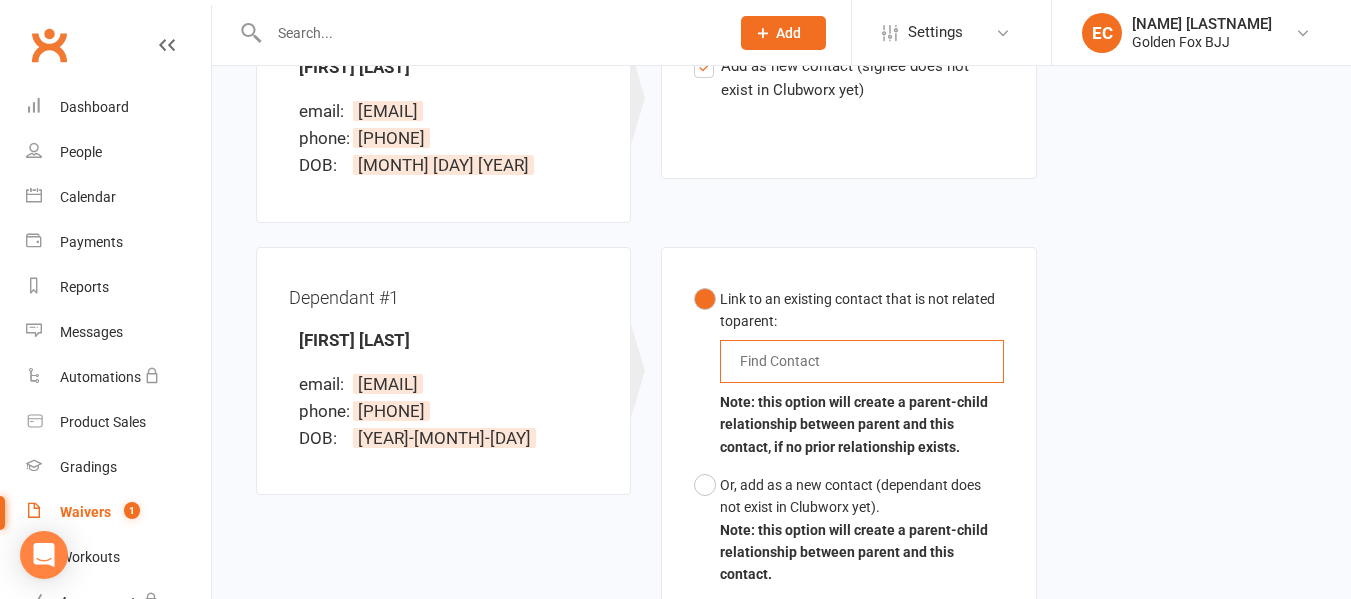click at bounding box center [784, 361] 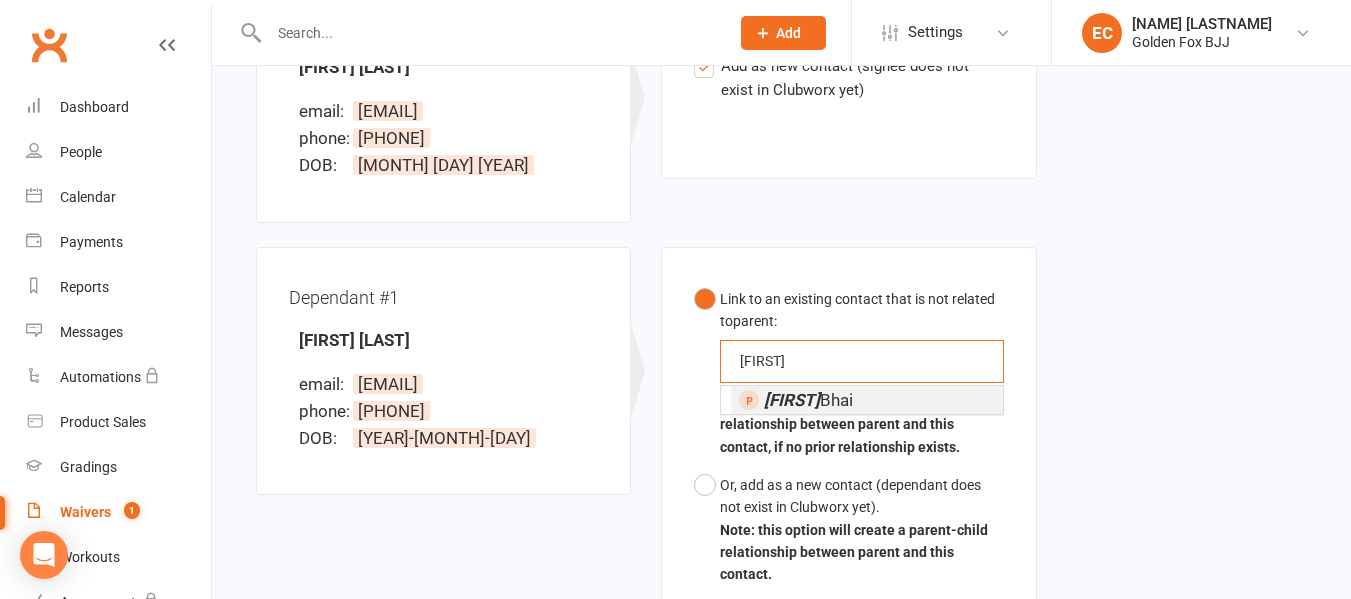 type on "[FIRST]" 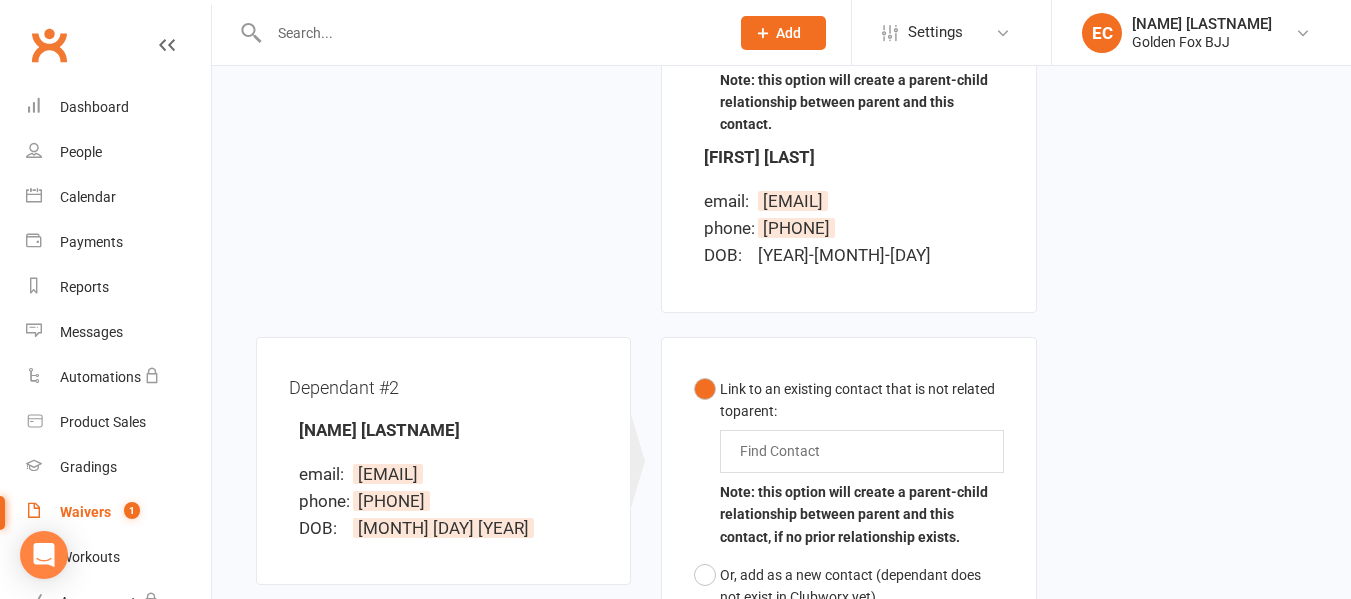 scroll, scrollTop: 829, scrollLeft: 0, axis: vertical 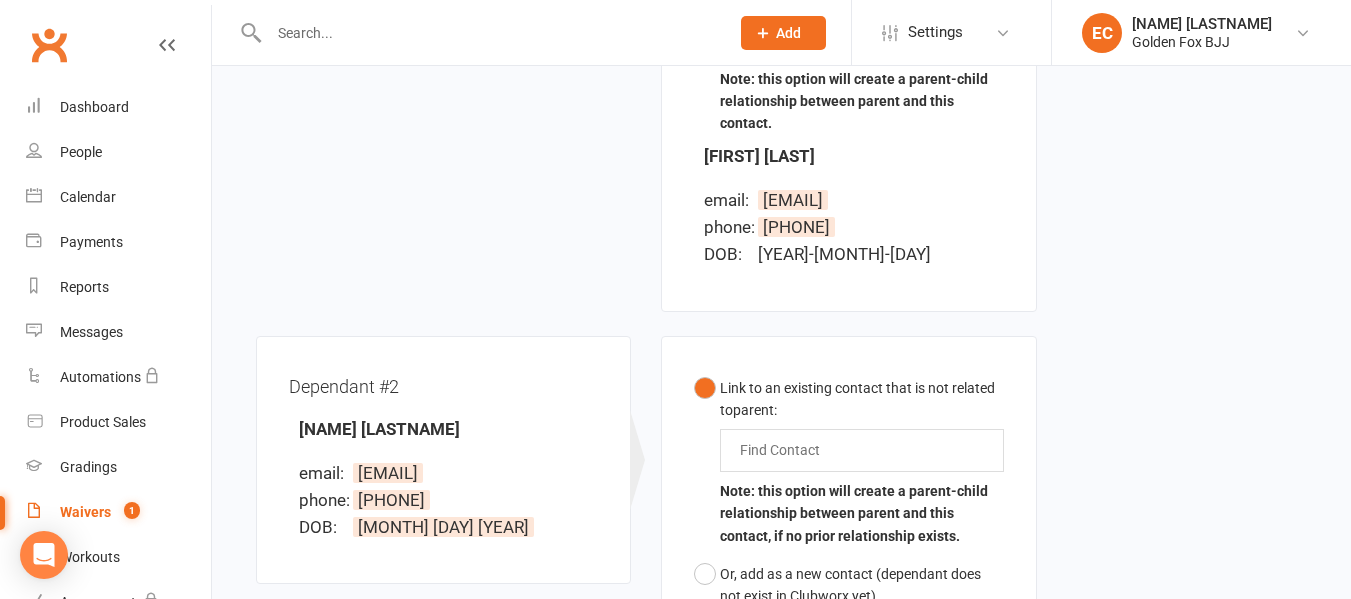 click on "Find Contact" at bounding box center (861, 450) 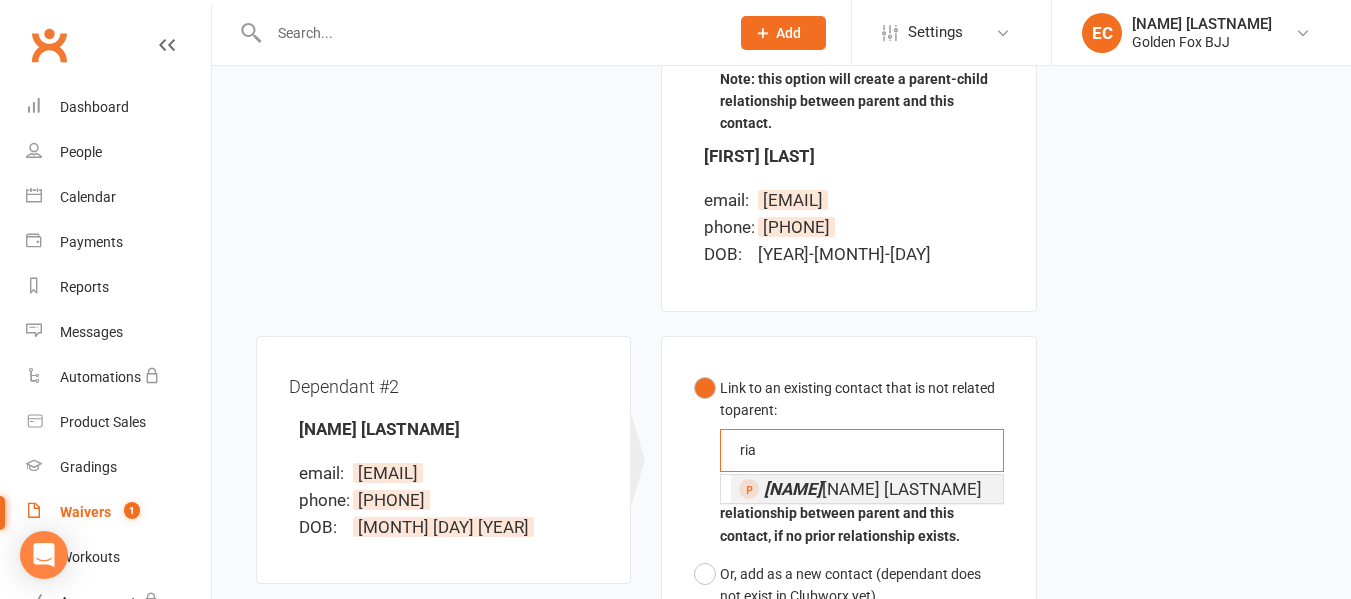 type on "ria" 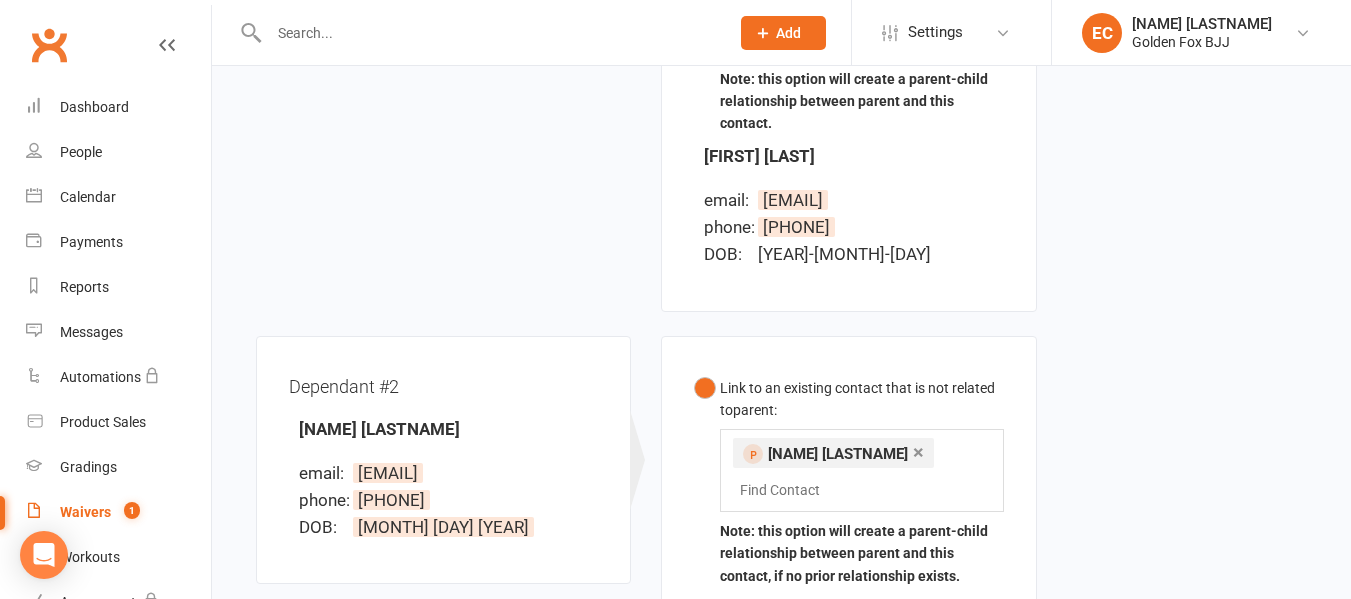 click on "Waiver Waiver Signed By Aman Bhai email:   thebhaifamily@gmail.com phone:   0438087907 DOB:   5 August 1985 Link to Existing Contacts Add as new contact (signee does not exist in Clubworx yet) Dependant #1 Ronin Bhai email:   thebhaifamily@gmail.com phone:   0438087907 DOB:   22 June 2015 Link to an existing contact that is not related to  parent : × Ronin Bhai Find Contact Note: this option will create a parent-child relationship between parent and this contact, if no prior relationship exists. Or, add as a new contact (dependant does not exist in Clubworx yet). Note: this option will create a parent-child relationship between parent and this contact. Ronin Bhai email:   alpana.gounder@gmail.com phone:   0466 510 265 DOB:   22 June 2015 Dependant #2 Riaan Bhai email:   thebhaifamily@gmail.com phone:   0438087907 DOB:   2 February 2018 Link to an existing contact that is not related to  parent : × Riaan Bhai Find Contact Or, add as a new contact (dependant does not exist in Clubworx yet). Riaan Bhai email:" at bounding box center [781, 183] 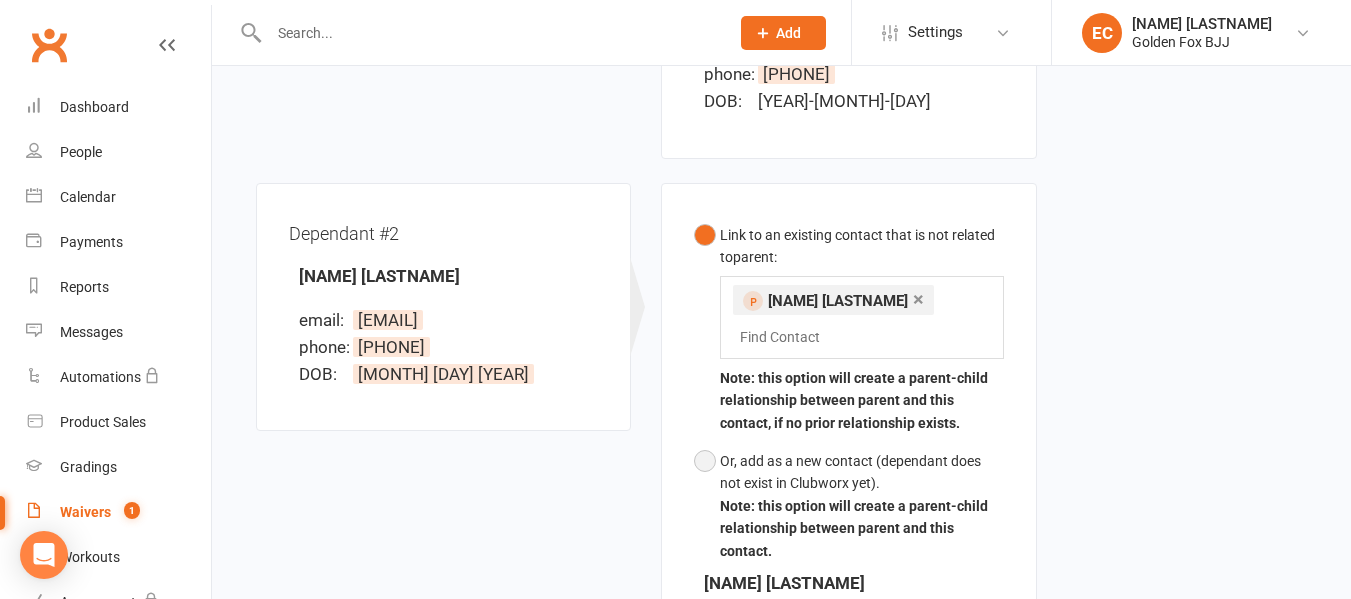 scroll, scrollTop: 1336, scrollLeft: 0, axis: vertical 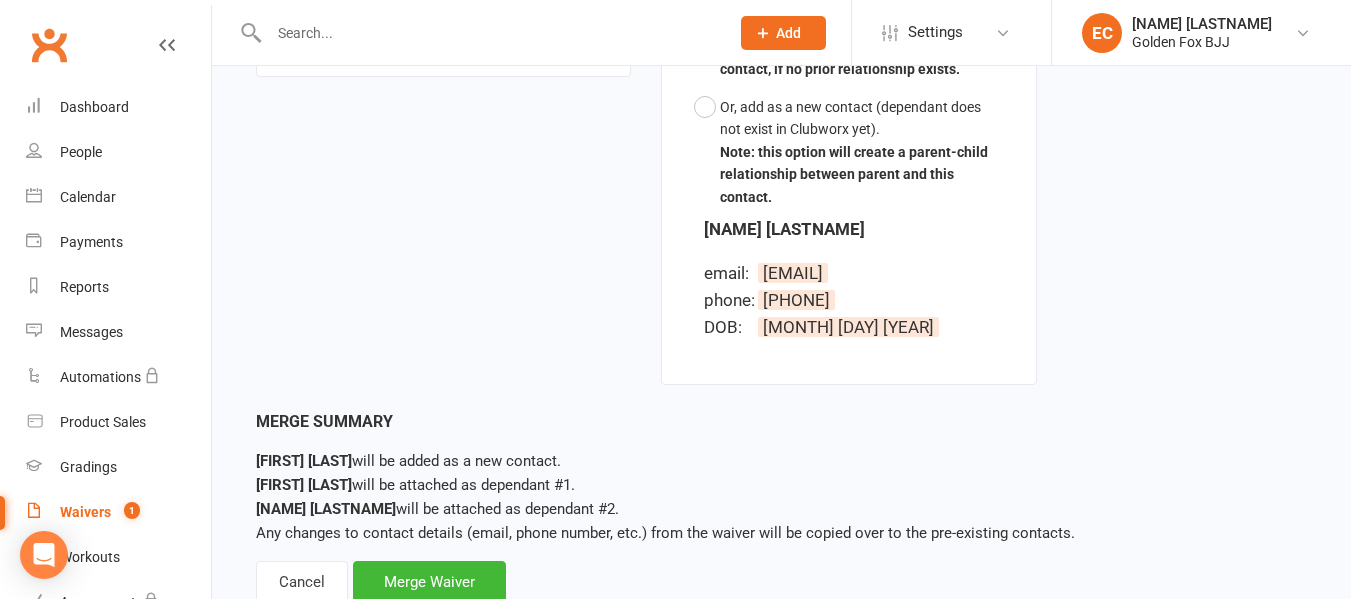 click on "Aman Bhai  will be added as a new contact." at bounding box center [408, 461] 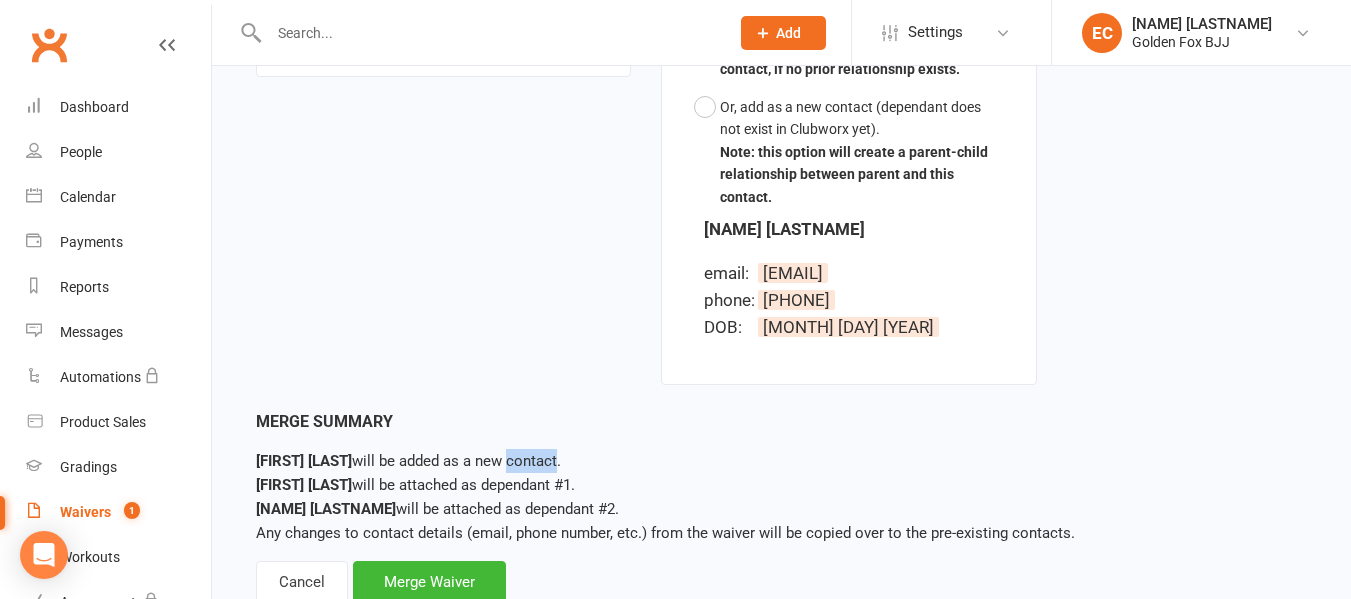 click on "Aman Bhai  will be added as a new contact." at bounding box center (408, 461) 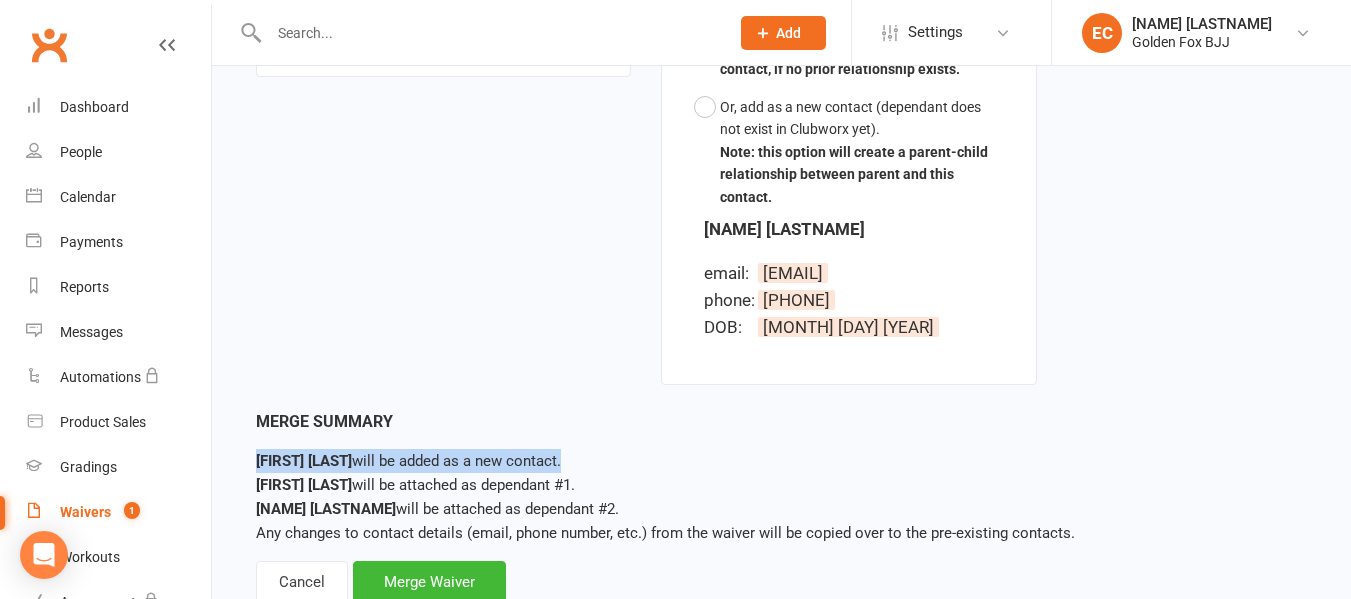 click on "Aman Bhai  will be added as a new contact." at bounding box center [408, 461] 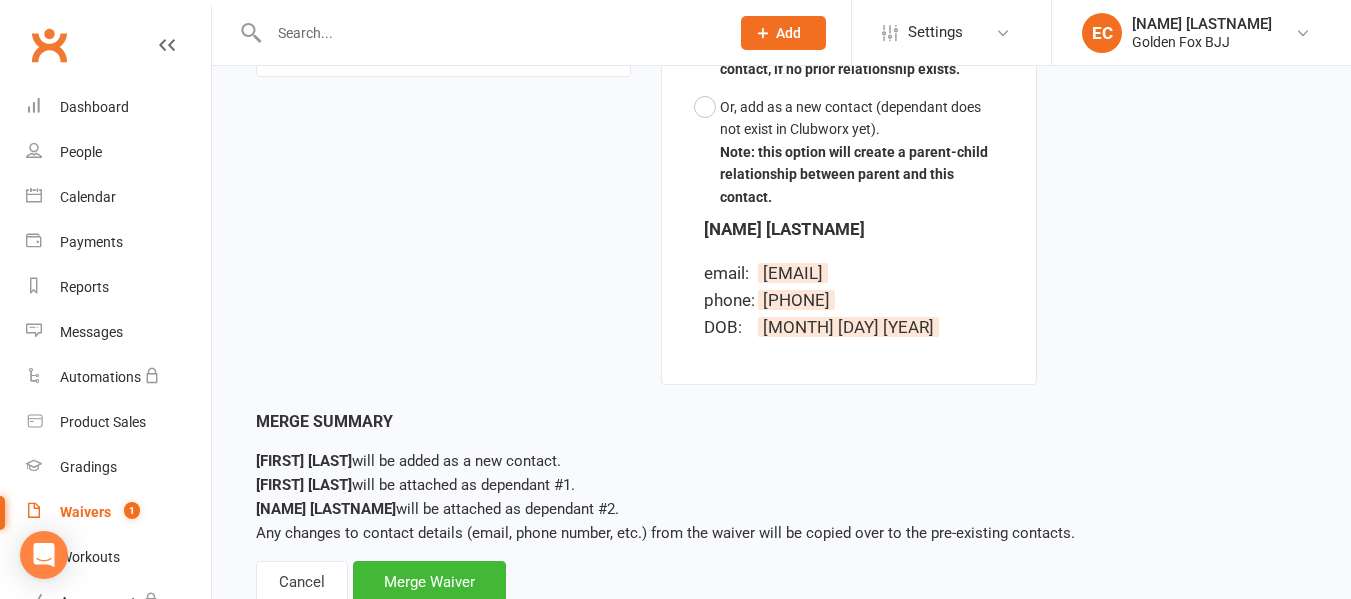 click on "Ronin Bhai  will be attached as dependant #1." at bounding box center (415, 485) 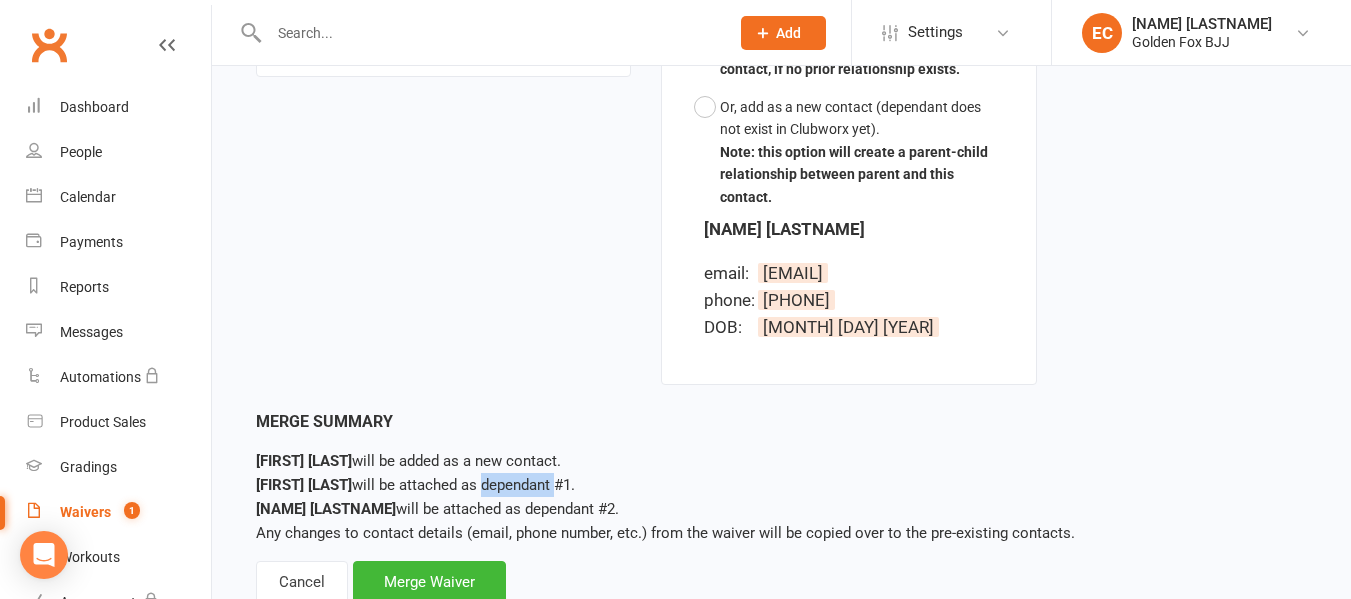 click on "Ronin Bhai  will be attached as dependant #1." at bounding box center (415, 485) 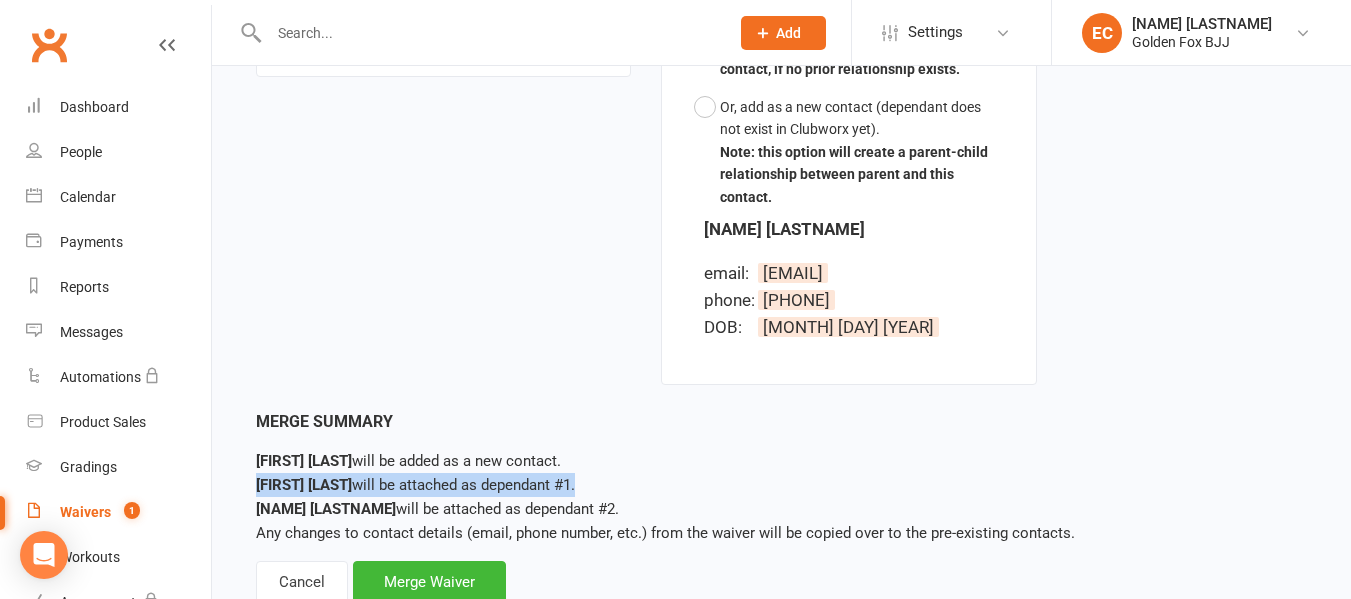 click on "Ronin Bhai  will be attached as dependant #1." at bounding box center (415, 485) 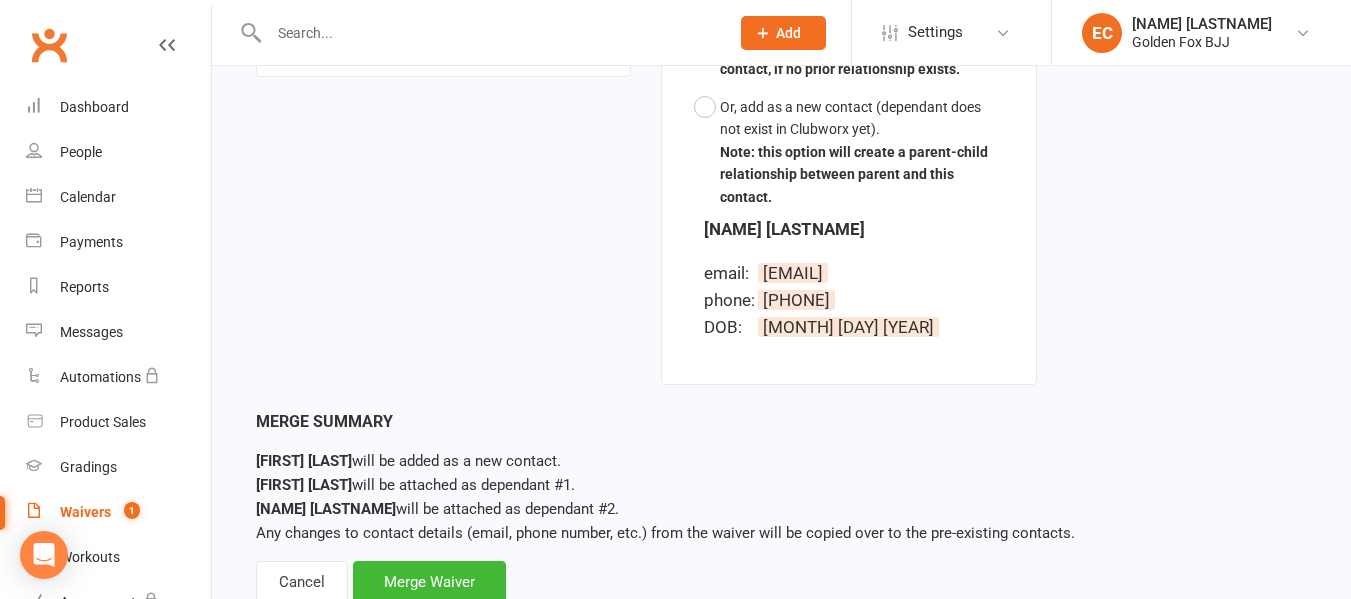 click on "Riaan Bhai  will be attached as dependant #2." at bounding box center [437, 509] 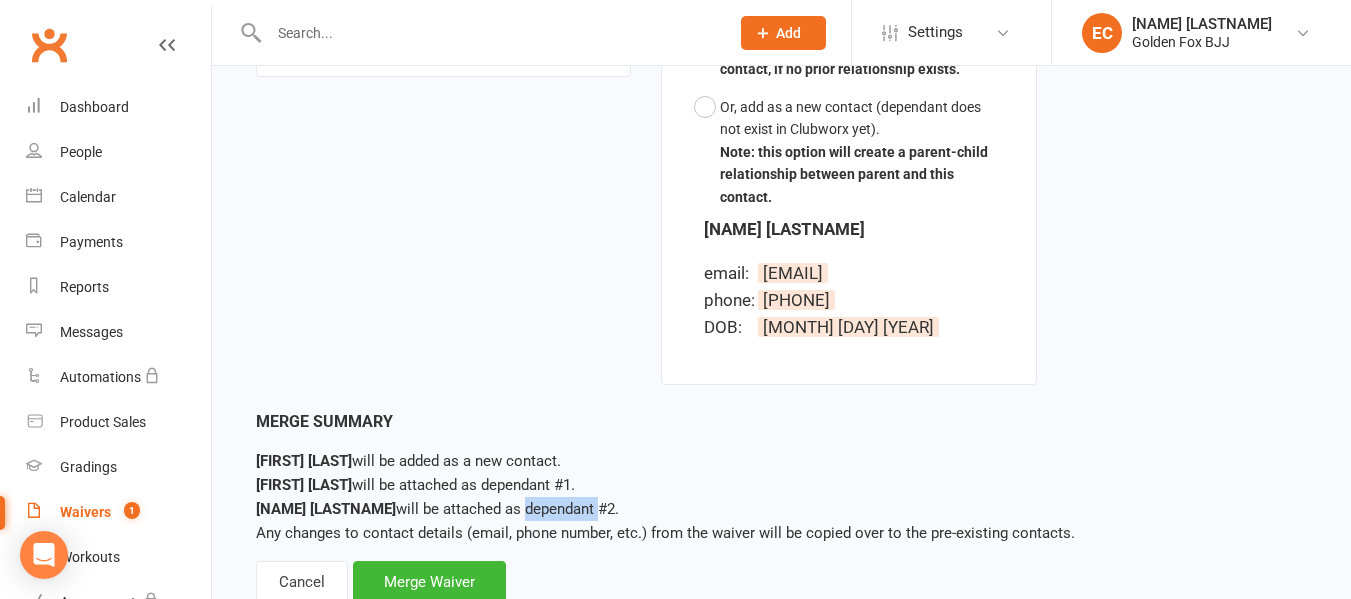 click on "Riaan Bhai  will be attached as dependant #2." at bounding box center [437, 509] 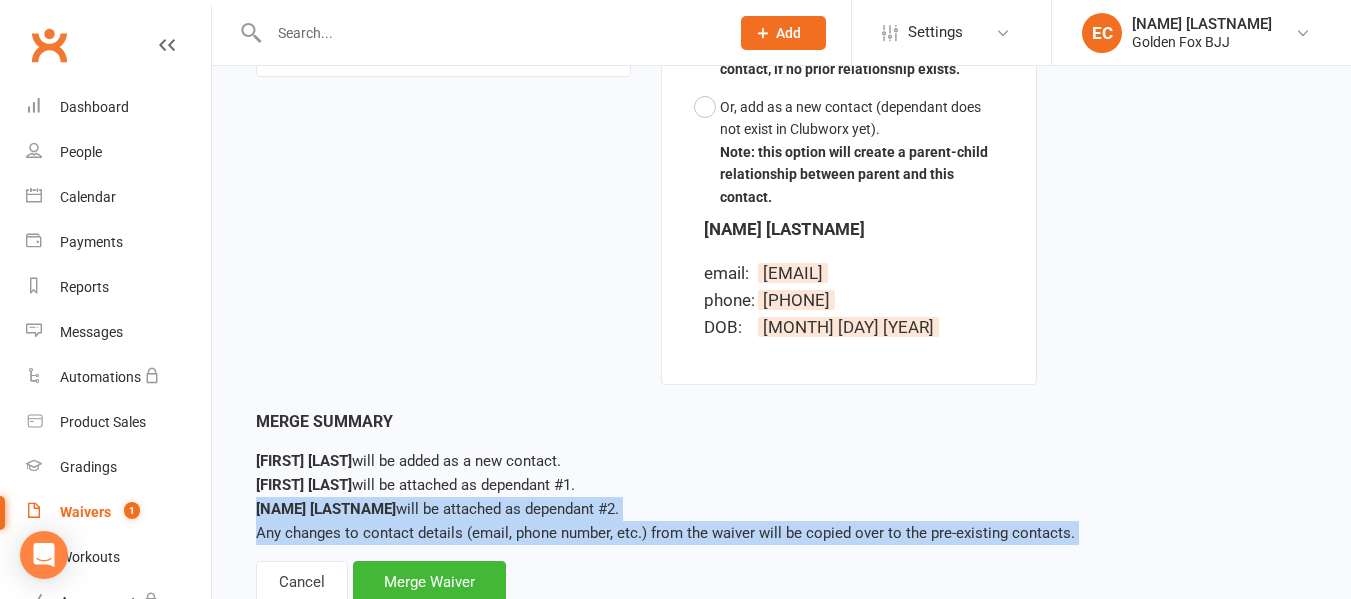 drag, startPoint x: 507, startPoint y: 449, endPoint x: 593, endPoint y: 479, distance: 91.08238 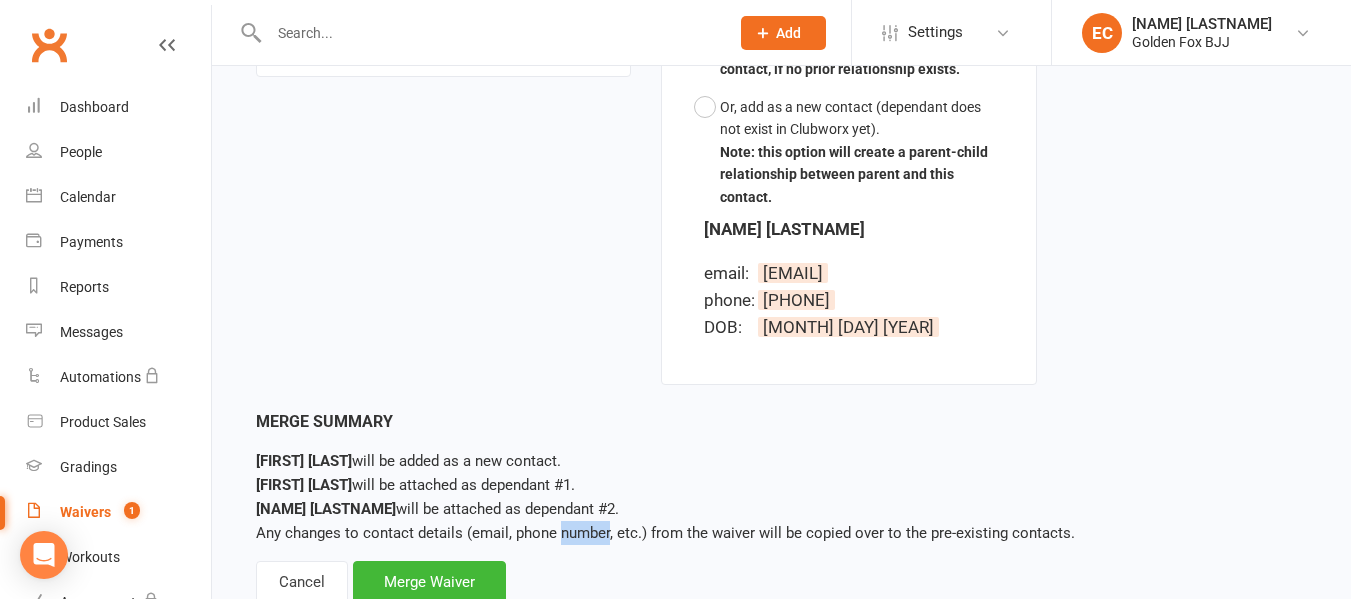 click on "Aman Bhai  will be added as a new contact. Ronin Bhai  will be attached as dependant #1. Riaan Bhai  will be attached as dependant #2. Any changes to contact details (email, phone number, etc.) from the waiver will be copied over to the pre-existing contacts." at bounding box center [781, 497] 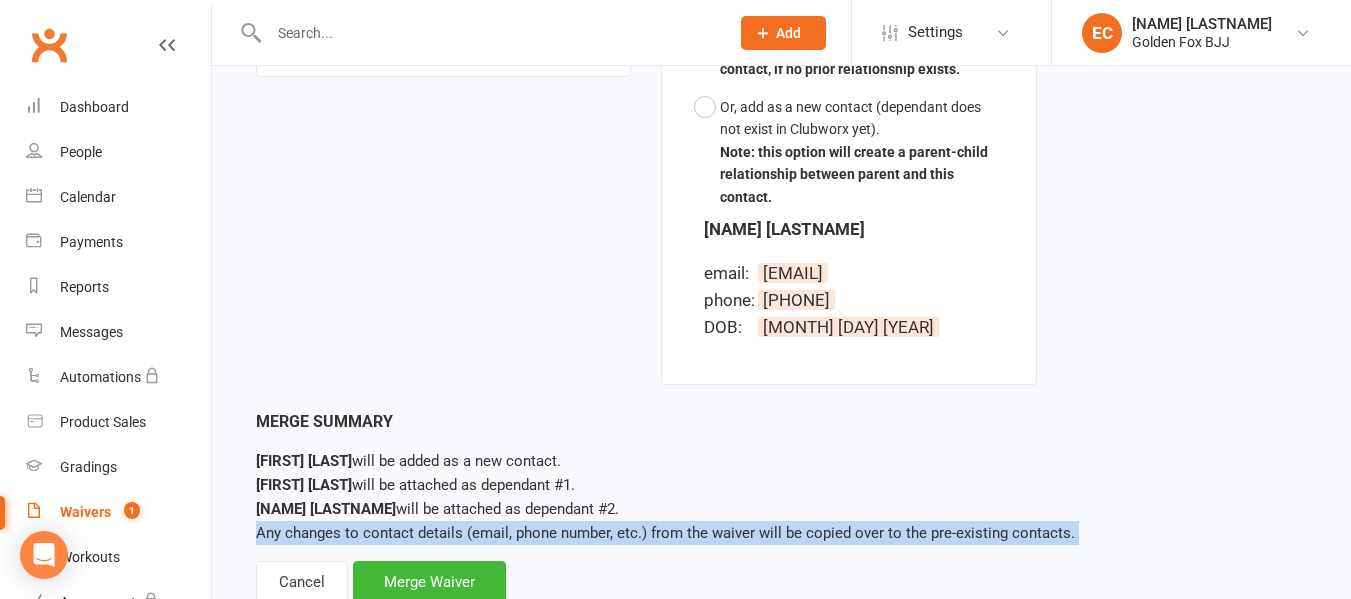 drag, startPoint x: 593, startPoint y: 479, endPoint x: 672, endPoint y: 461, distance: 81.02469 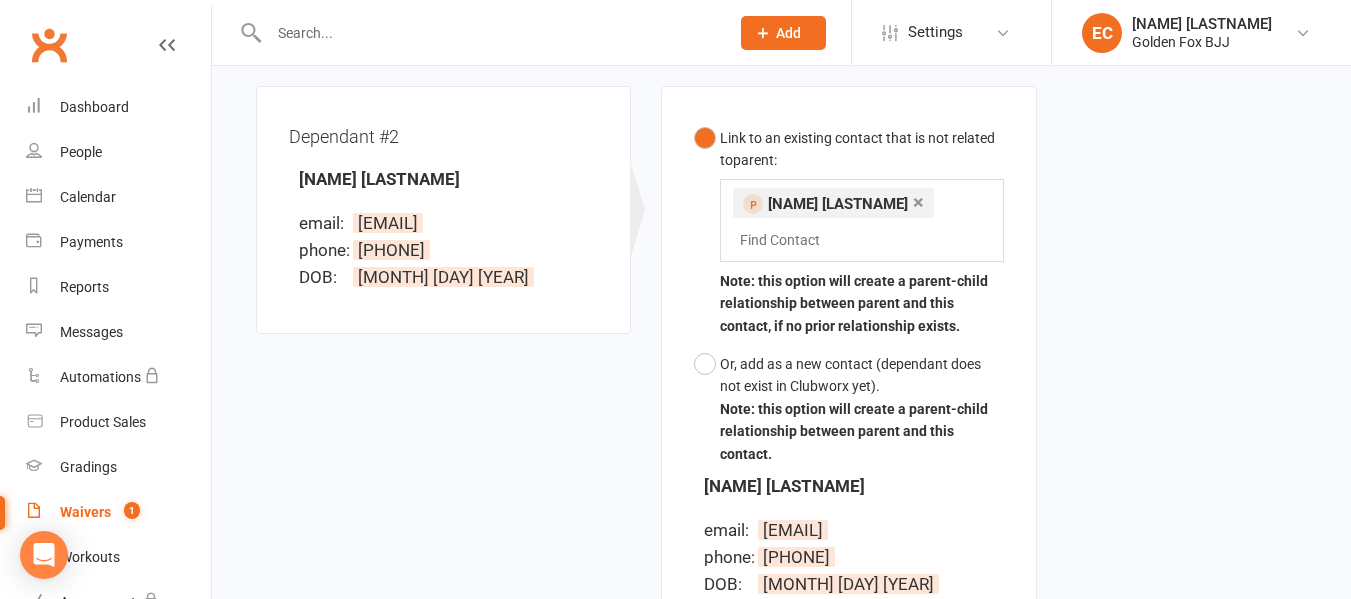 scroll, scrollTop: 1336, scrollLeft: 0, axis: vertical 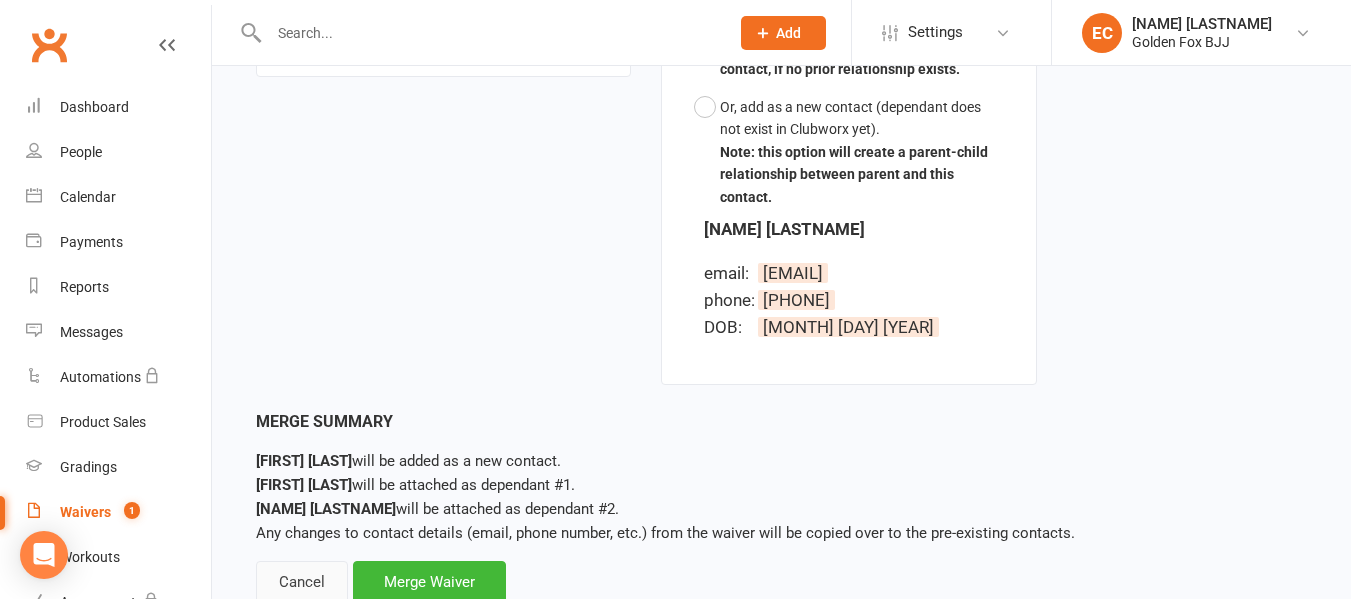 click on "Cancel" at bounding box center (302, 582) 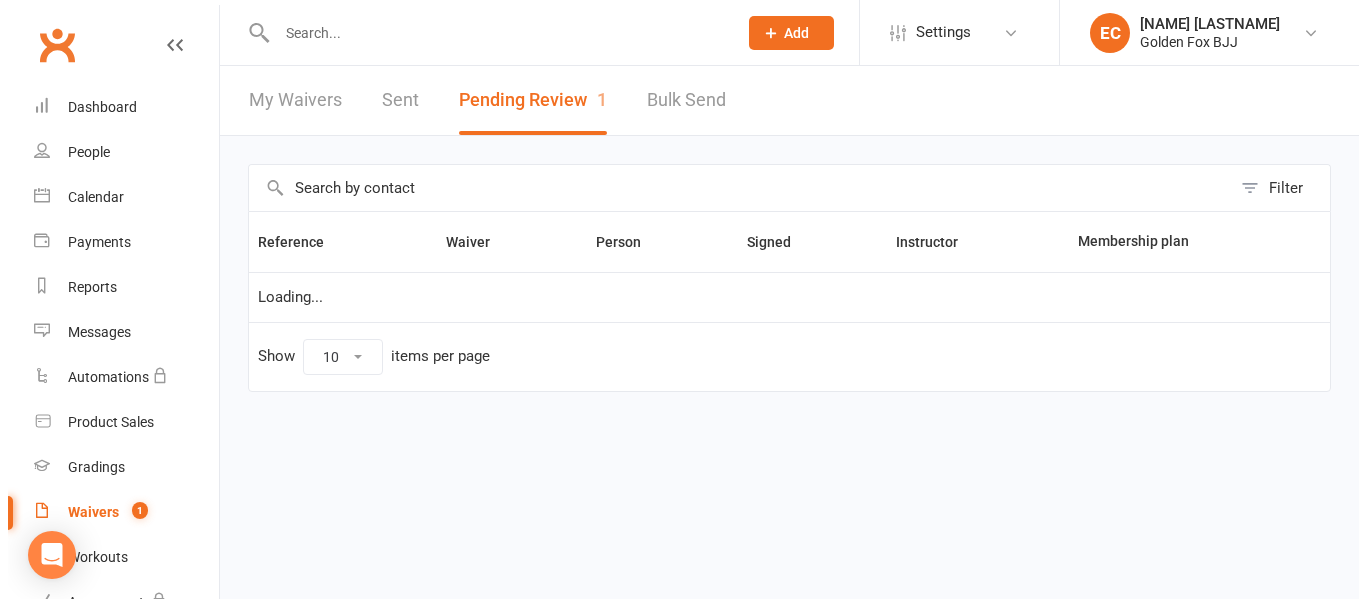 scroll, scrollTop: 0, scrollLeft: 0, axis: both 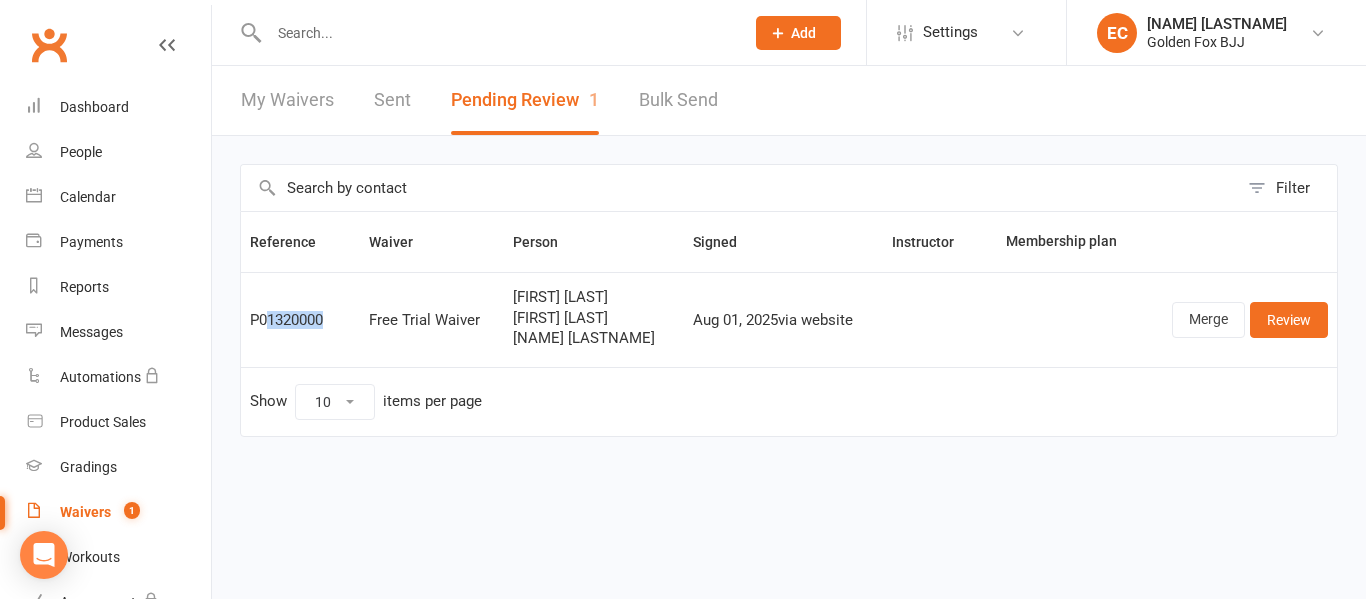 drag, startPoint x: 265, startPoint y: 319, endPoint x: 381, endPoint y: 348, distance: 119.57006 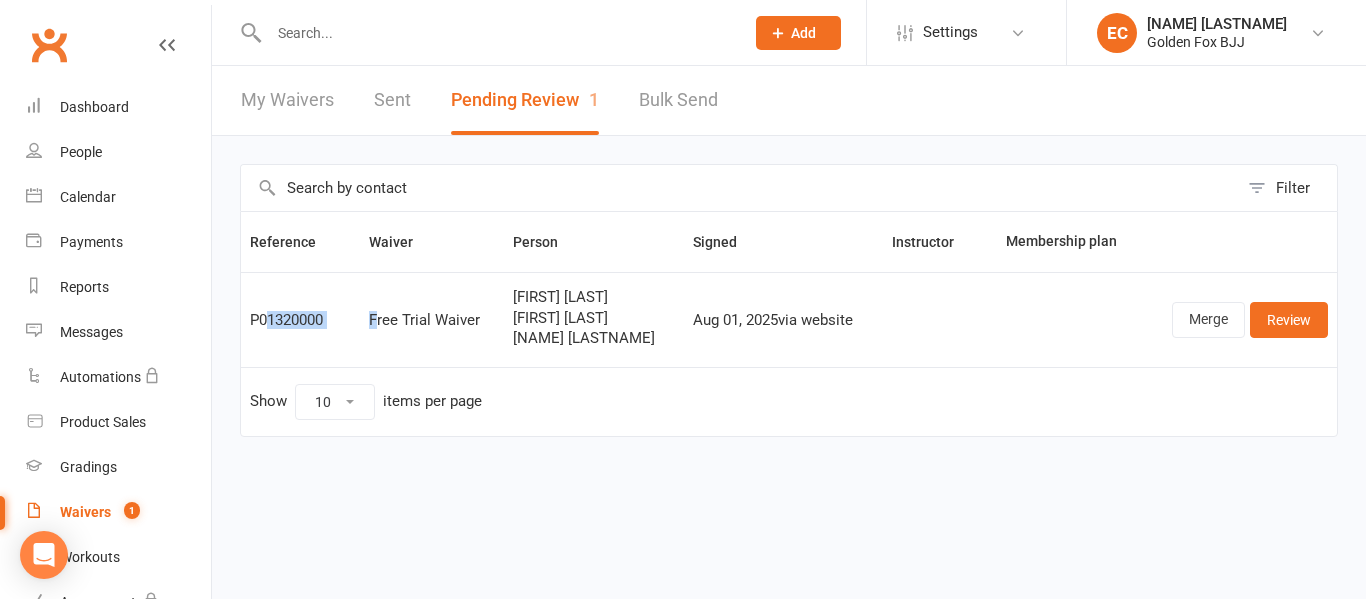click on "Free Trial Waiver" at bounding box center (432, 319) 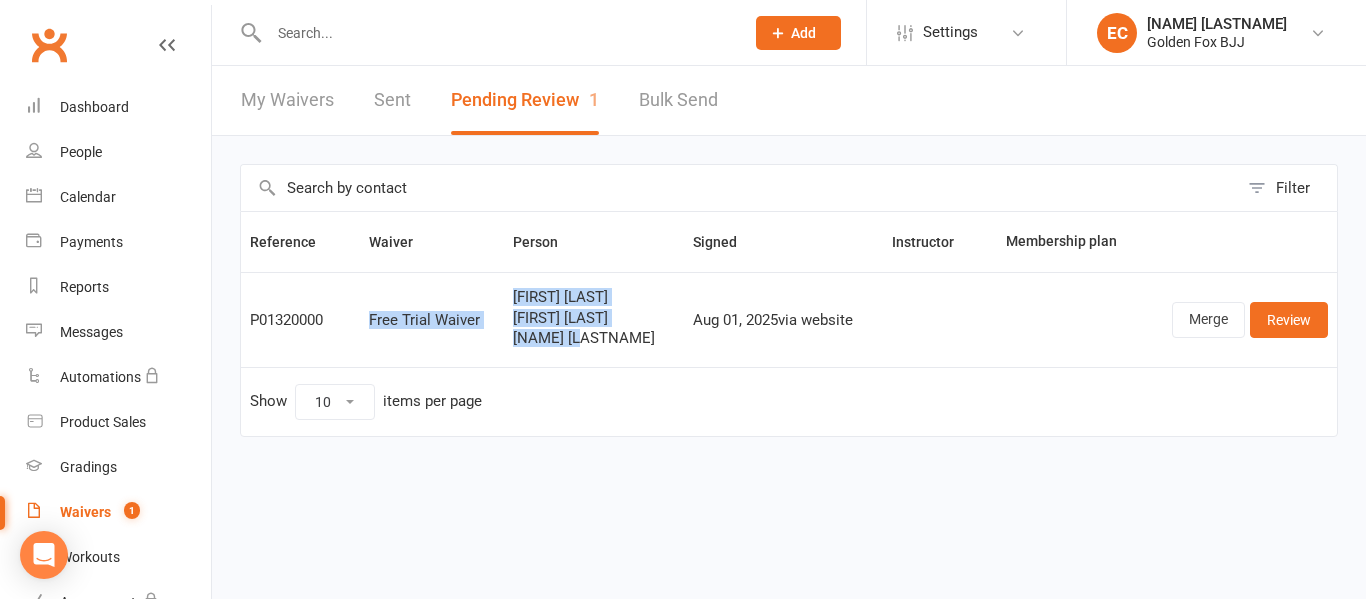 drag, startPoint x: 343, startPoint y: 323, endPoint x: 595, endPoint y: 331, distance: 252.12695 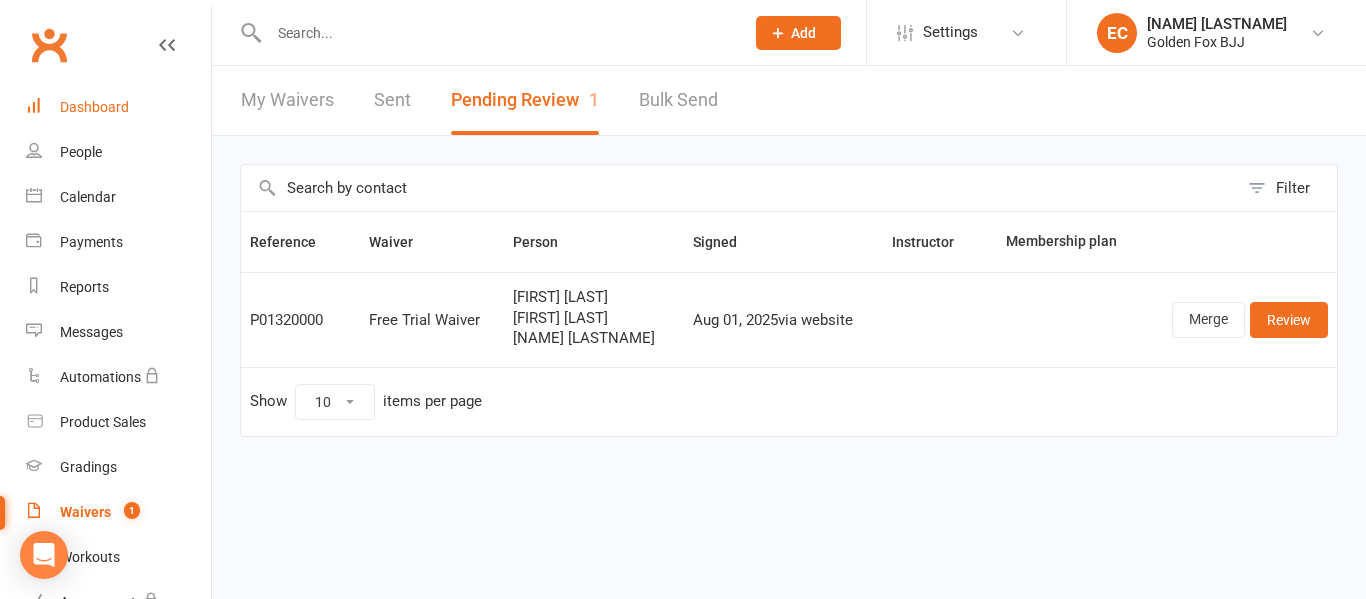 click on "Dashboard" at bounding box center (94, 107) 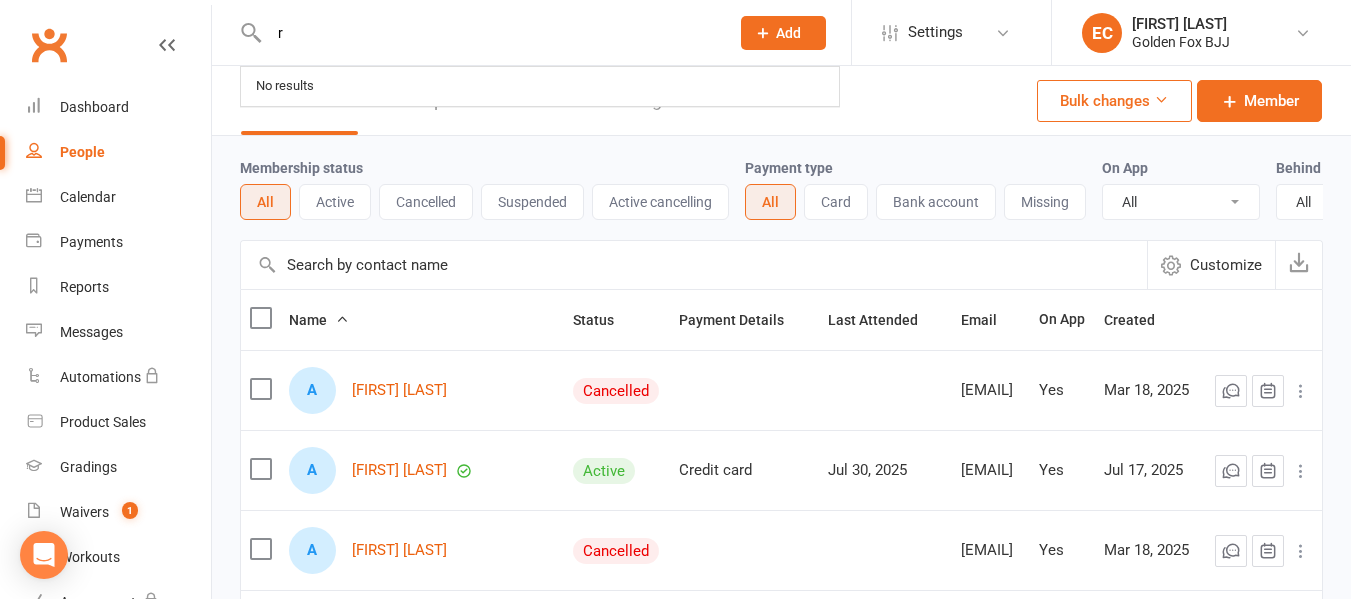 select on "100" 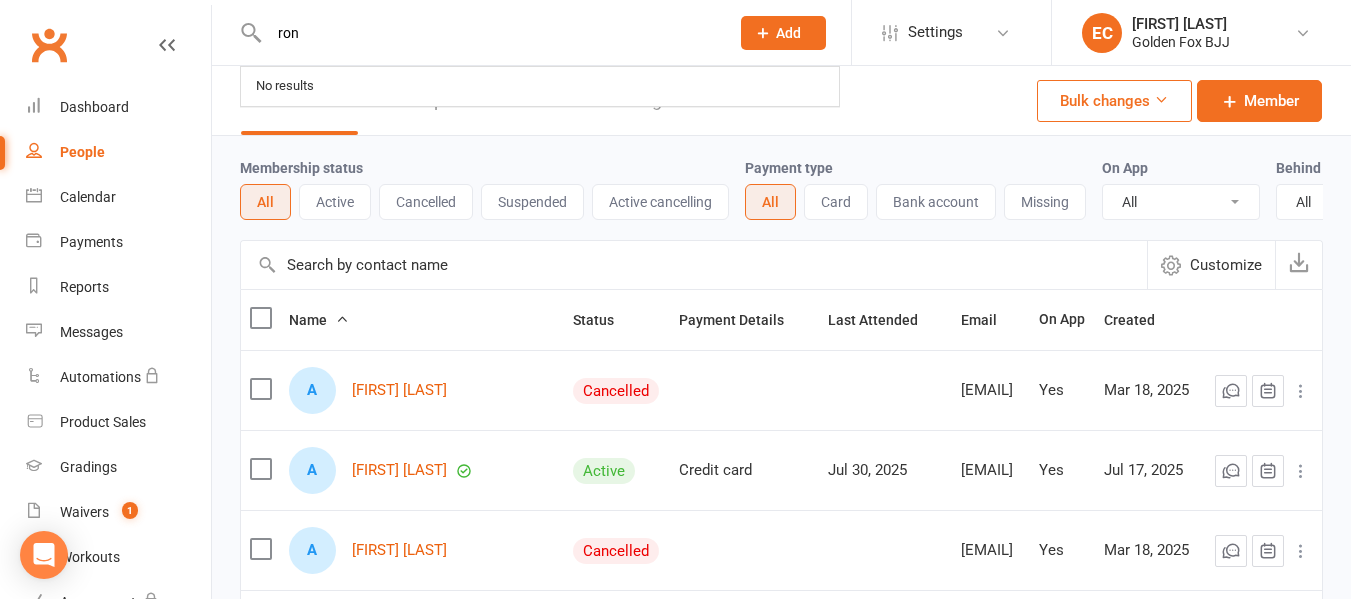 scroll, scrollTop: 0, scrollLeft: 0, axis: both 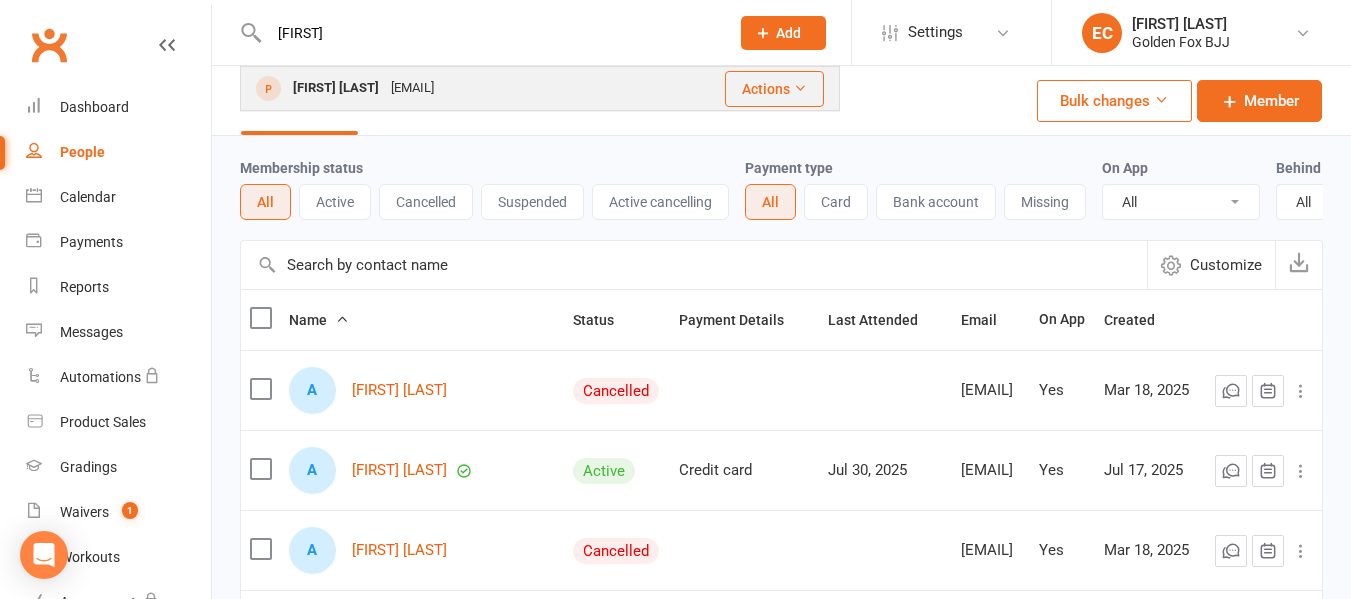 type on "[FIRST]" 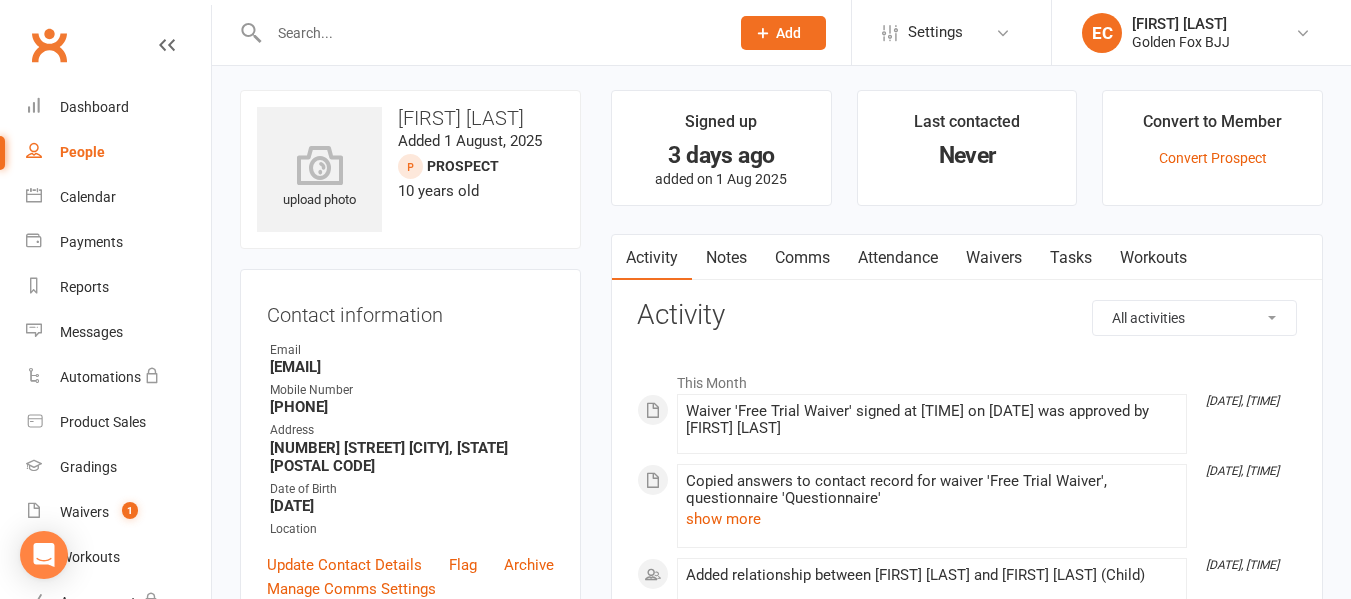 scroll, scrollTop: 3, scrollLeft: 0, axis: vertical 